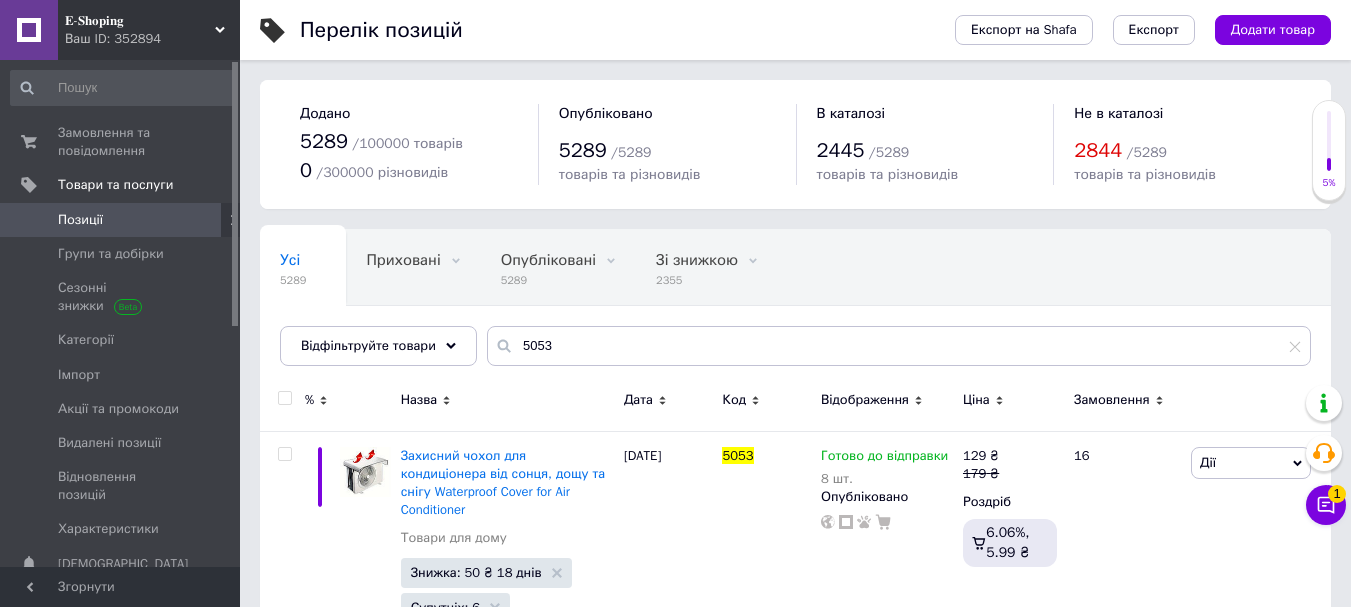 click on "5053" at bounding box center (899, 346) 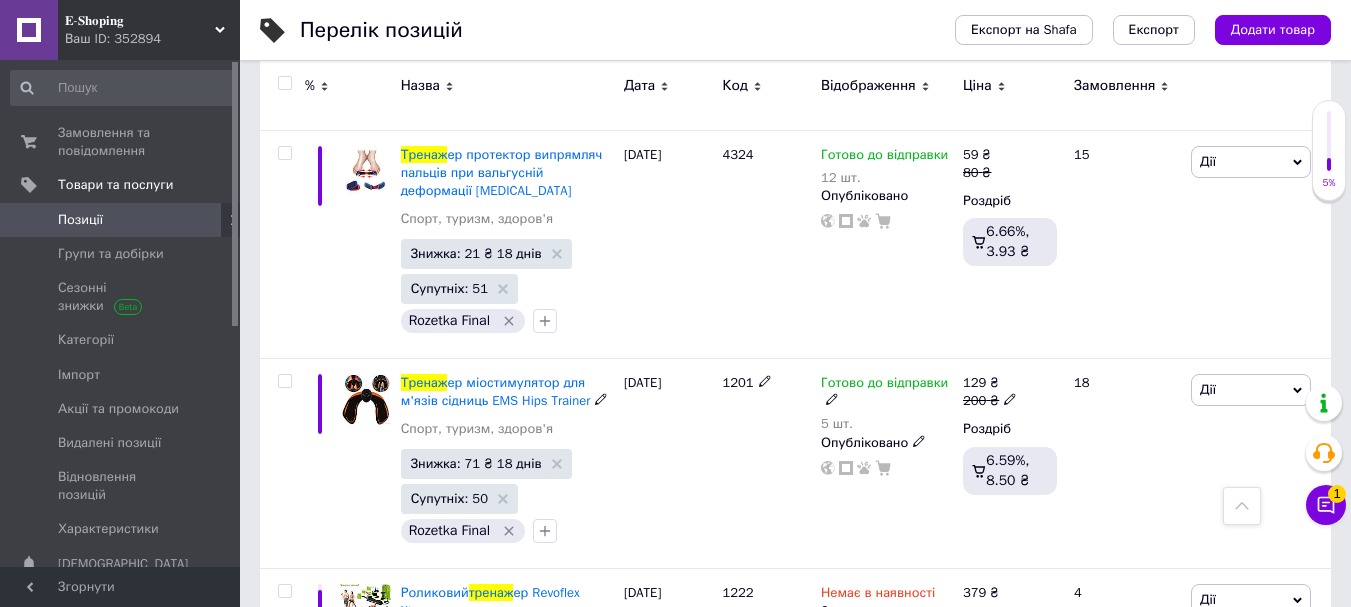 scroll, scrollTop: 1400, scrollLeft: 0, axis: vertical 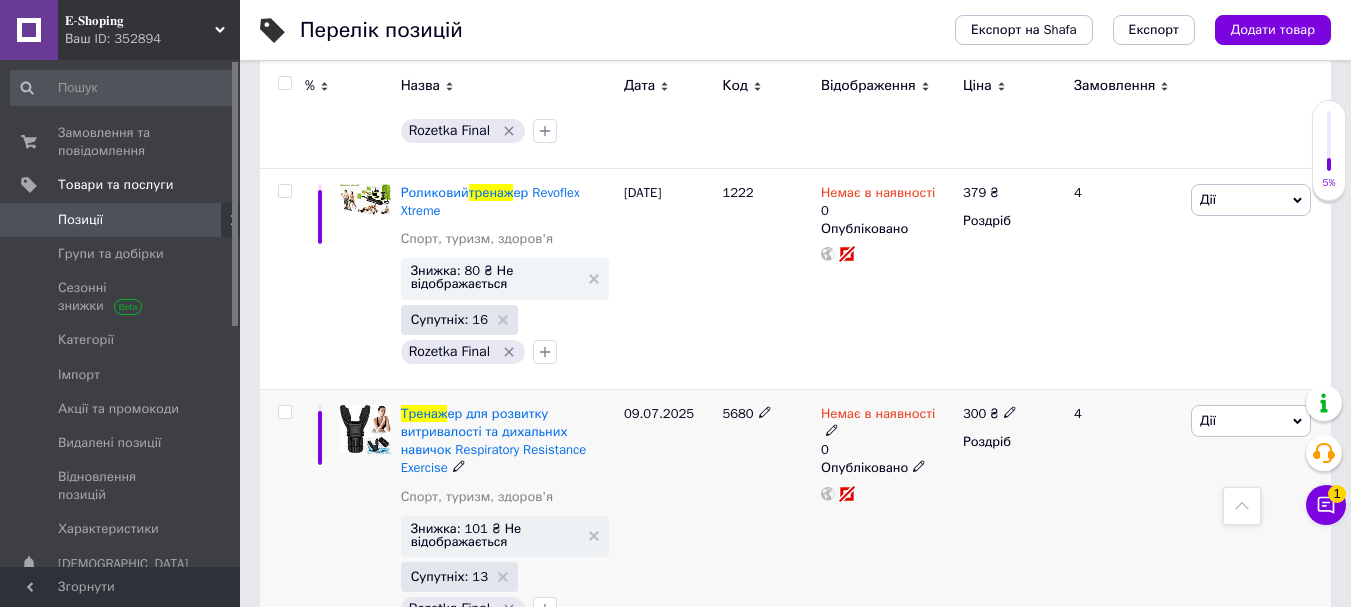 type on "тренаж" 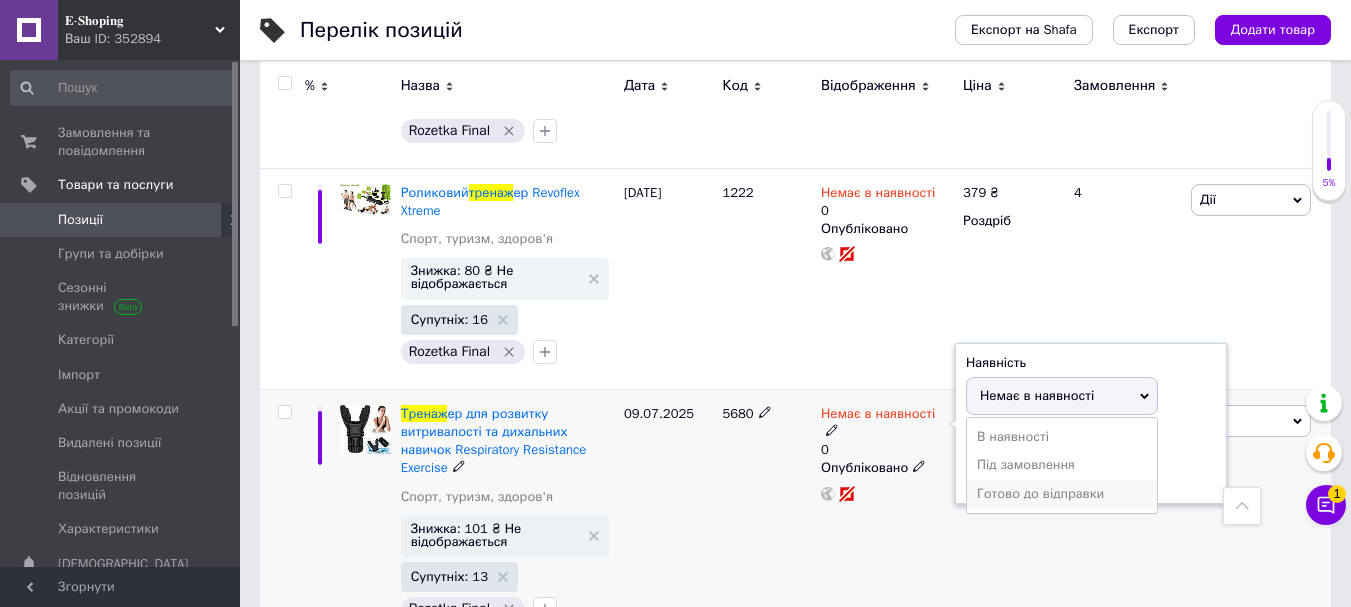 click on "Готово до відправки" at bounding box center [1062, 494] 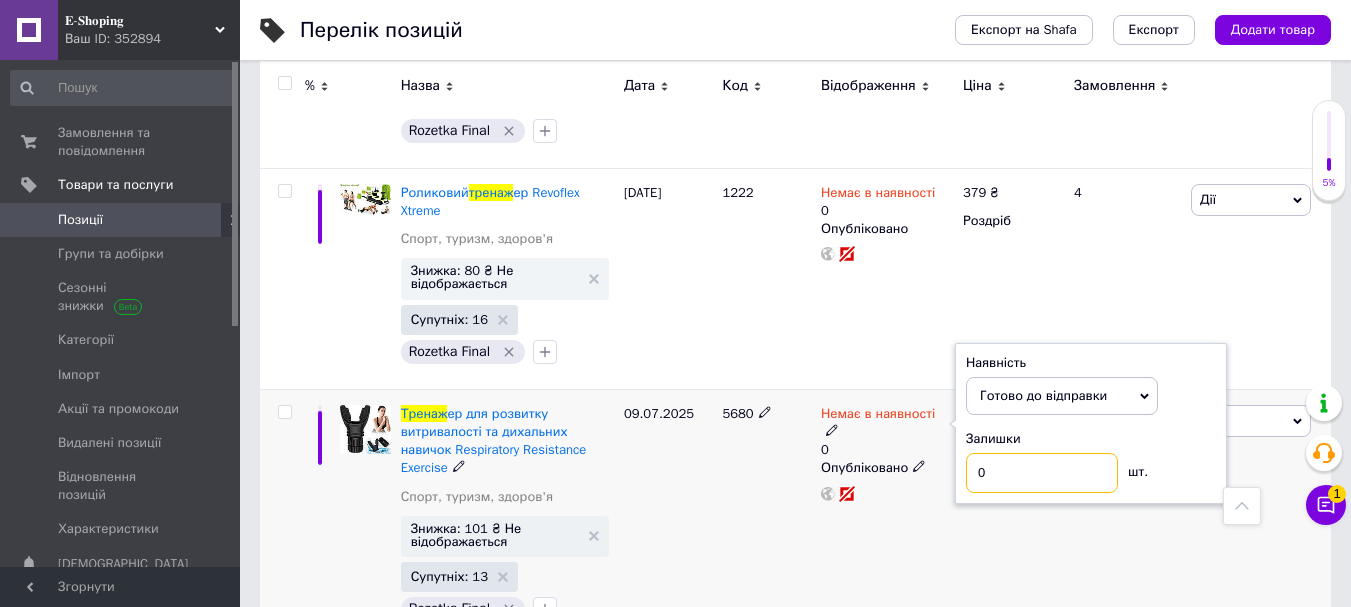 drag, startPoint x: 989, startPoint y: 458, endPoint x: 963, endPoint y: 441, distance: 31.06445 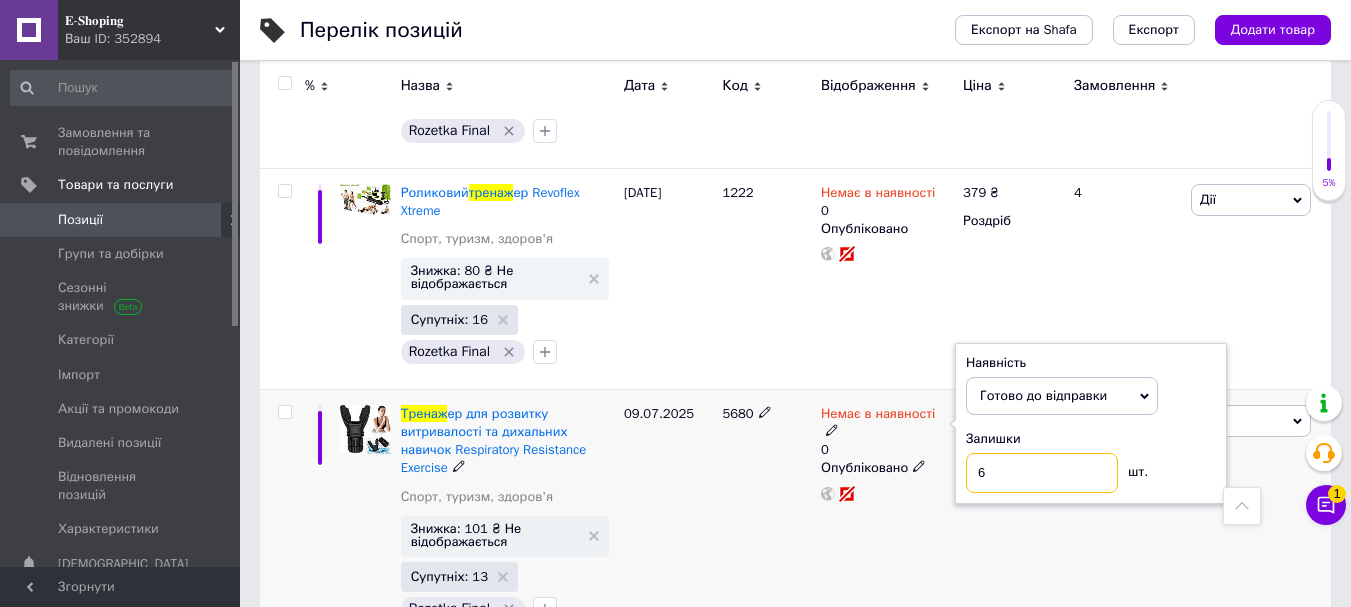 type on "6" 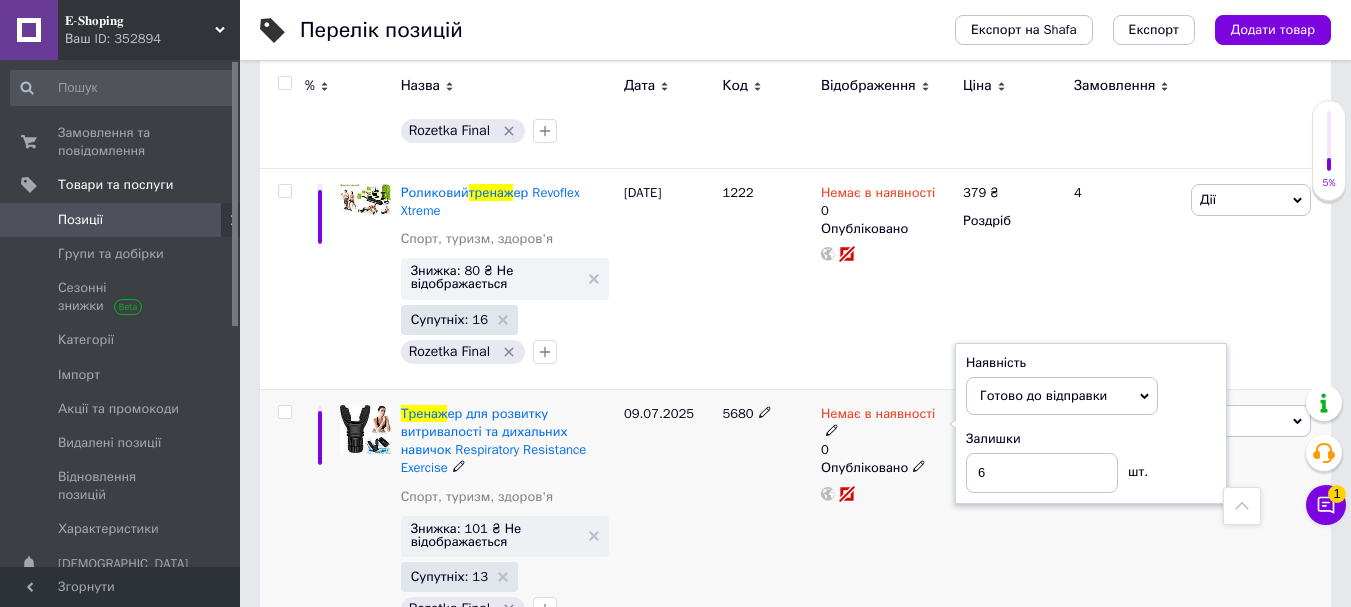 click on "Немає в наявності 0 Наявність [PERSON_NAME] до відправки В наявності Немає в наявності Під замовлення Залишки 6 шт. Опубліковано" at bounding box center [887, 517] 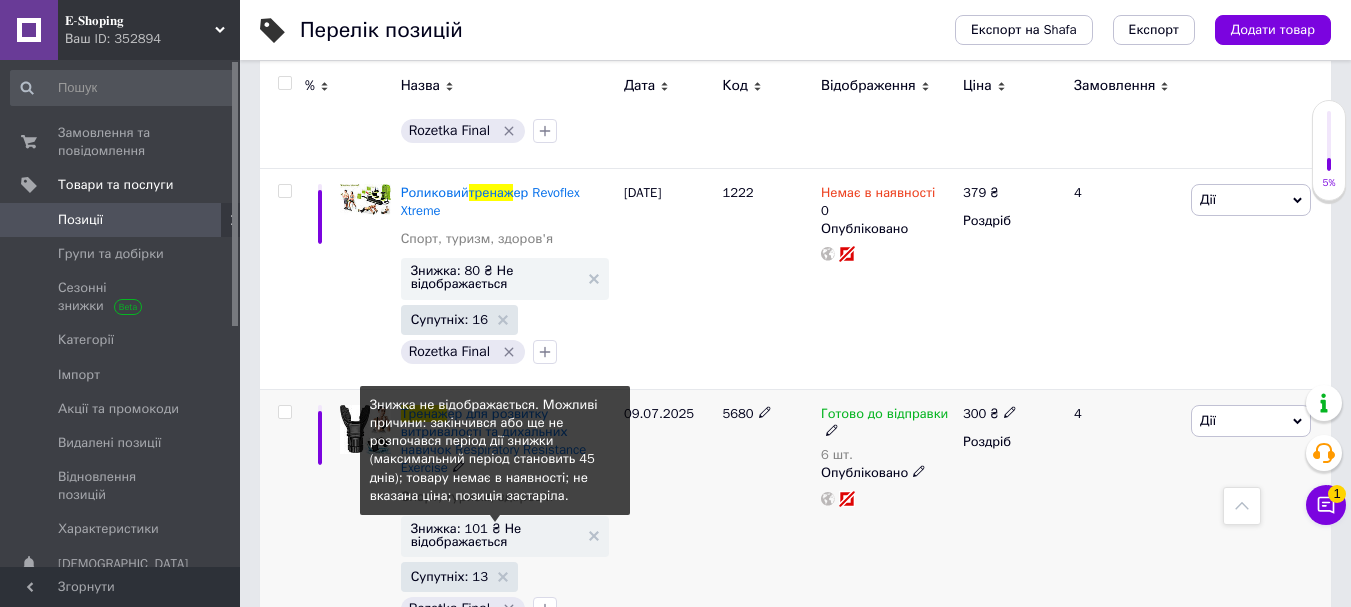 click on "Знижка: 101 ₴ Не відображається" at bounding box center [495, 535] 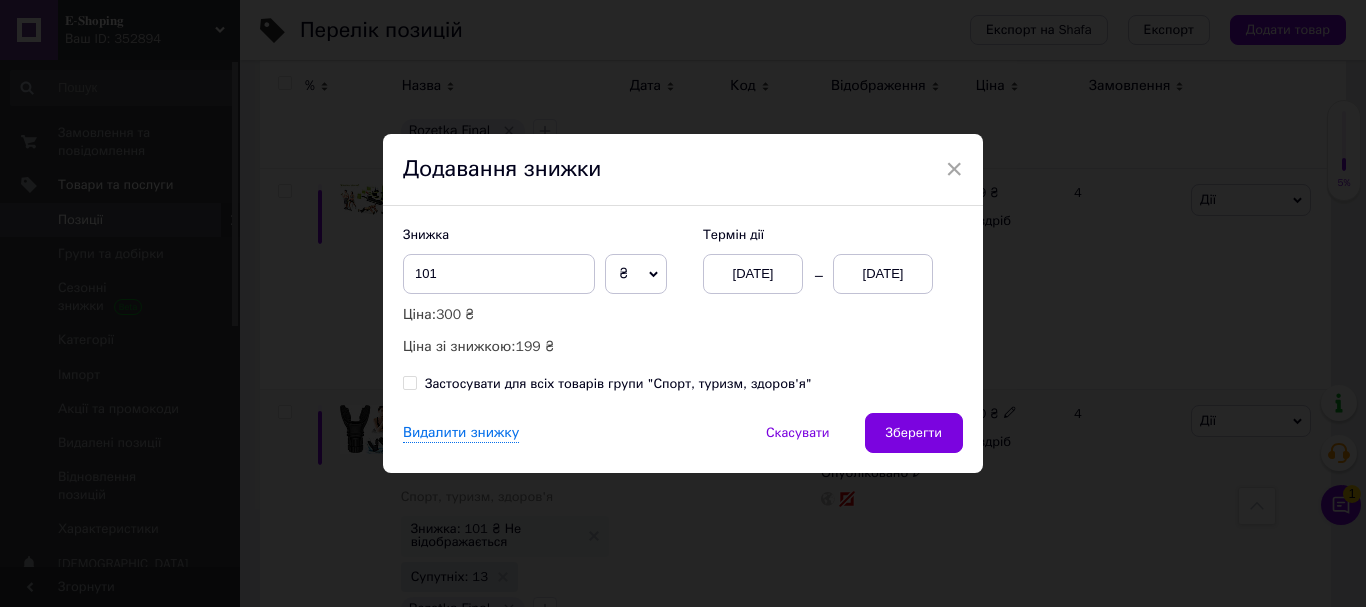 click on "[DATE]" at bounding box center [883, 274] 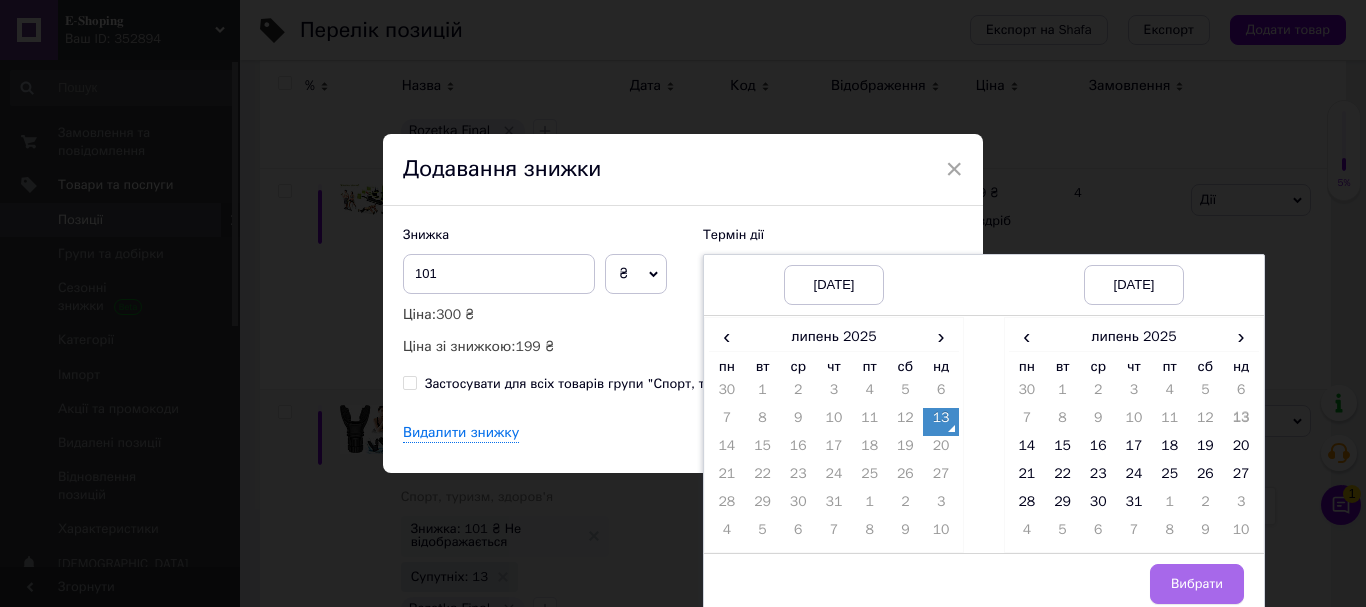 click on "31" at bounding box center (1134, 506) 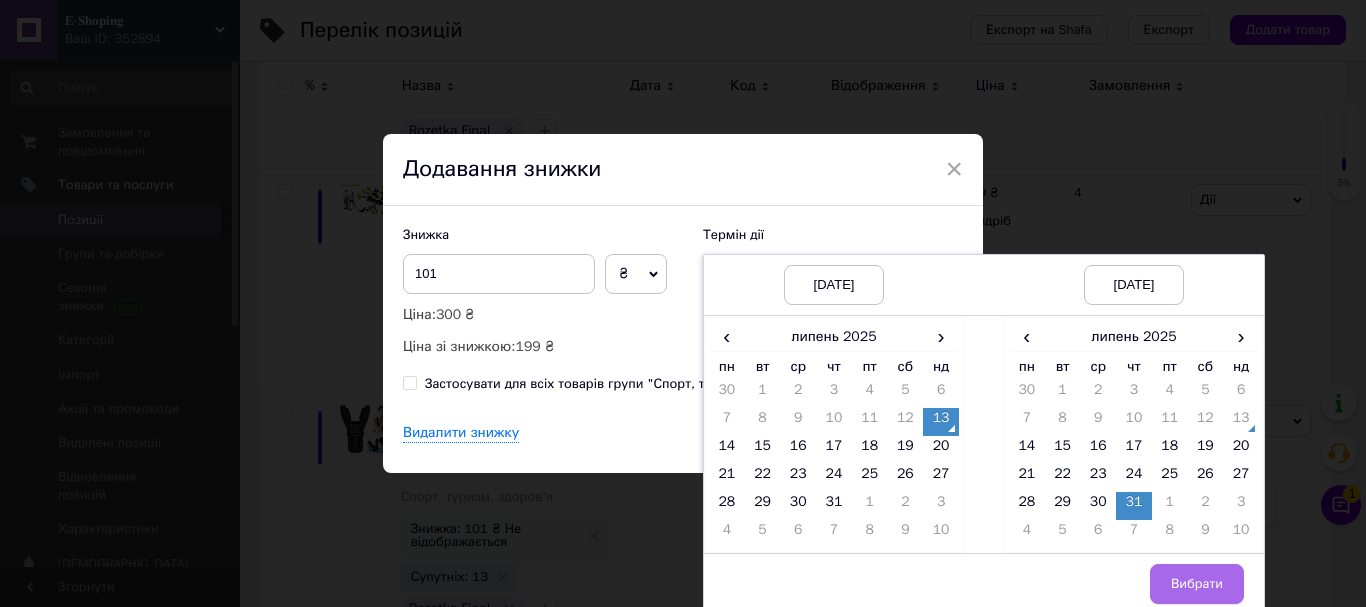 click on "Вибрати" at bounding box center [1197, 584] 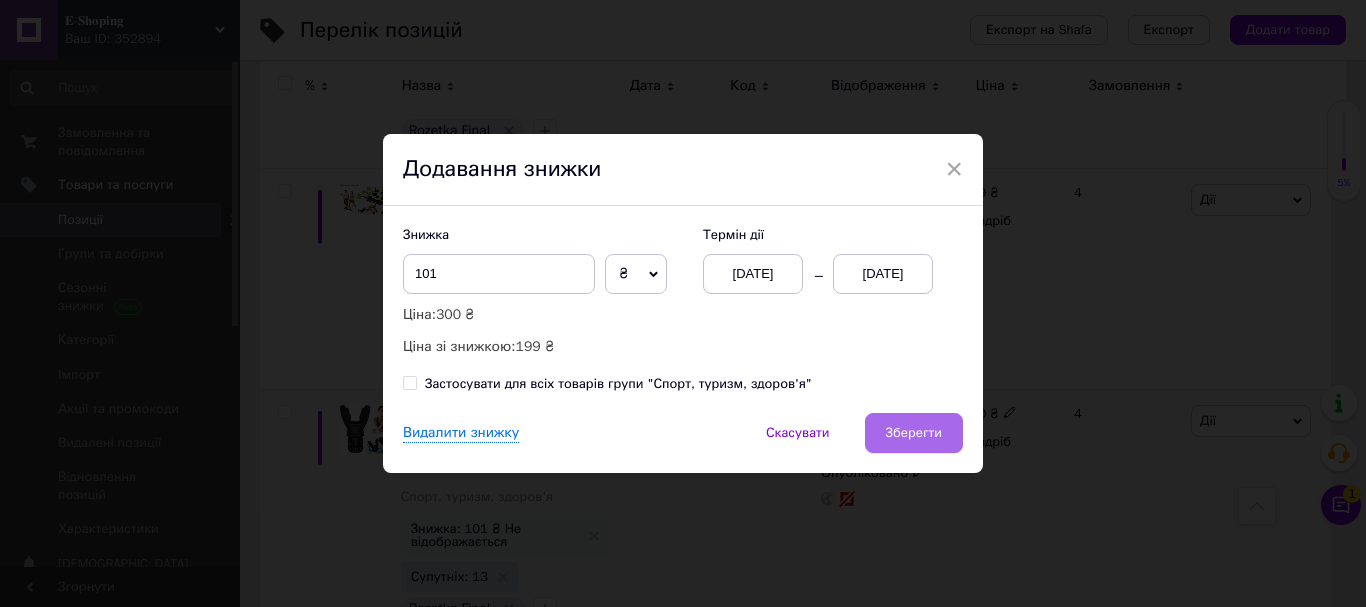 click on "Зберегти" at bounding box center [914, 433] 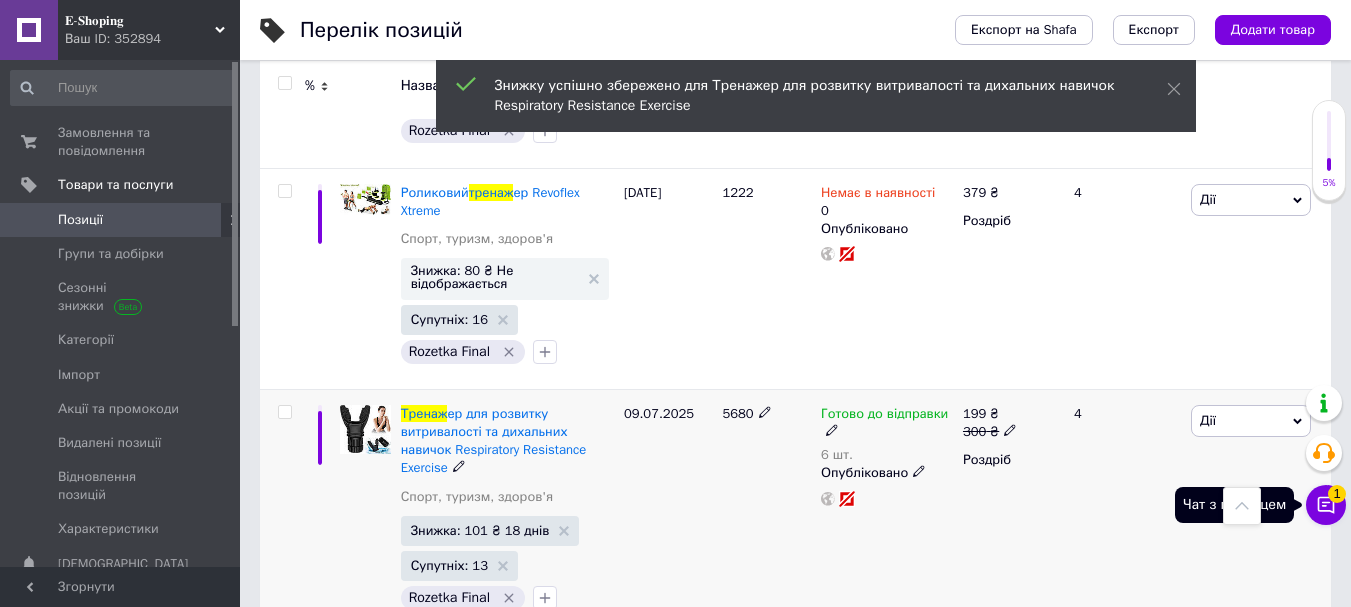 click 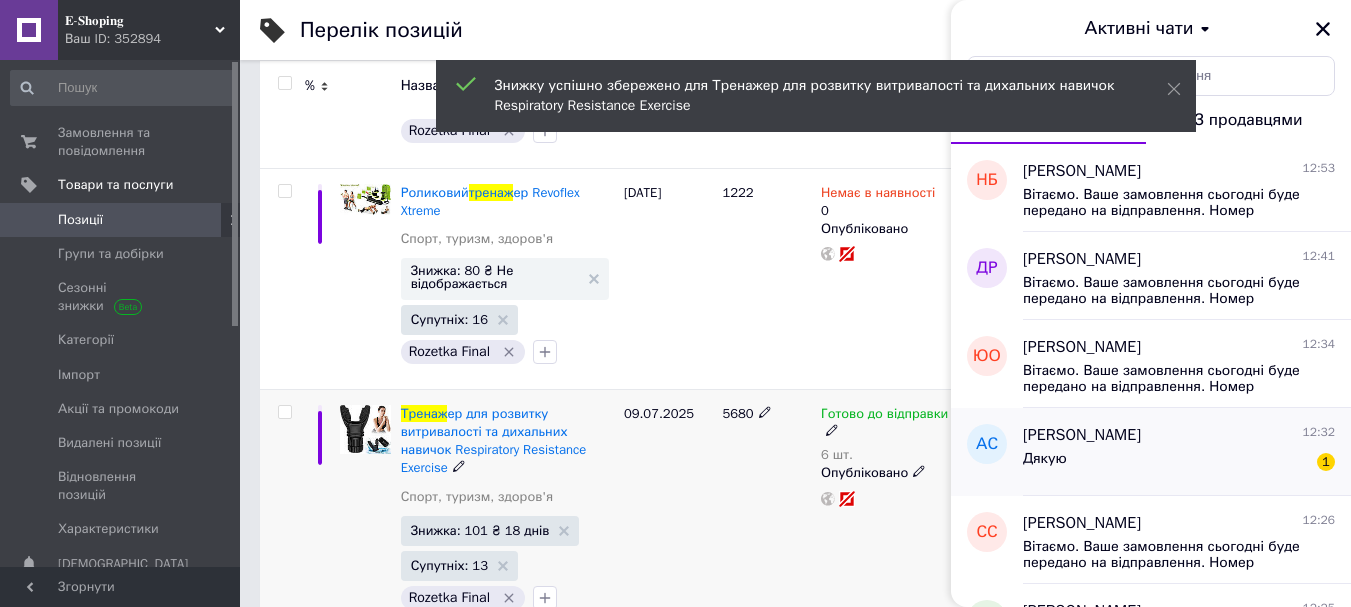 click on "Дякую 1" at bounding box center (1179, 463) 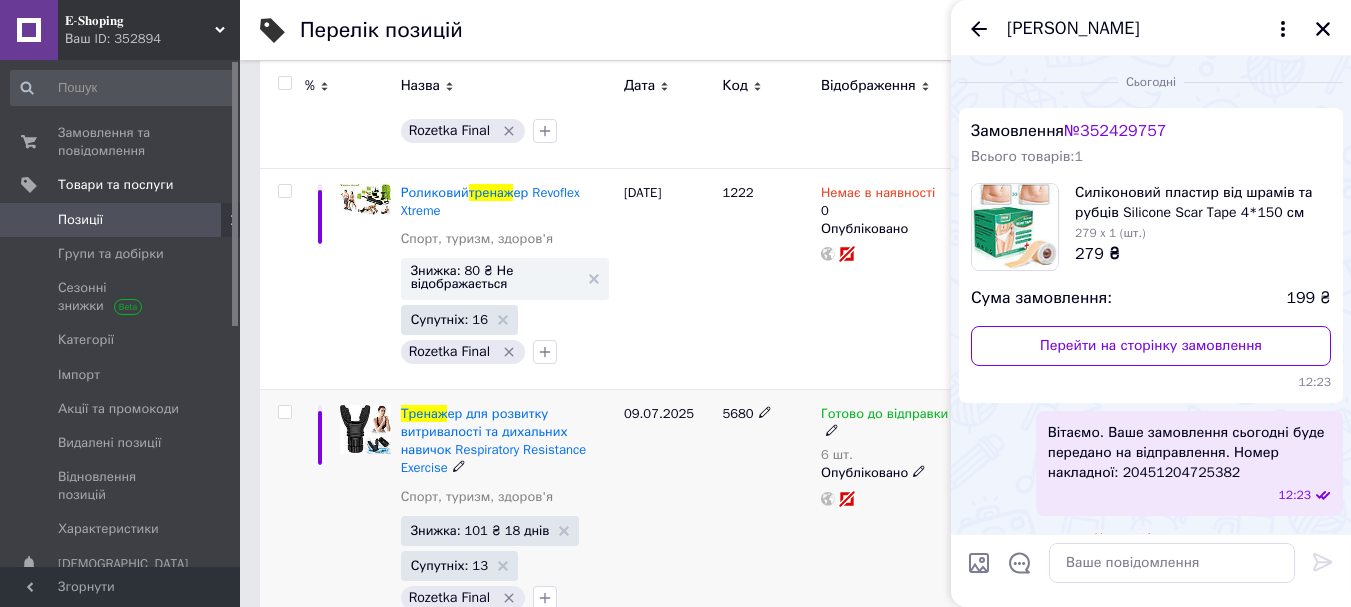 scroll, scrollTop: 79, scrollLeft: 0, axis: vertical 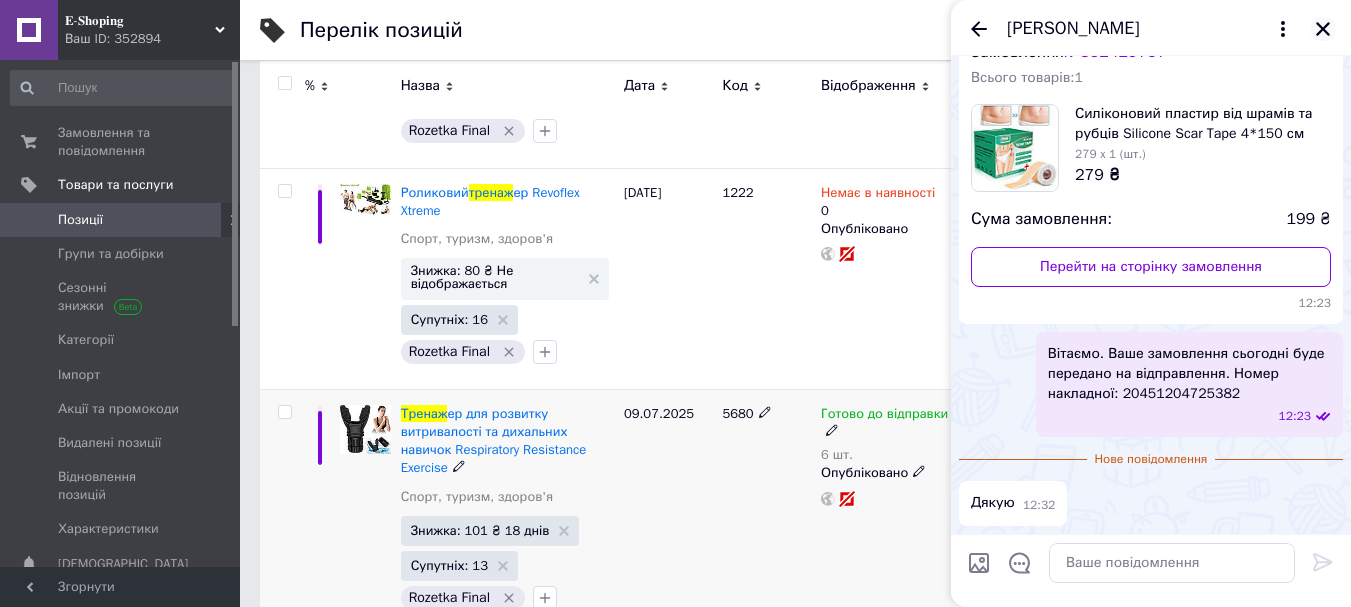click 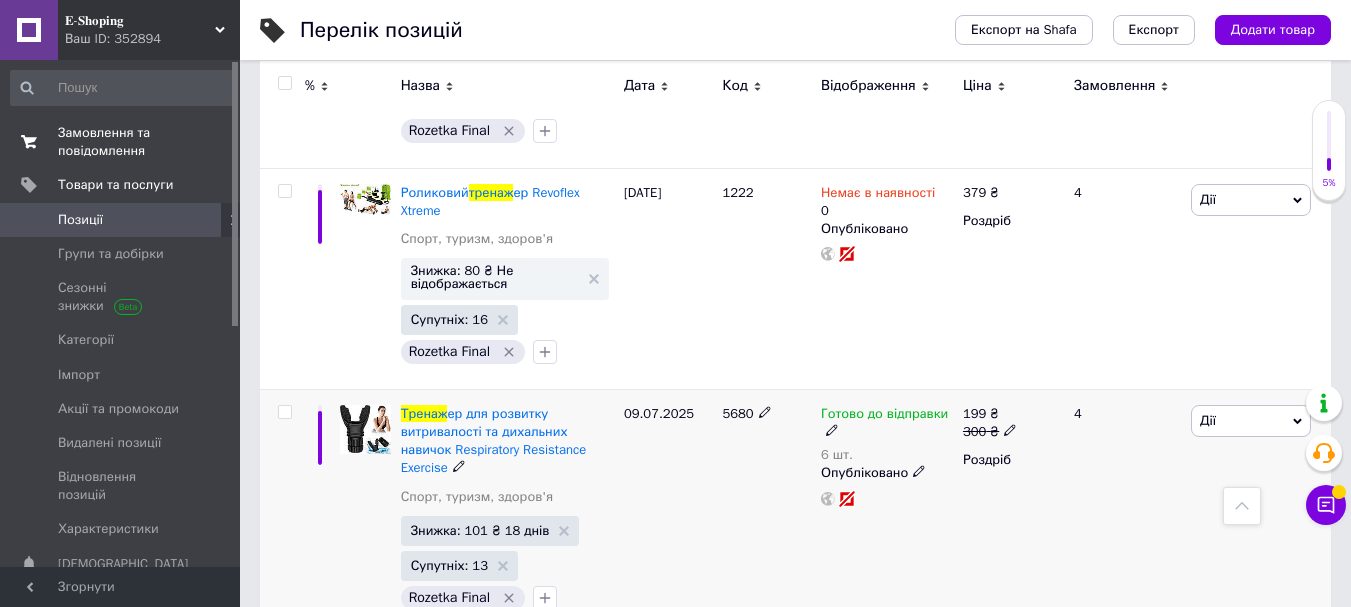 click on "Замовлення та повідомлення 0 0" at bounding box center [123, 142] 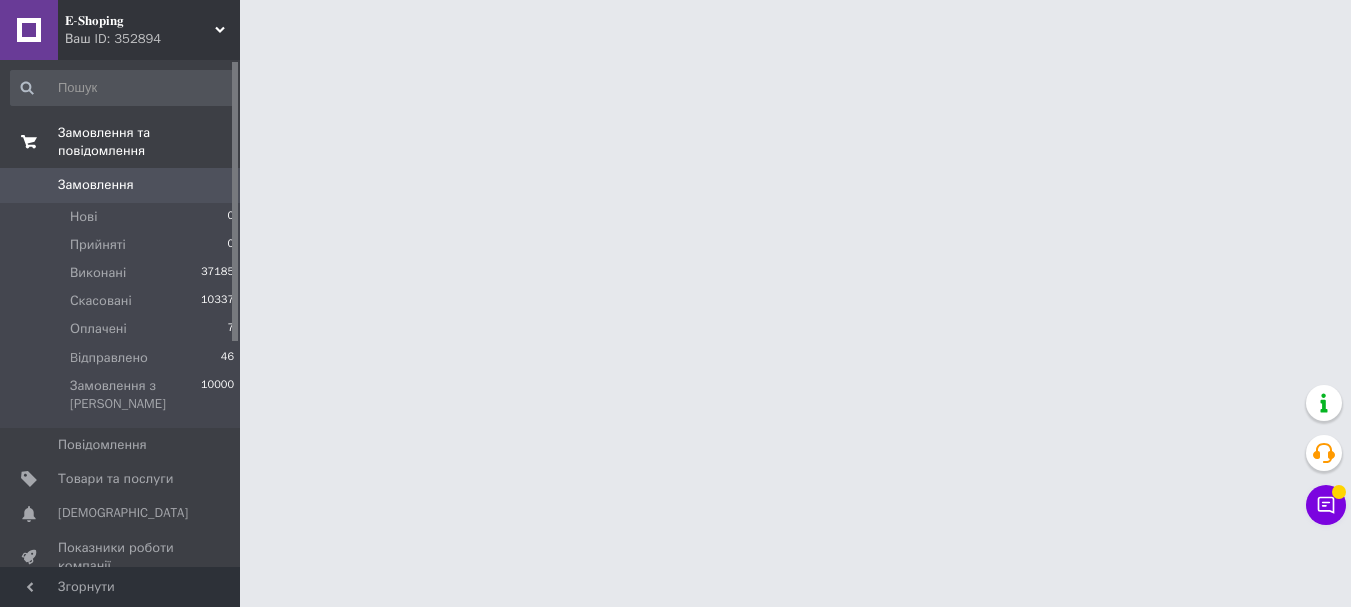 scroll, scrollTop: 0, scrollLeft: 0, axis: both 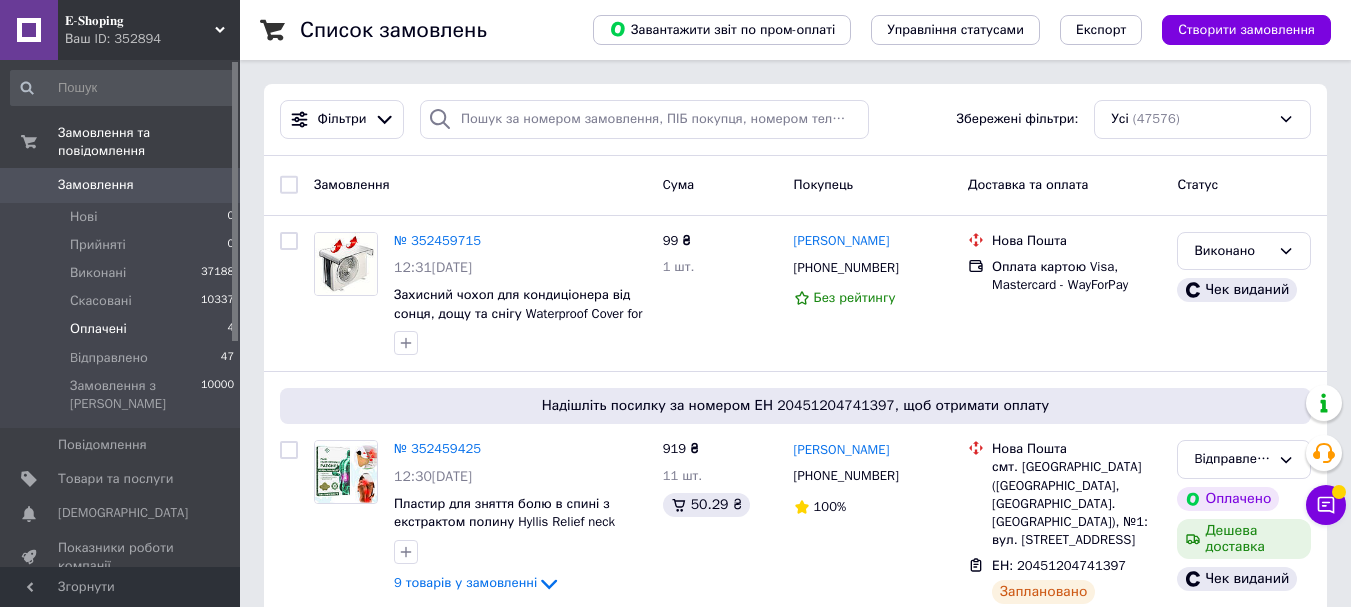 click on "Оплачені" at bounding box center (98, 329) 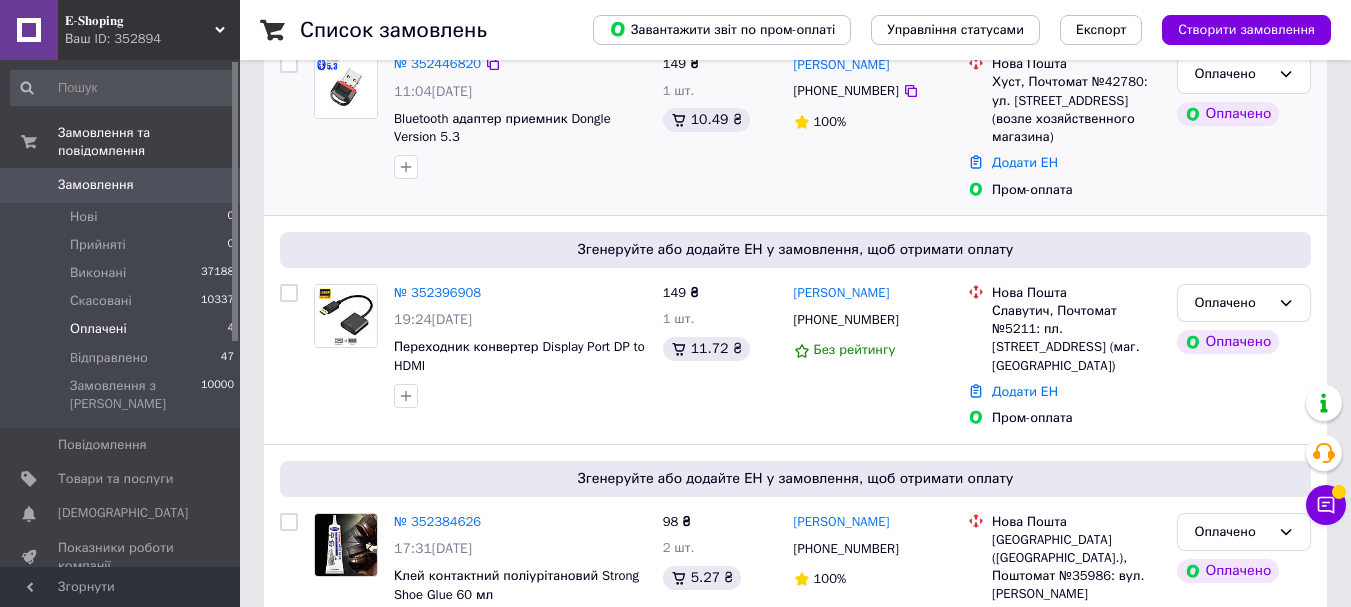 scroll, scrollTop: 200, scrollLeft: 0, axis: vertical 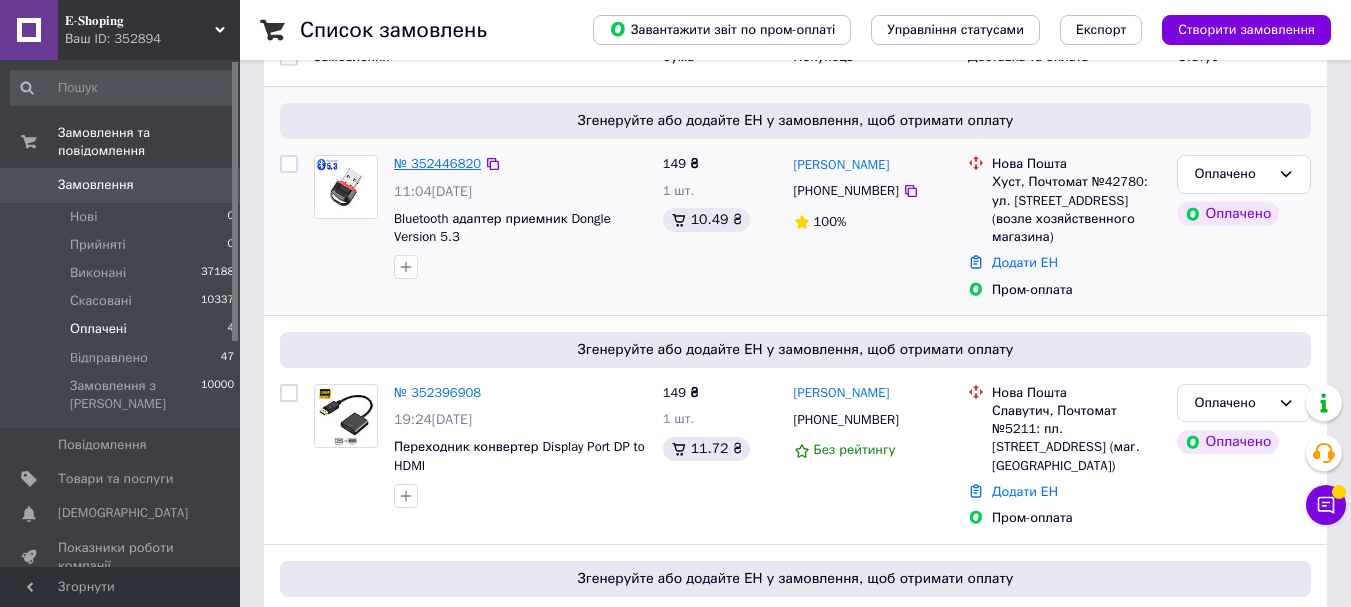 click on "№ 352446820" at bounding box center (437, 163) 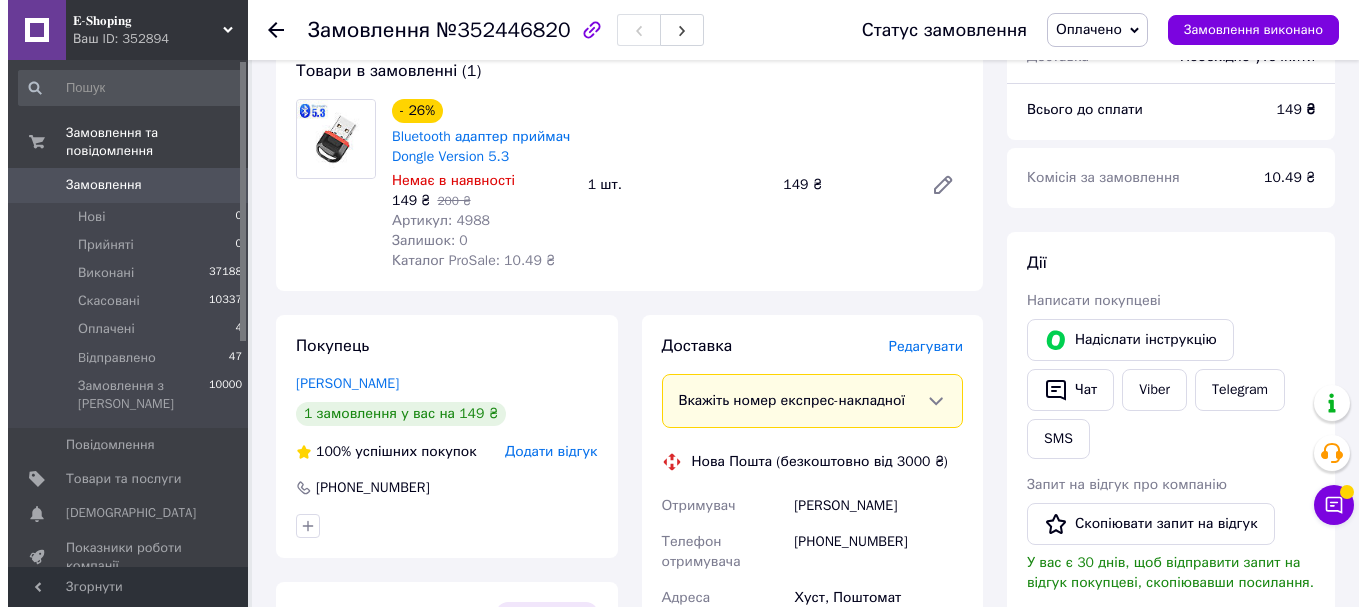 scroll, scrollTop: 200, scrollLeft: 0, axis: vertical 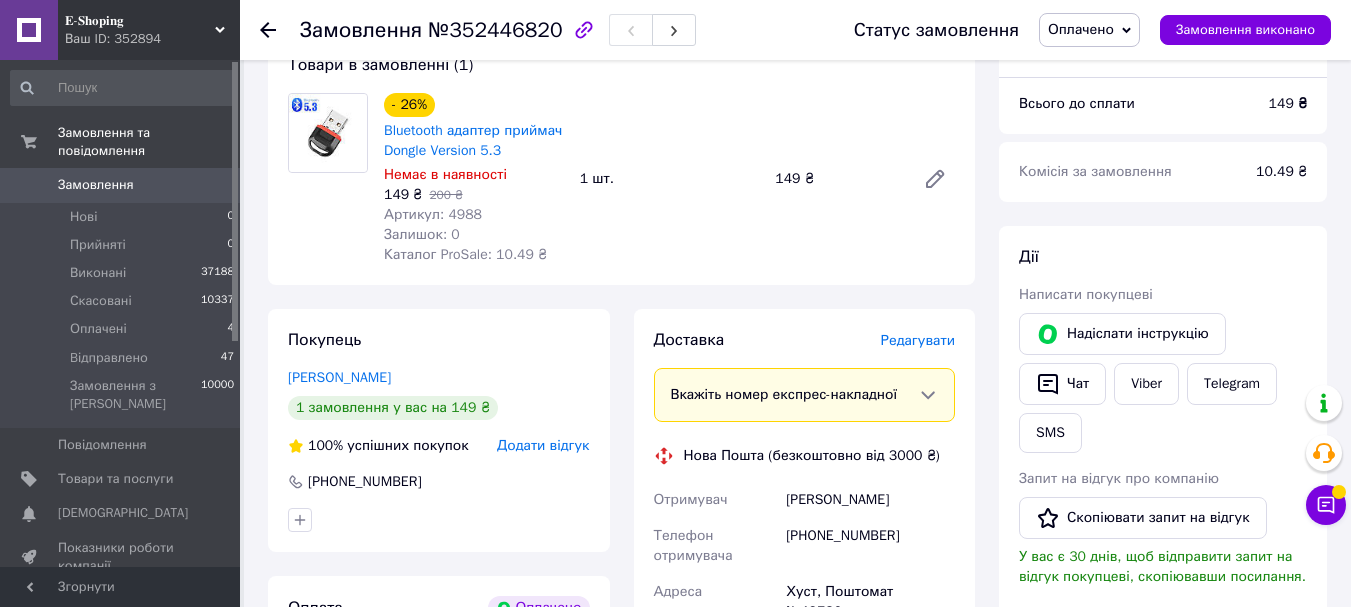 click on "Редагувати" at bounding box center [918, 340] 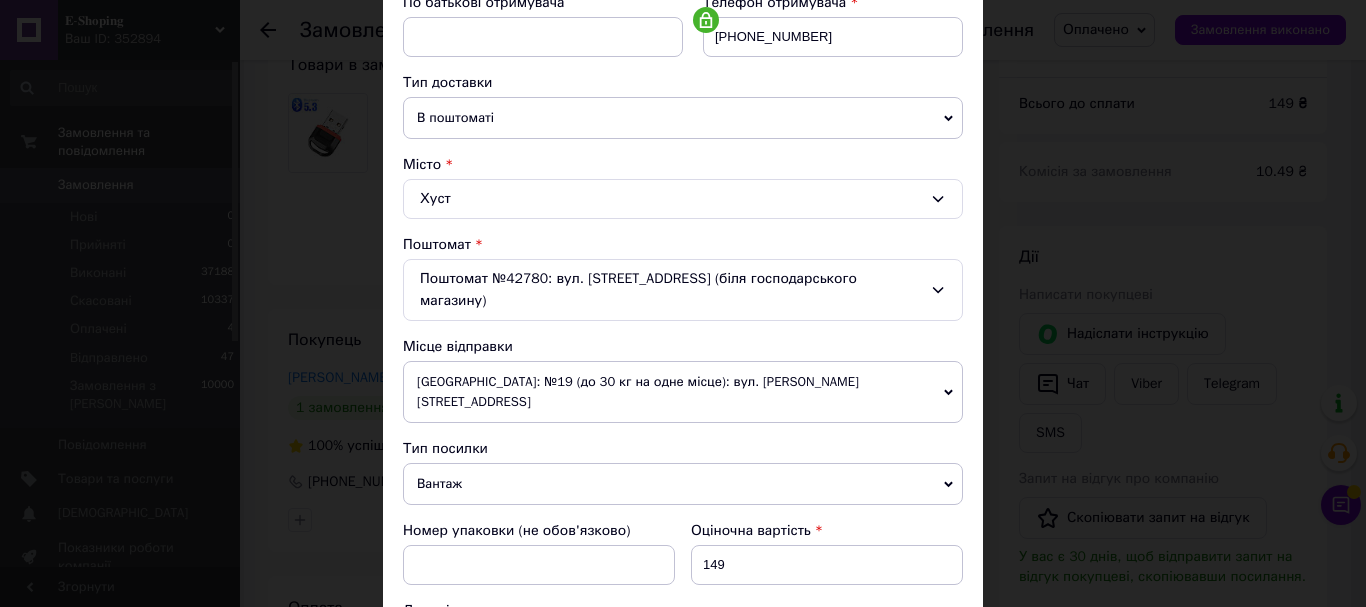 scroll, scrollTop: 721, scrollLeft: 0, axis: vertical 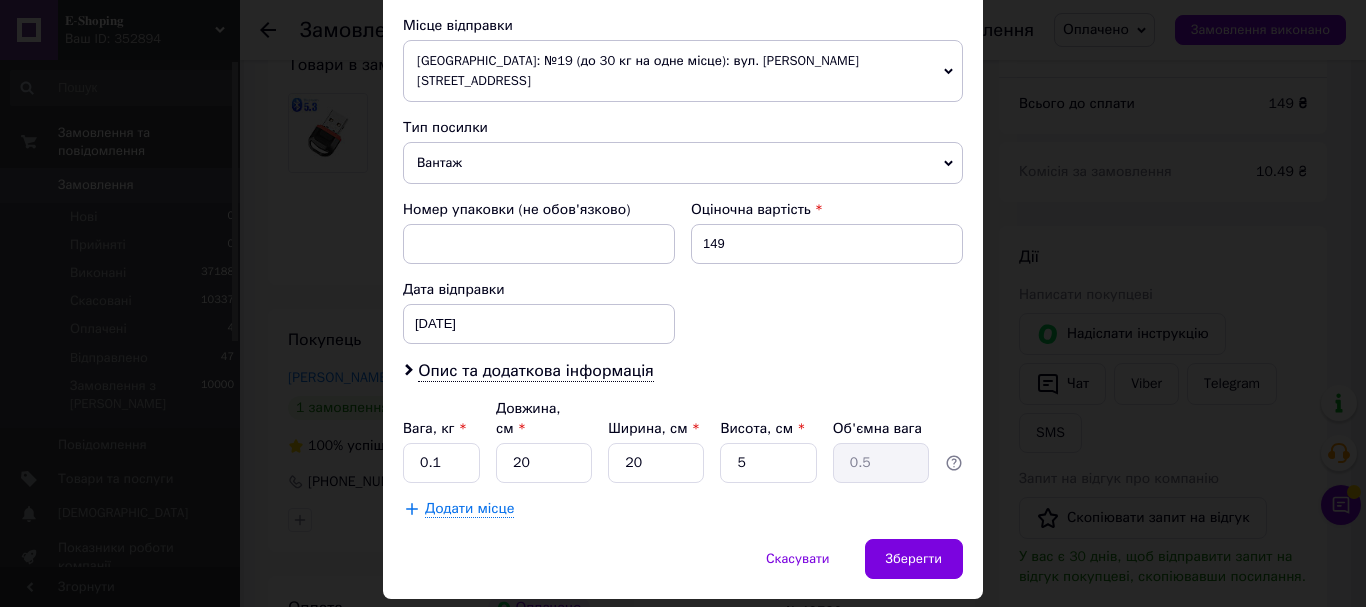 click on "Вантаж" at bounding box center (683, 163) 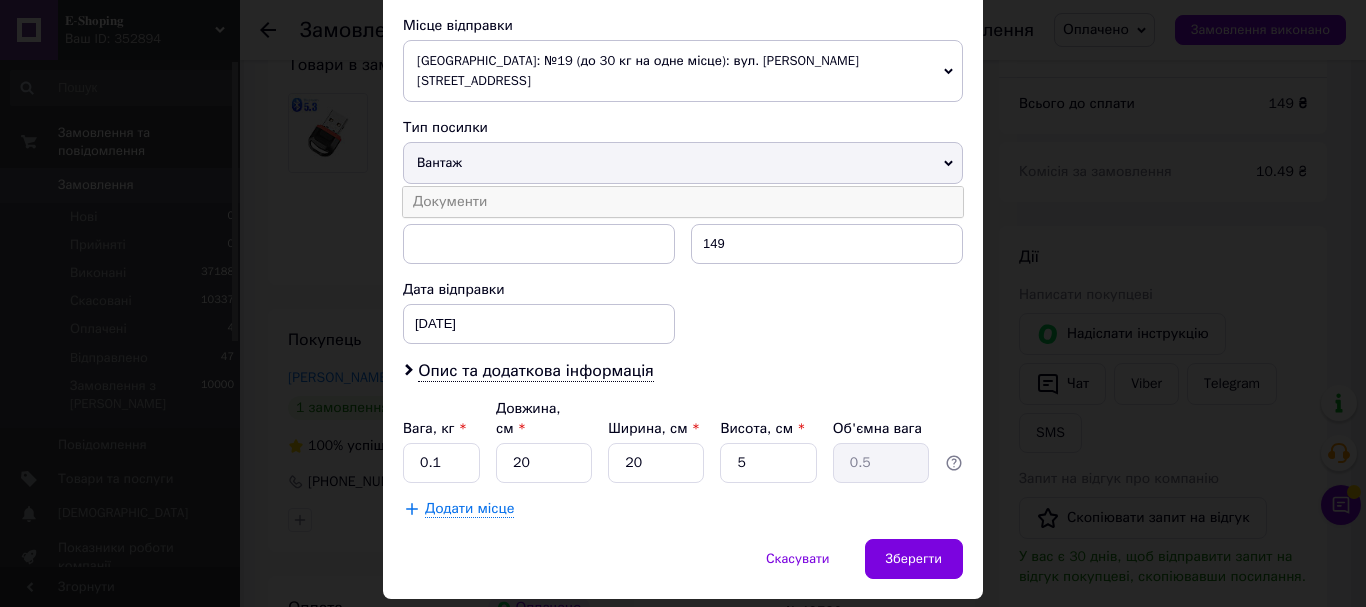 click on "Документи" at bounding box center [683, 202] 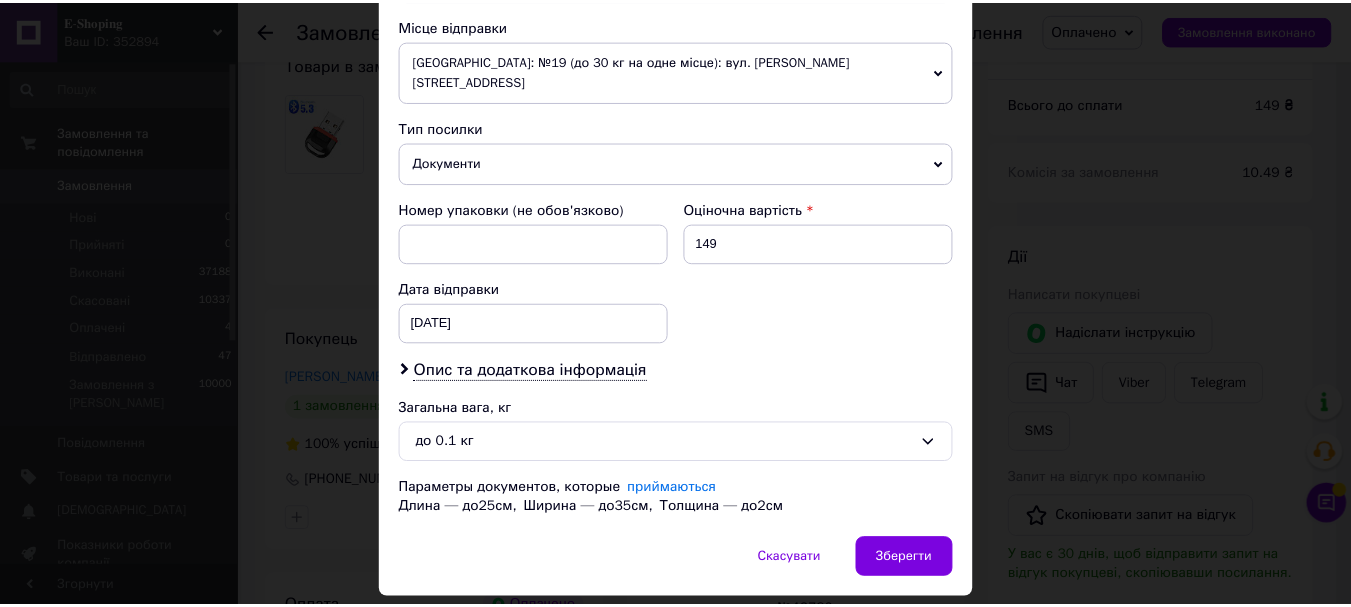 scroll, scrollTop: 741, scrollLeft: 0, axis: vertical 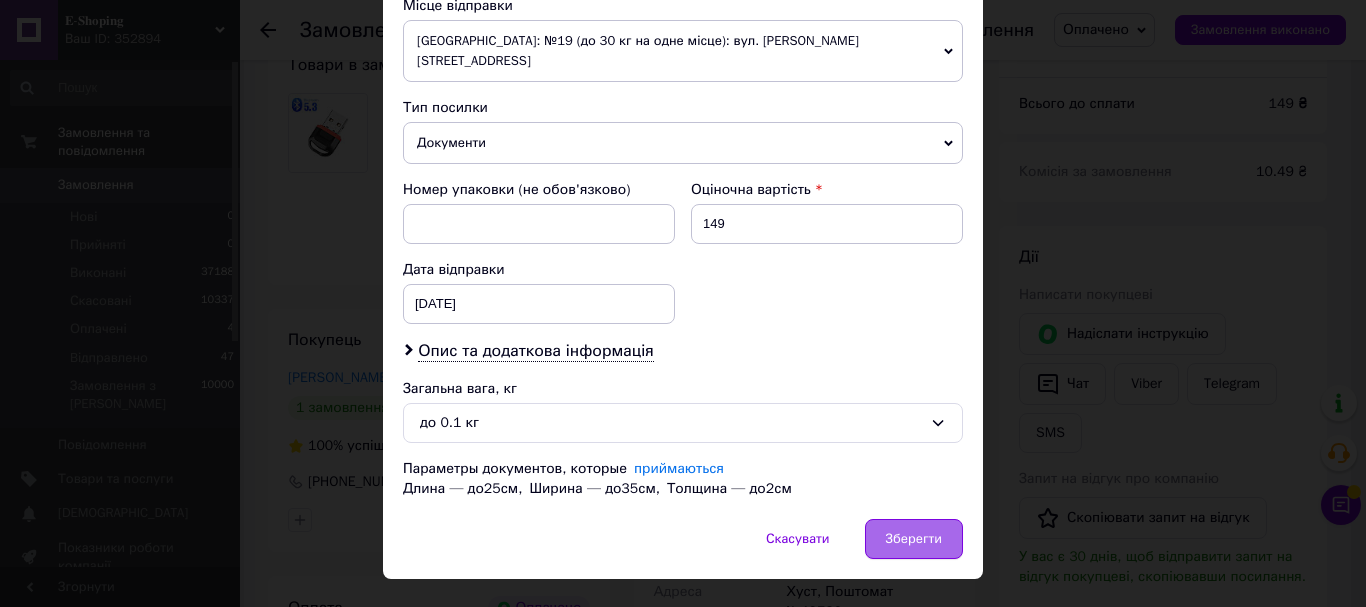click on "Зберегти" at bounding box center [914, 539] 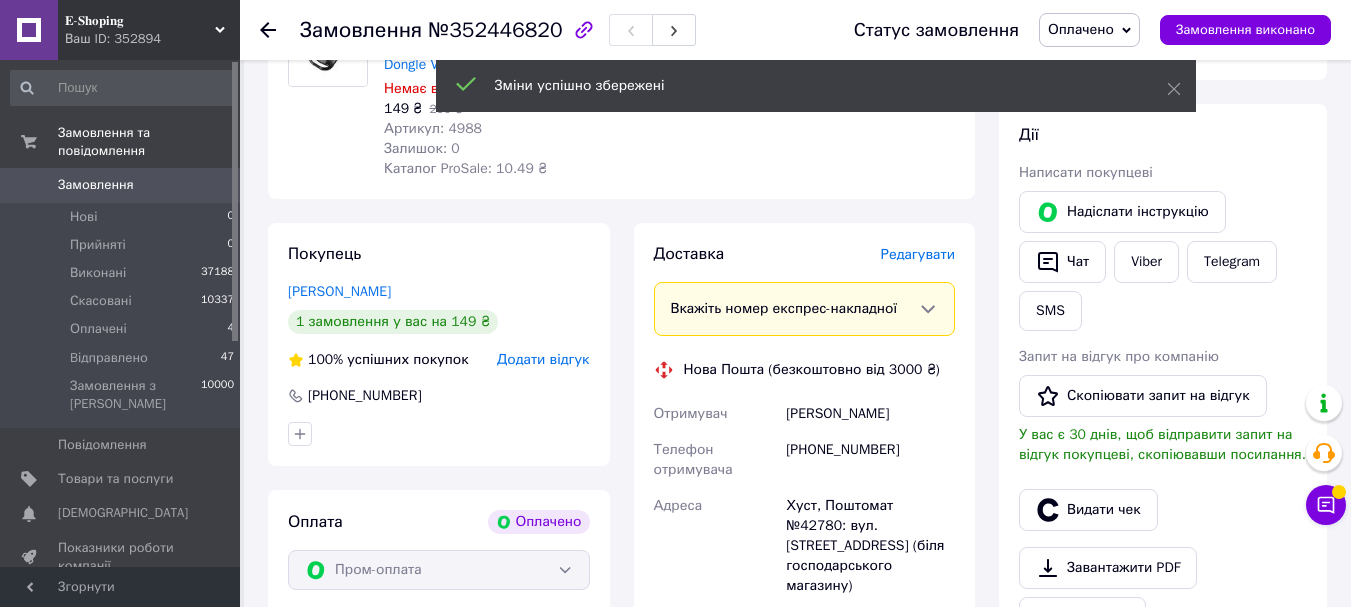 scroll, scrollTop: 600, scrollLeft: 0, axis: vertical 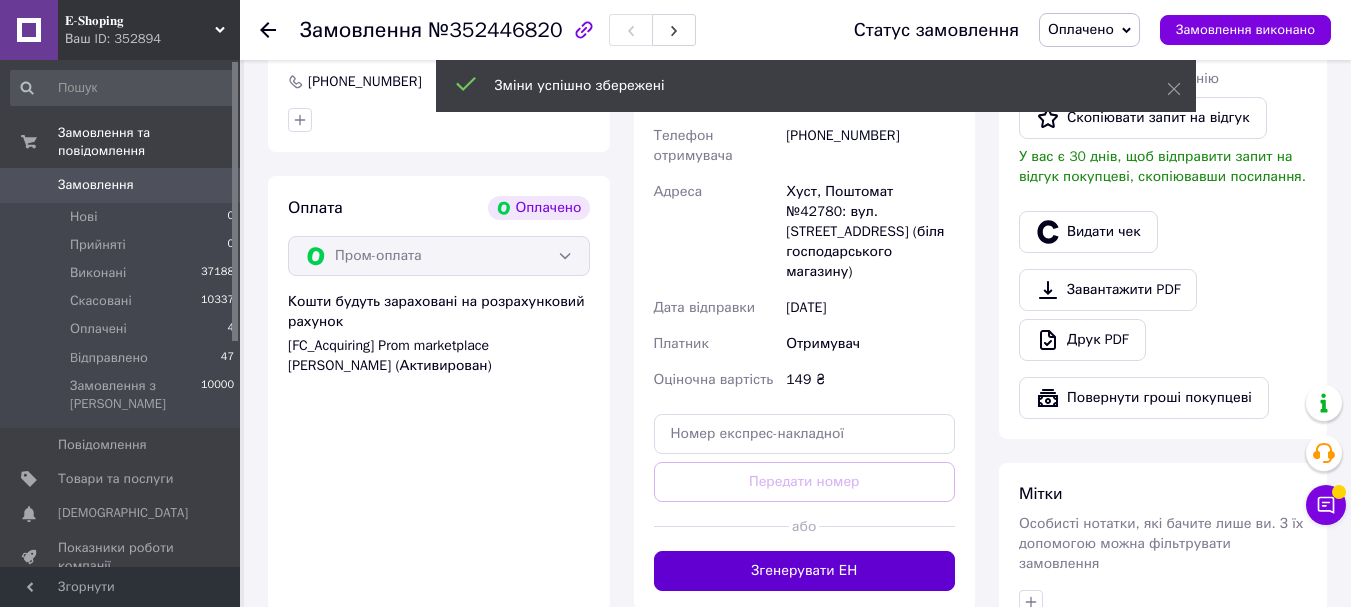 click on "Згенерувати ЕН" at bounding box center (805, 571) 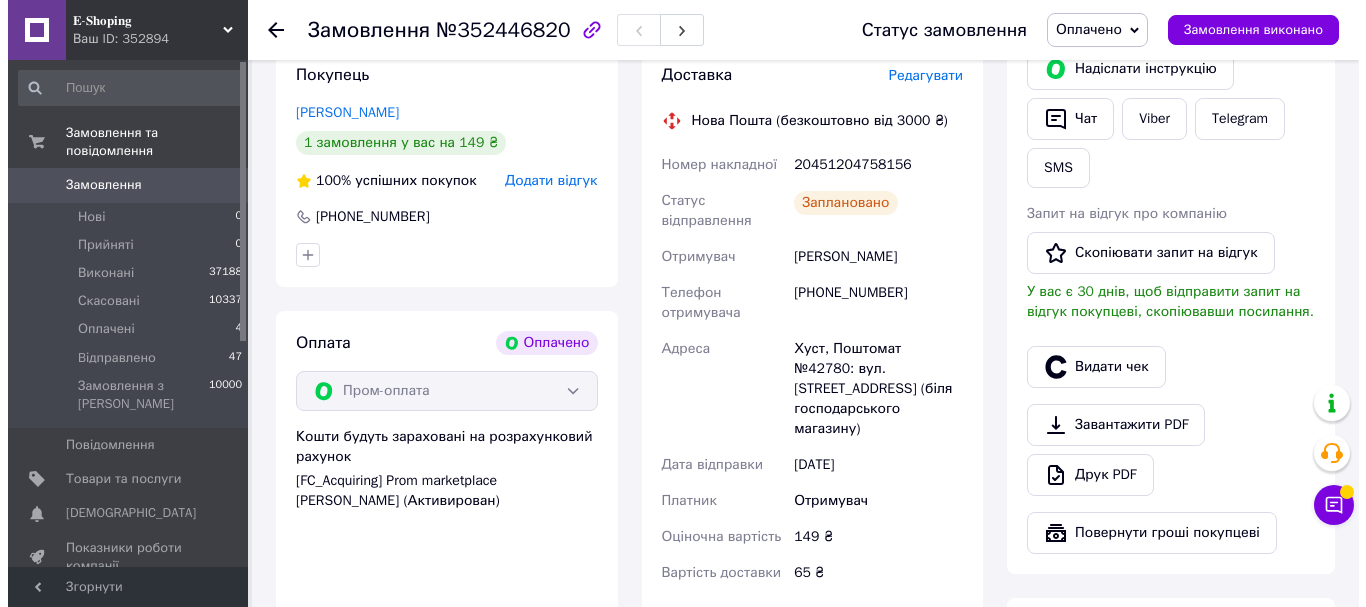 scroll, scrollTop: 400, scrollLeft: 0, axis: vertical 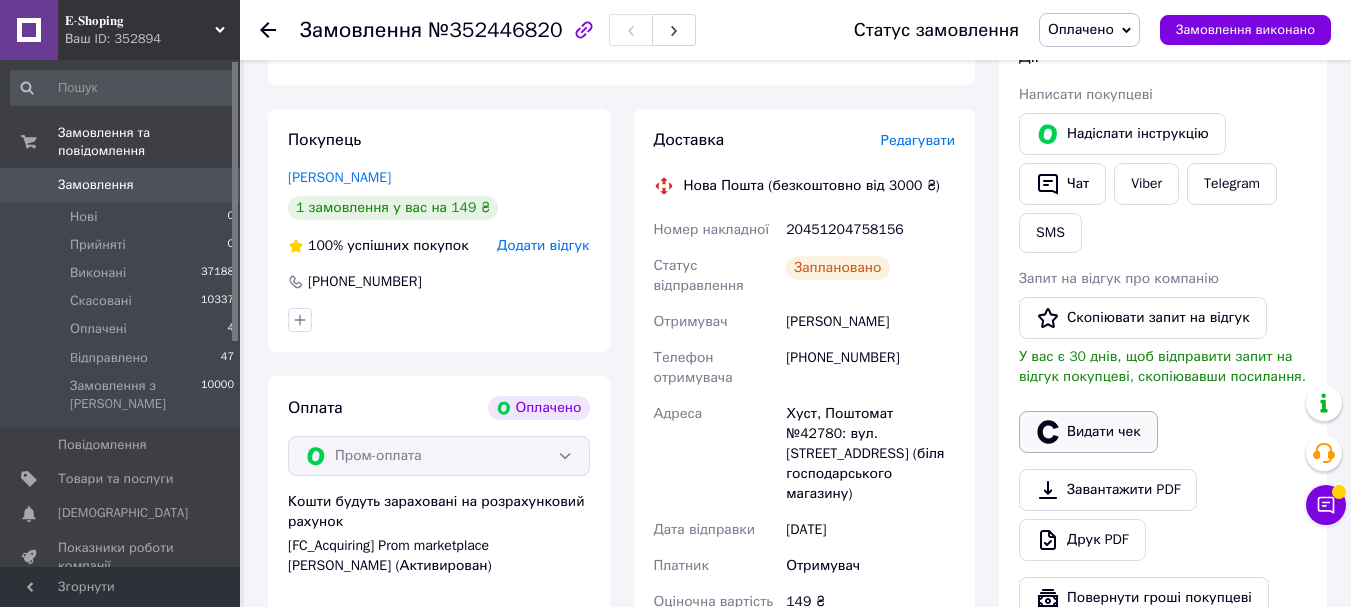 click on "Видати чек" at bounding box center (1088, 432) 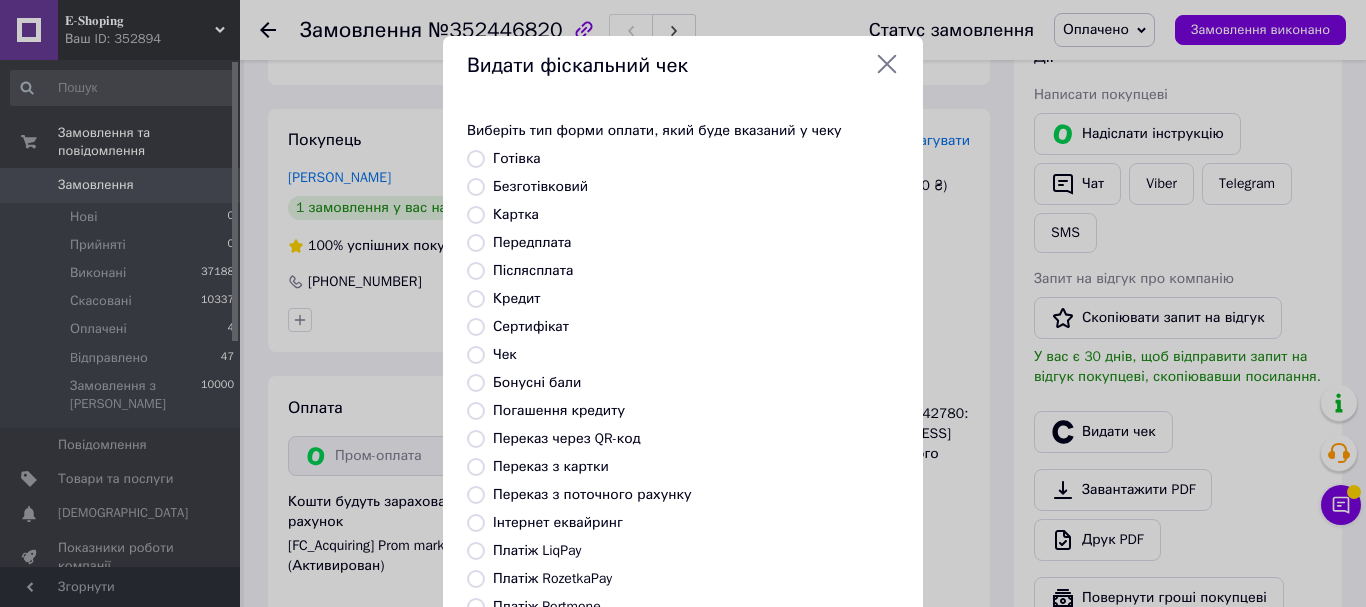 click on "Виберіть тип форми оплати, який буде вказаний у чеку Готівка Безготівковий Картка Передплата Післясплата Кредит Сертифікат Чек Бонусні бали Погашення кредиту Переказ через QR-код Переказ з картки Переказ з поточного рахунку Інтернет еквайринг Платіж LiqPay Платіж RozetkaPay Платіж Portmone Платіж NovaPay Або додайте посилання на фіскальний чек" at bounding box center (683, 427) 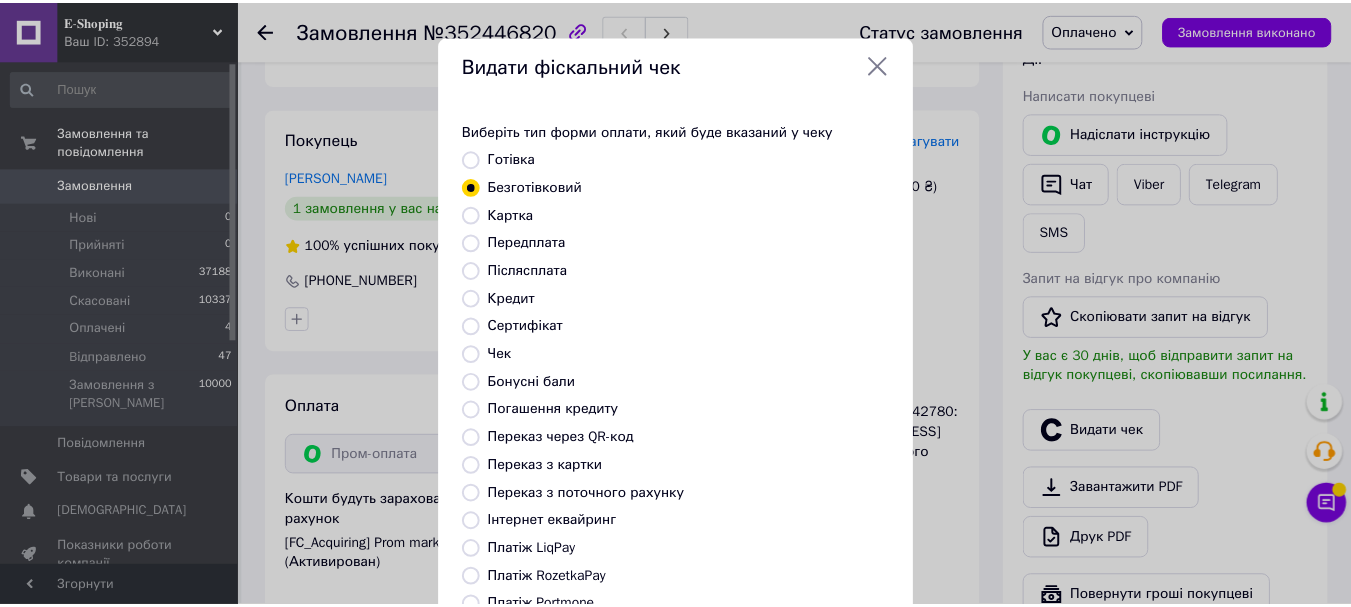 scroll, scrollTop: 252, scrollLeft: 0, axis: vertical 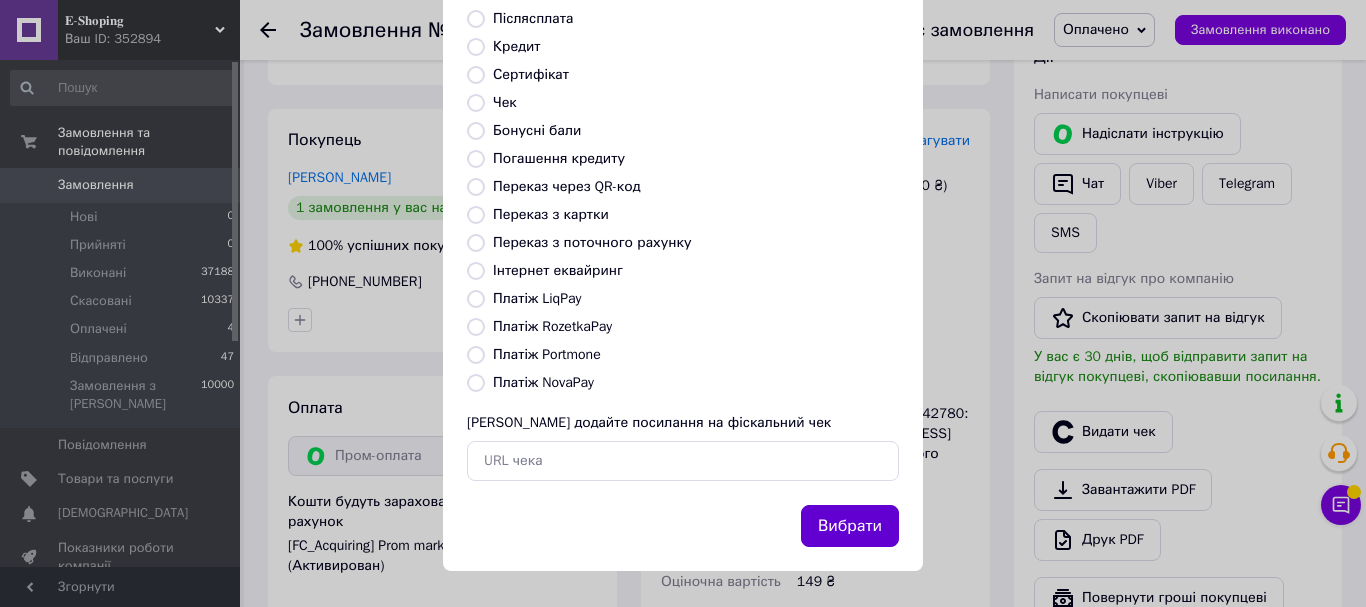 click on "Вибрати" at bounding box center [850, 526] 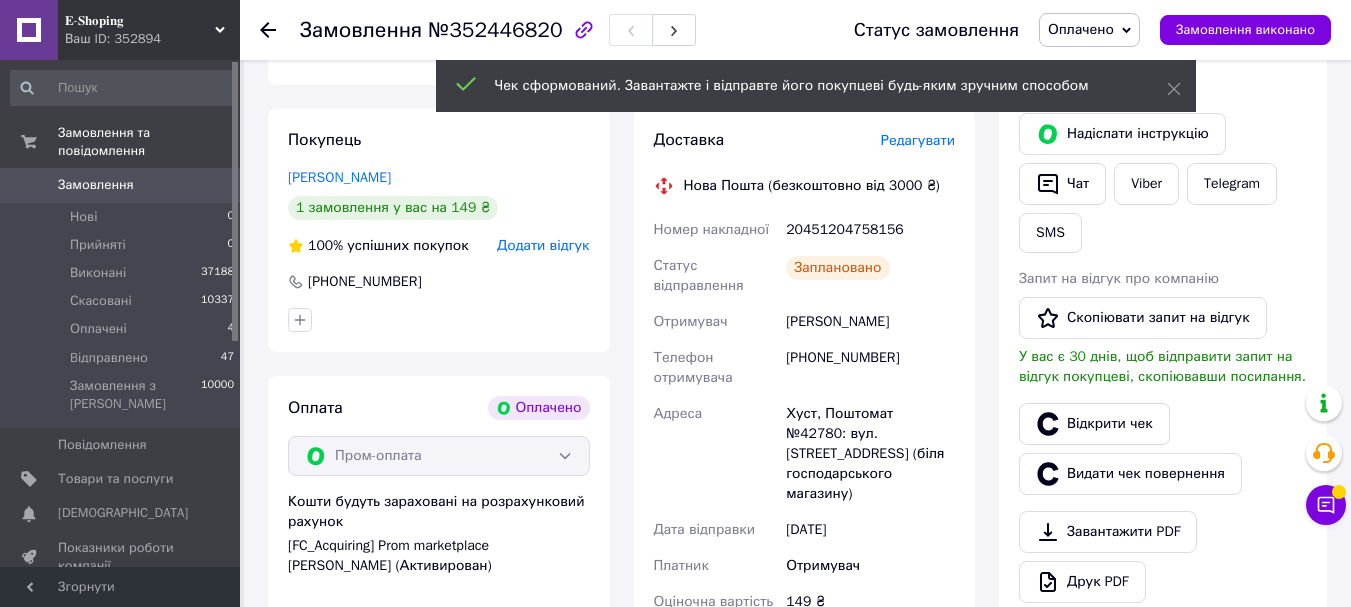 scroll, scrollTop: 300, scrollLeft: 0, axis: vertical 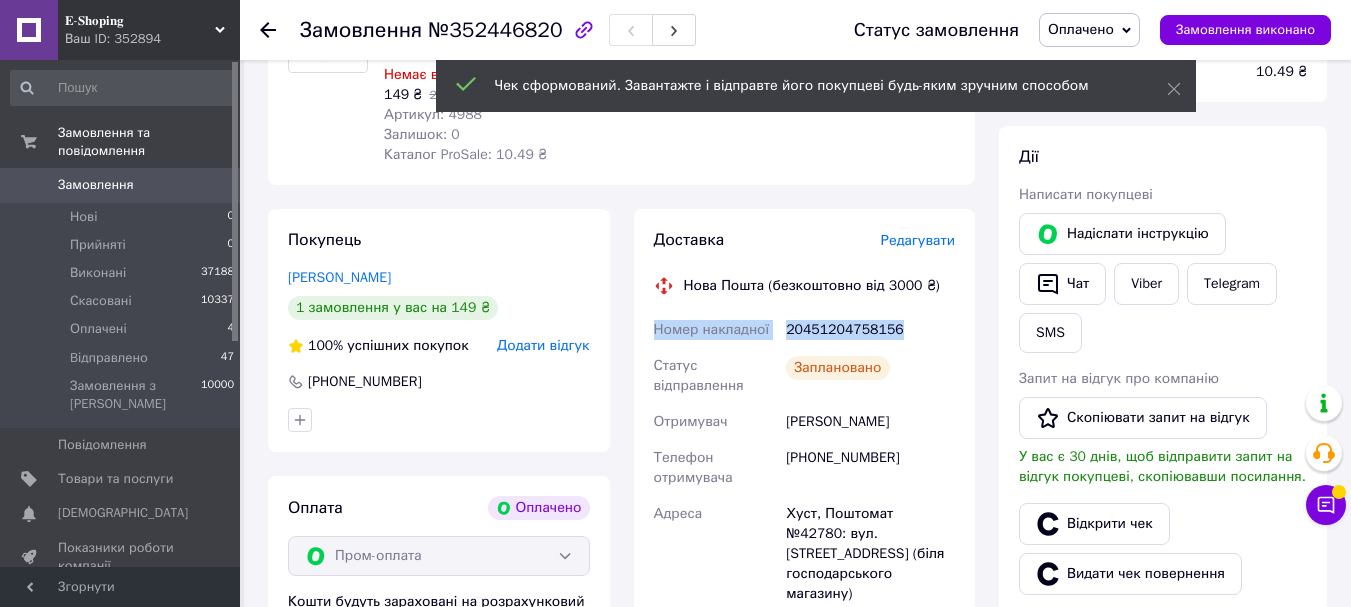 drag, startPoint x: 650, startPoint y: 330, endPoint x: 860, endPoint y: 335, distance: 210.05951 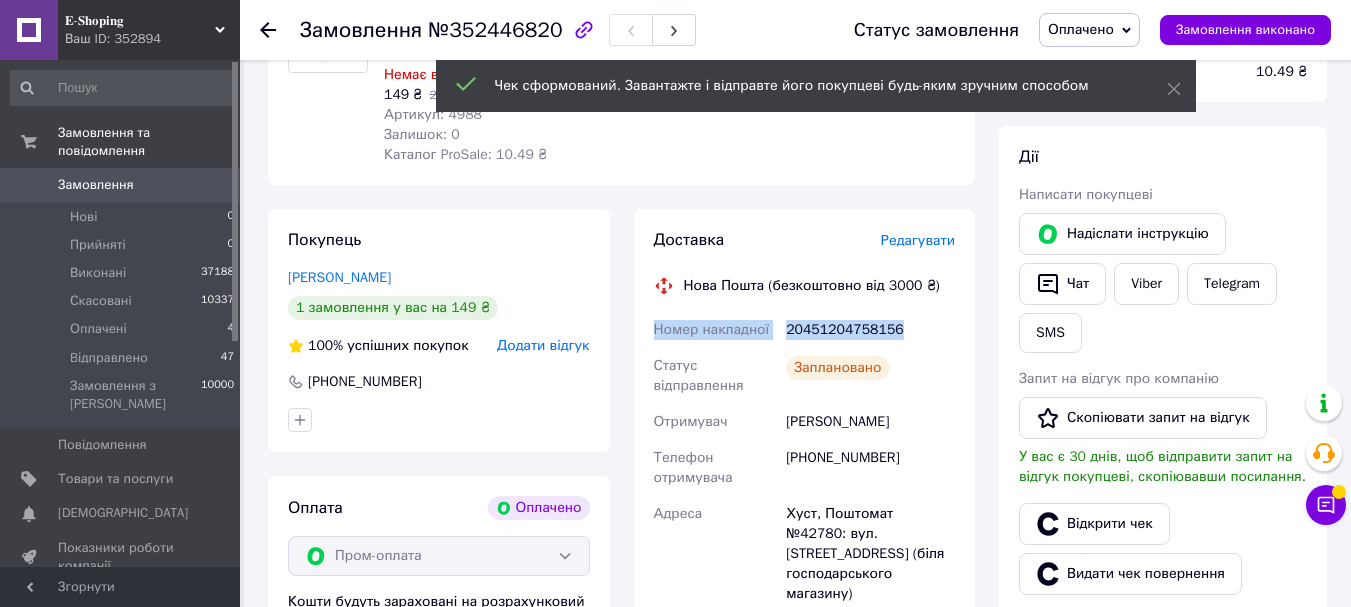 click on "Номер накладної 20451204758156 Статус відправлення Заплановано Отримувач [PERSON_NAME] Телефон отримувача [PHONE_NUMBER] [PERSON_NAME][GEOGRAPHIC_DATA] №42780: вул. Небесної Сотні, 91 (біля господарського магазину) Дата відправки [DATE] Платник Отримувач Оціночна вартість 149 ₴ Вартість доставки 65 ₴" at bounding box center [805, 534] 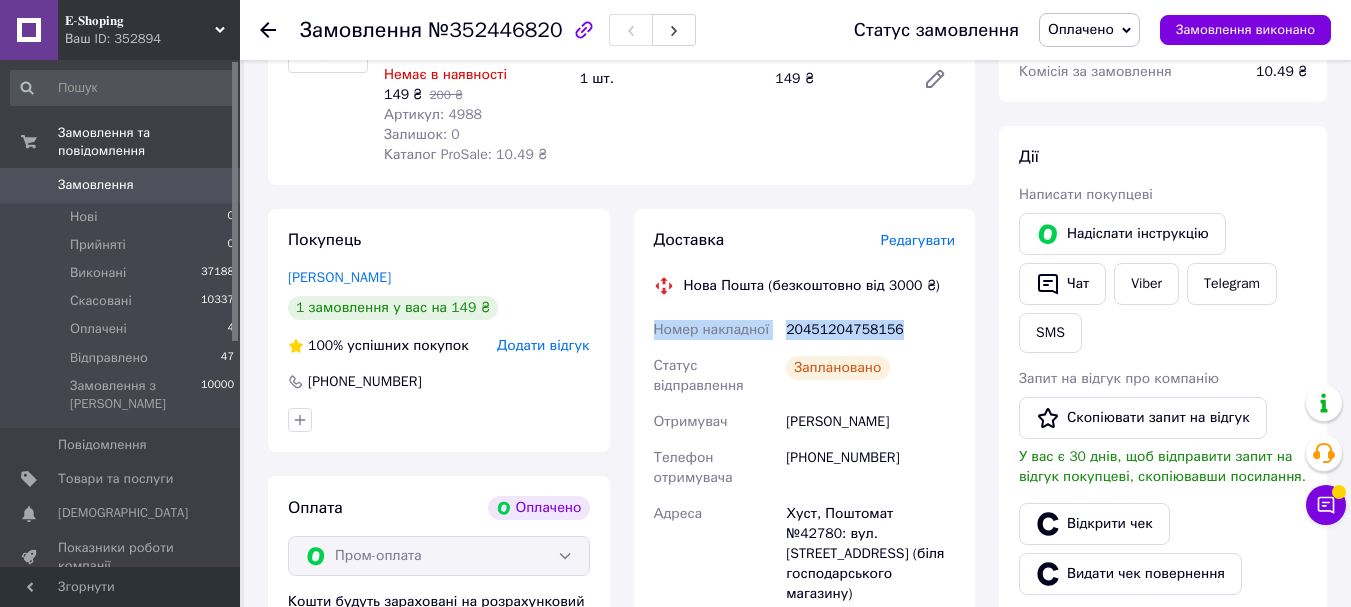 copy on "Номер накладної 20451204758156" 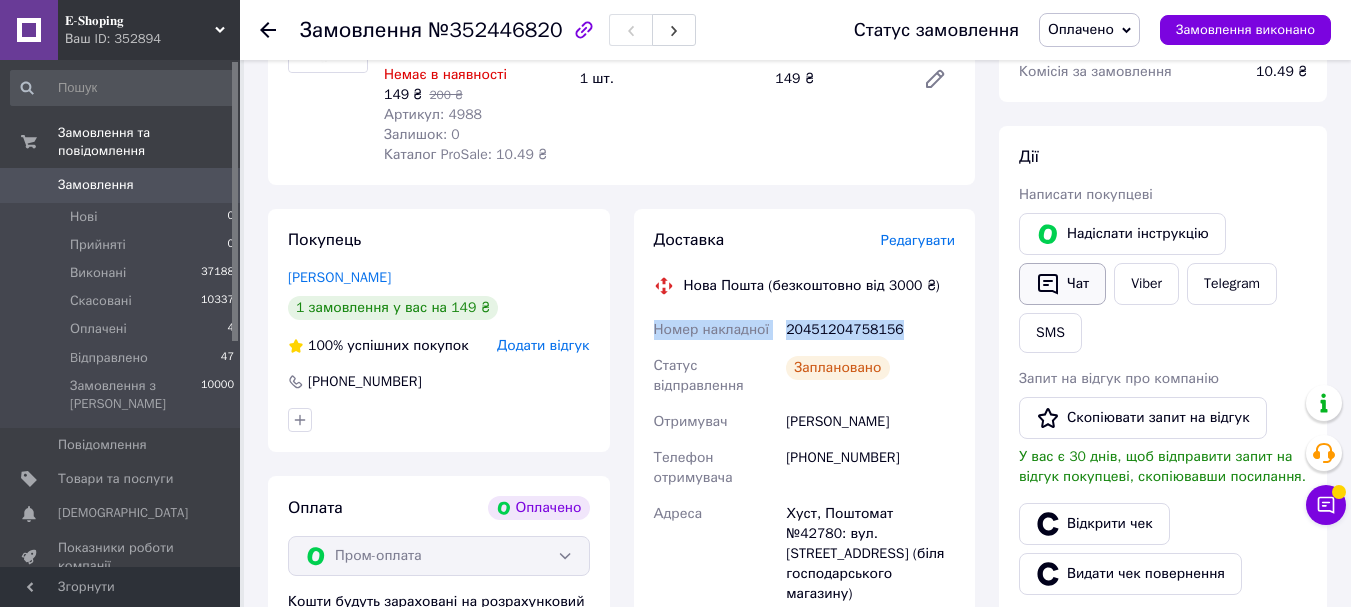 click on "Чат" at bounding box center [1062, 284] 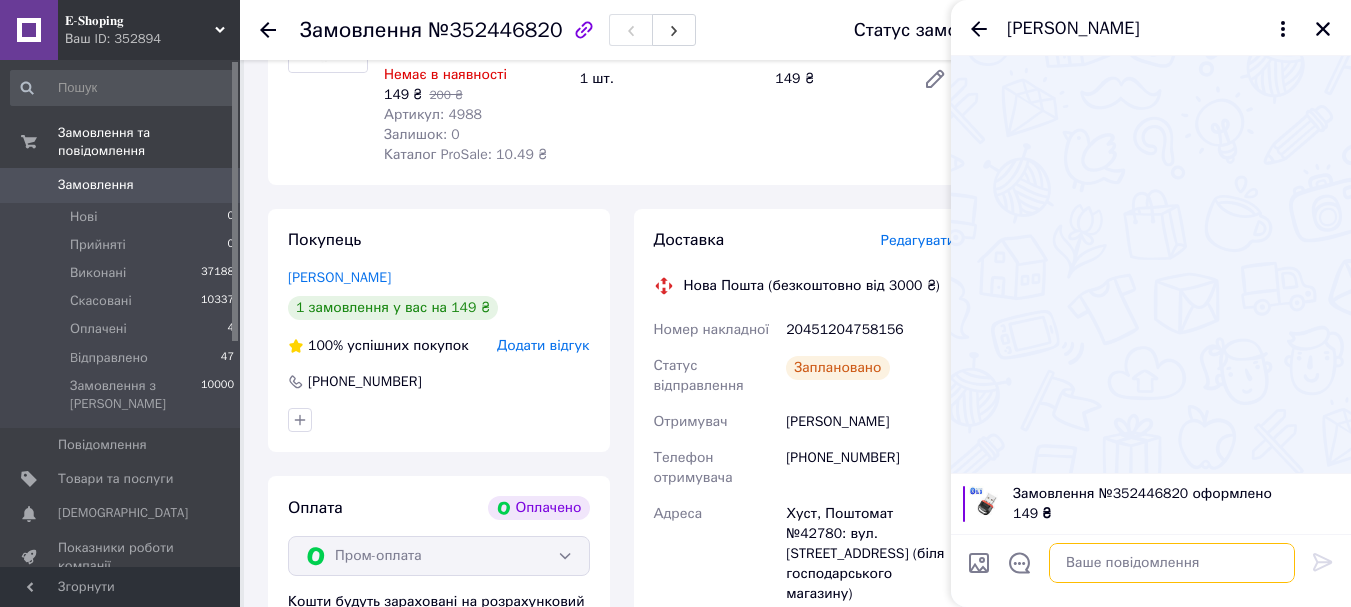 click at bounding box center (1172, 563) 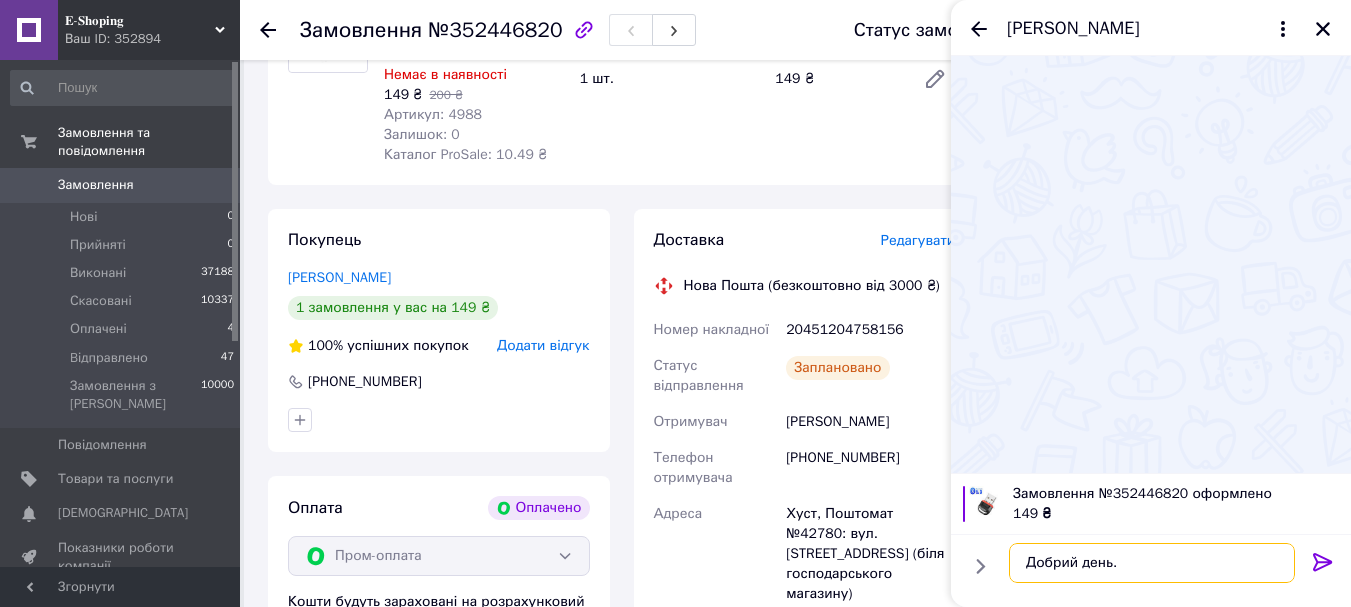 paste on "Номер накладної
20451204758156" 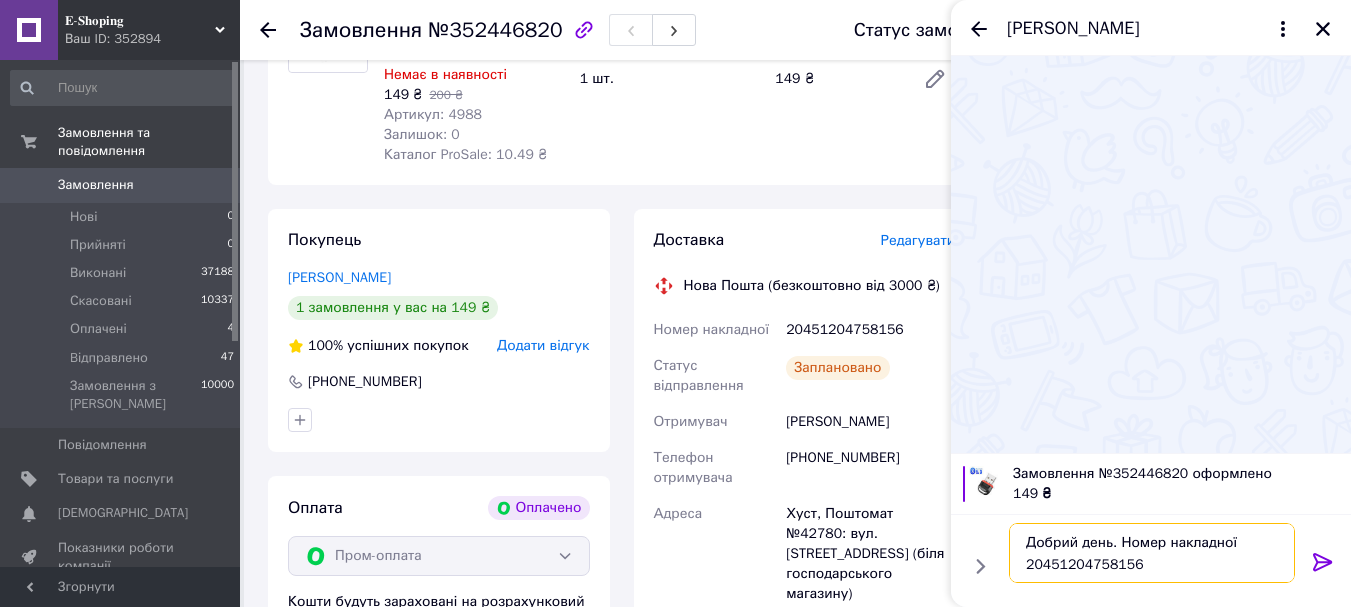 type on "Добрий день. Номер накладної
20451204758156" 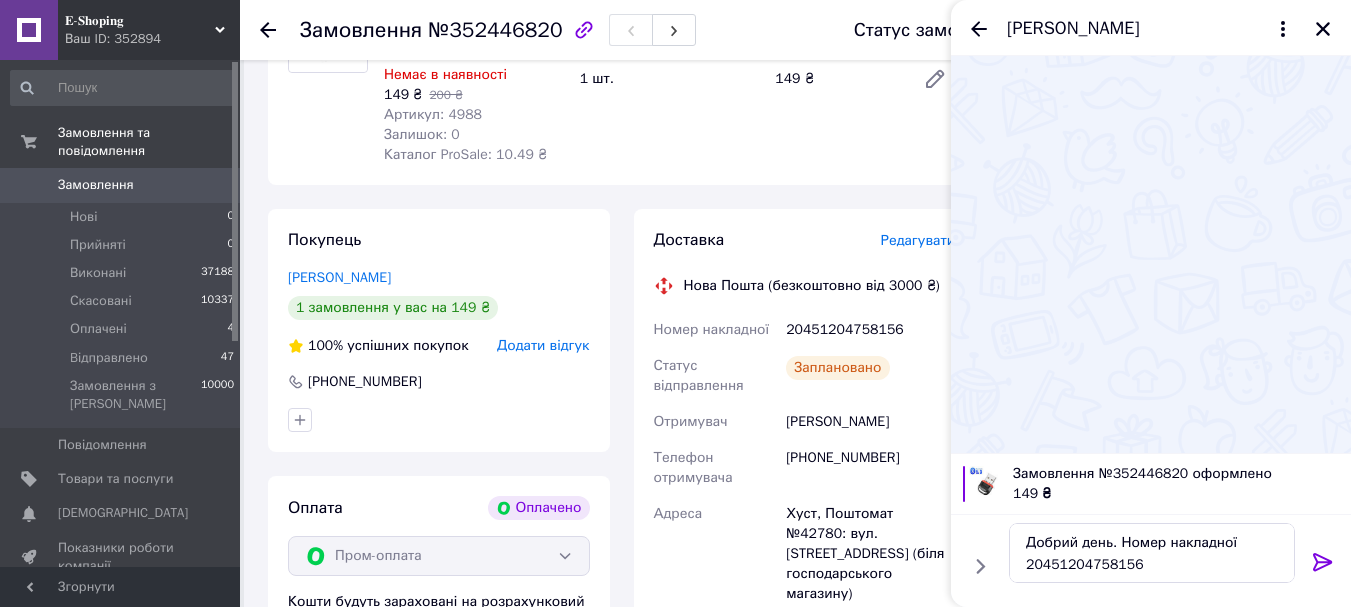 click 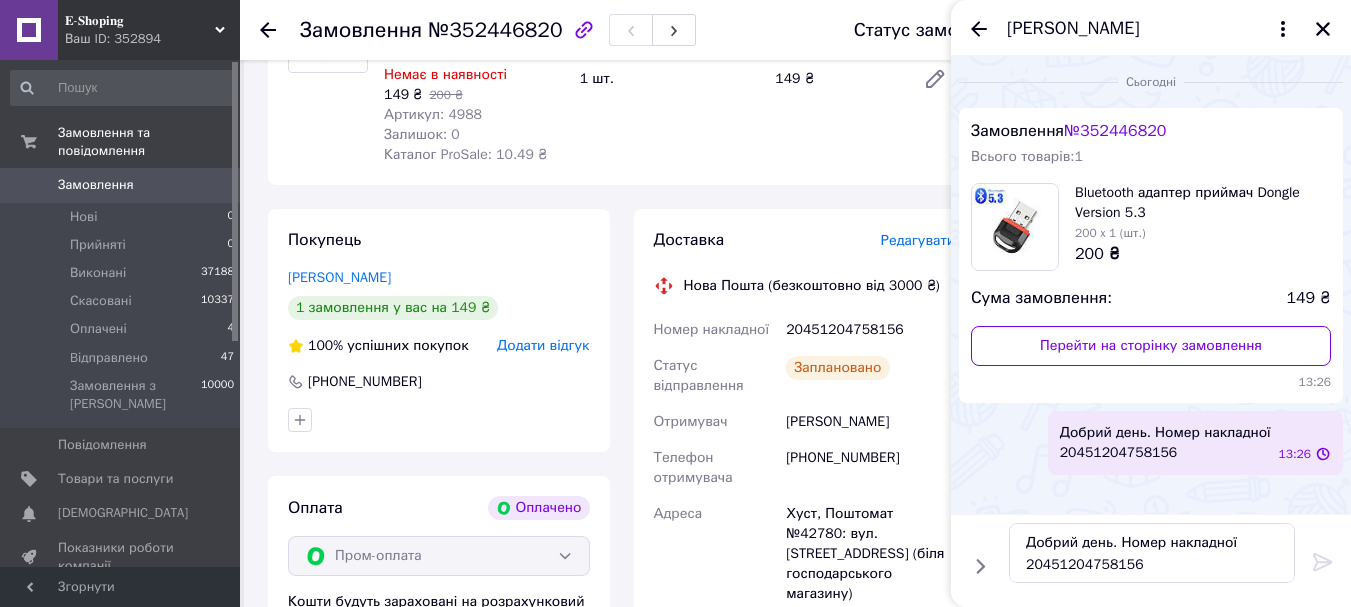 type 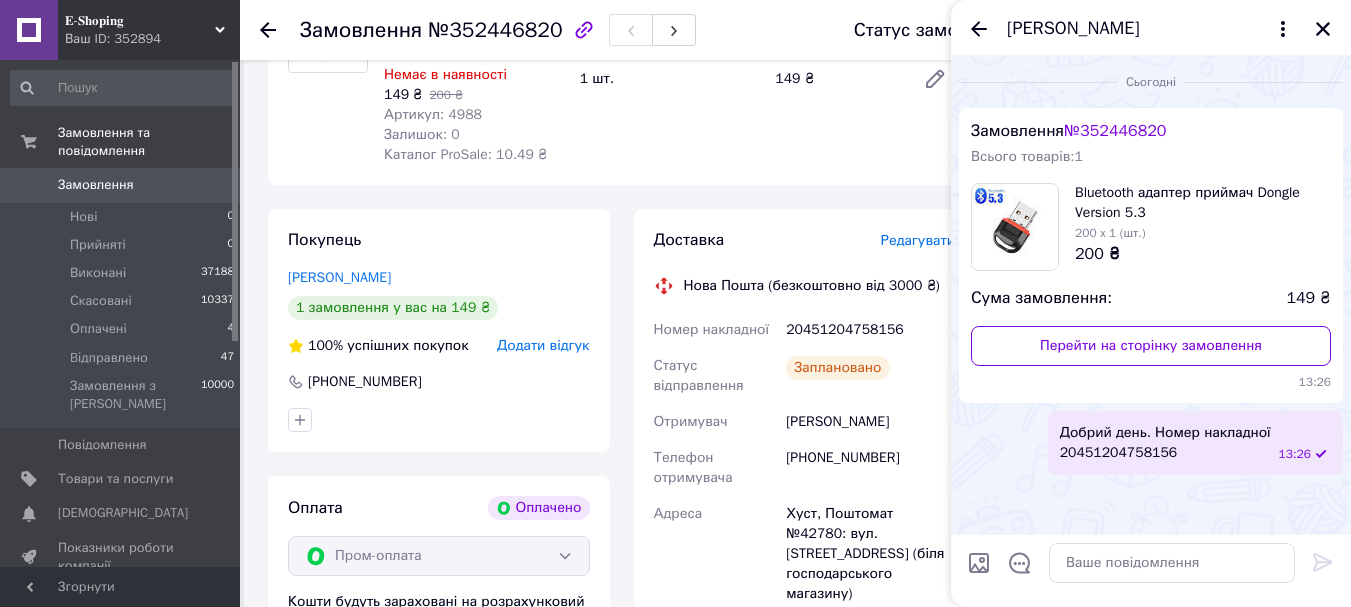 click 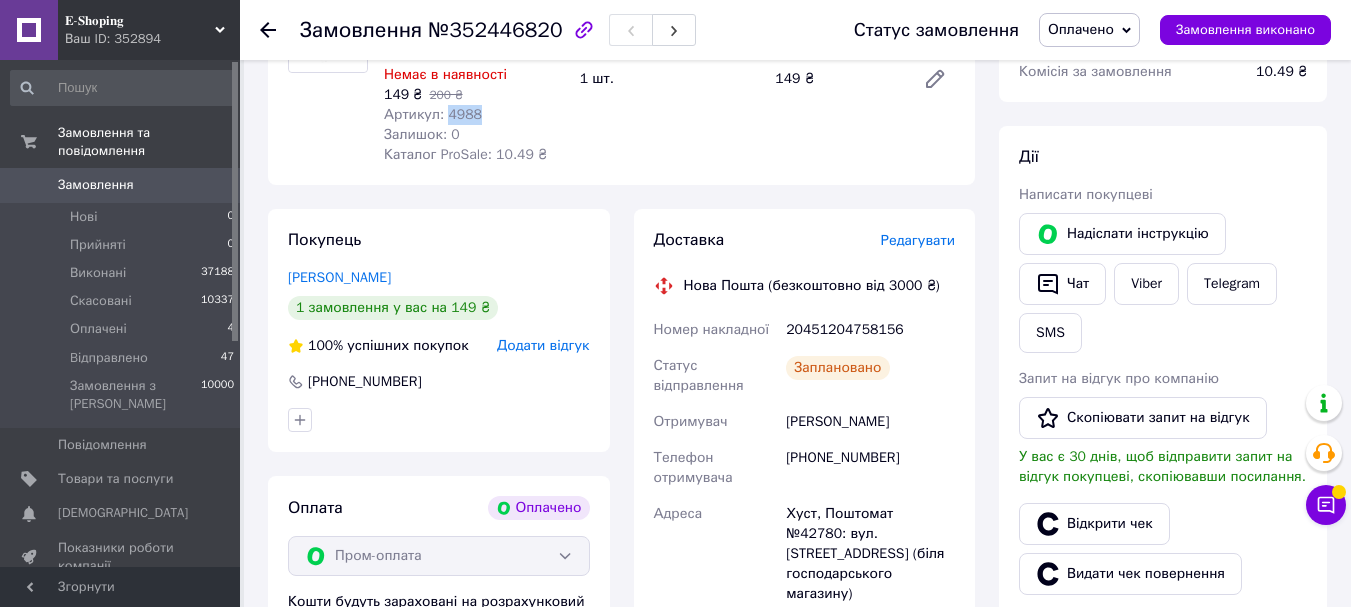 drag, startPoint x: 442, startPoint y: 115, endPoint x: 478, endPoint y: 115, distance: 36 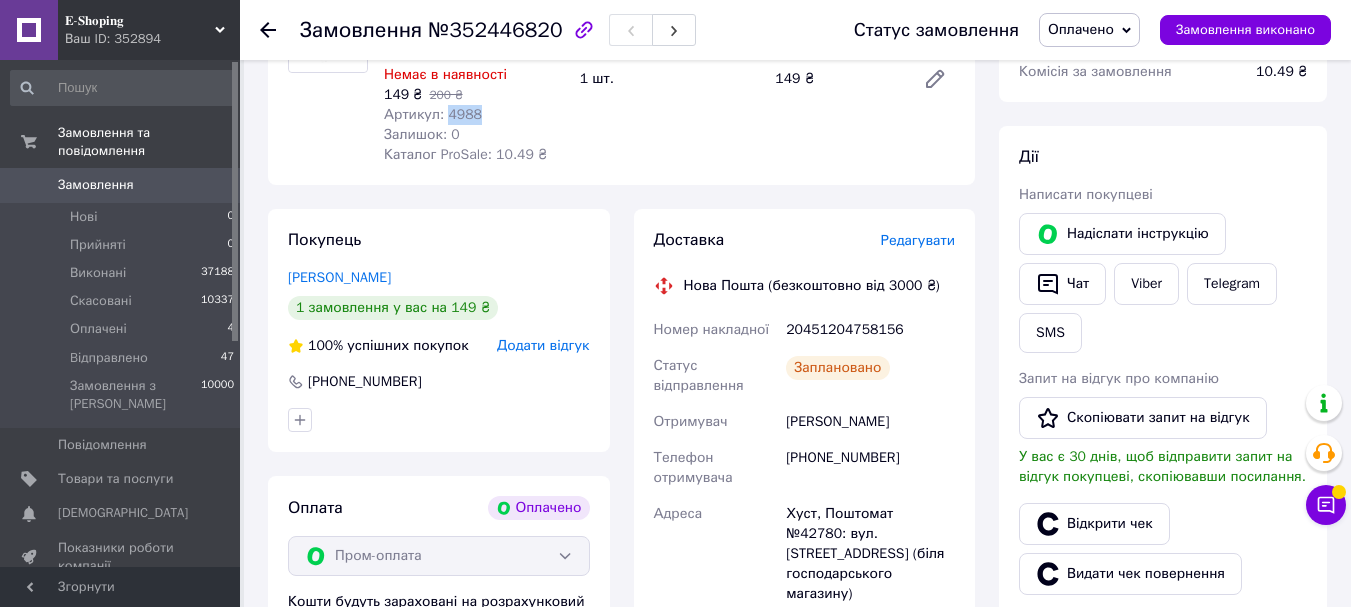 click on "Артикул: 4988" at bounding box center (474, 115) 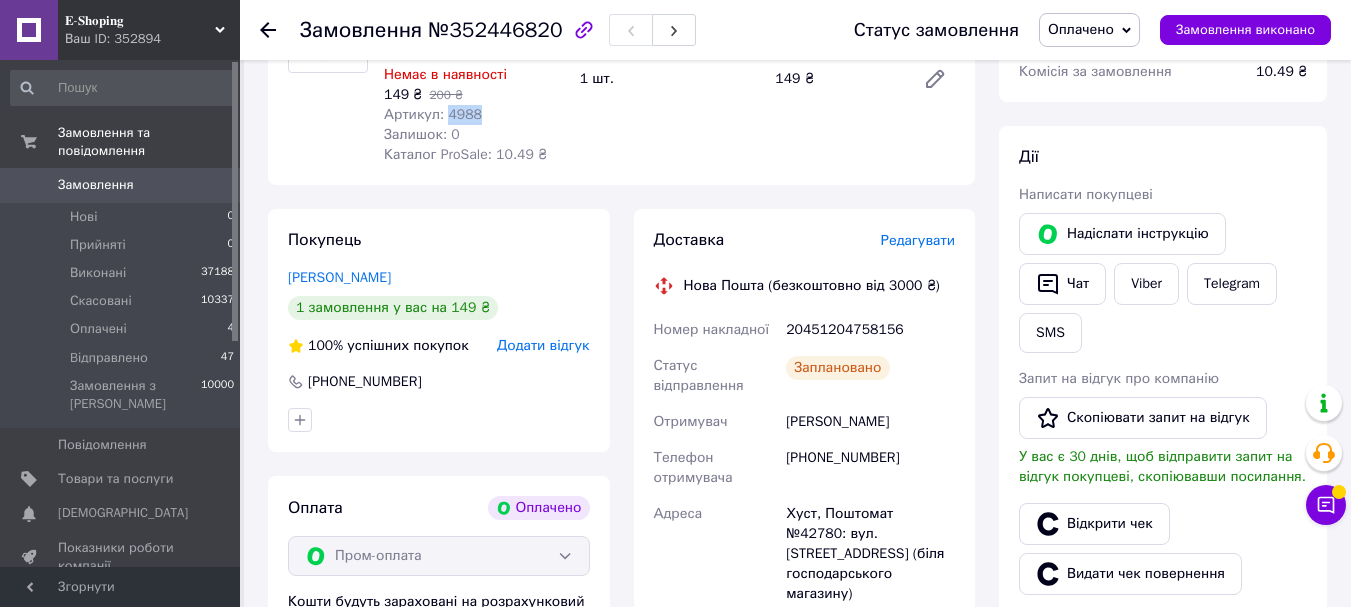 copy on "4988" 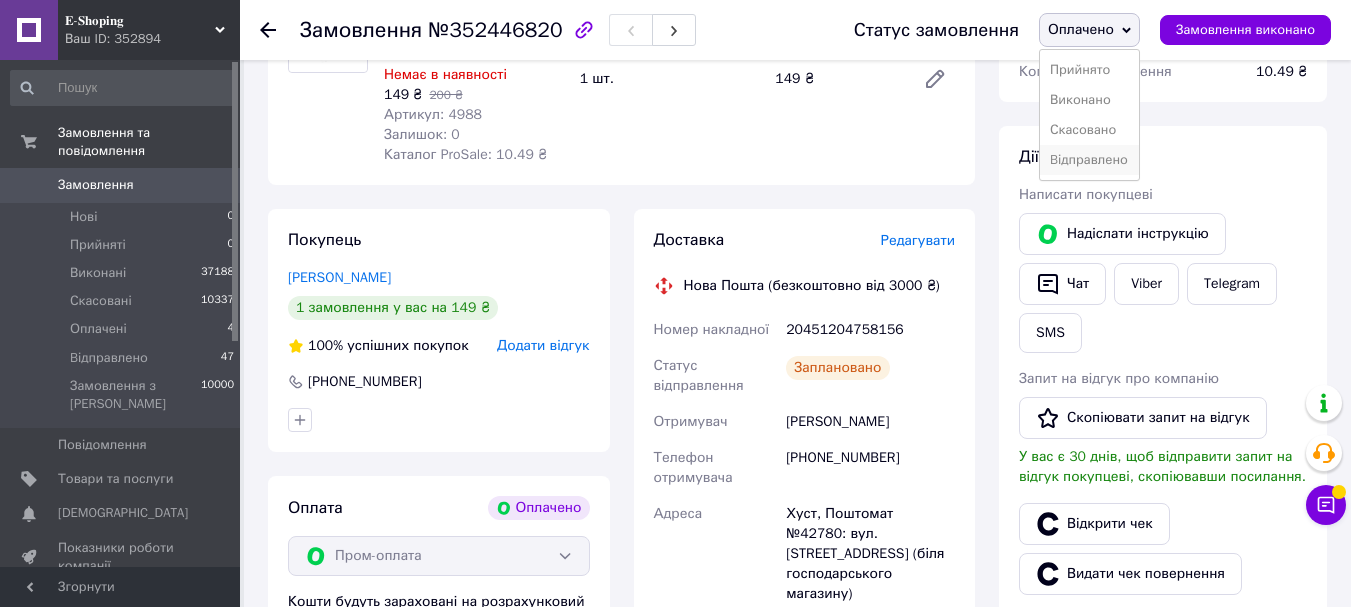 click on "Bідправлено" at bounding box center (1089, 160) 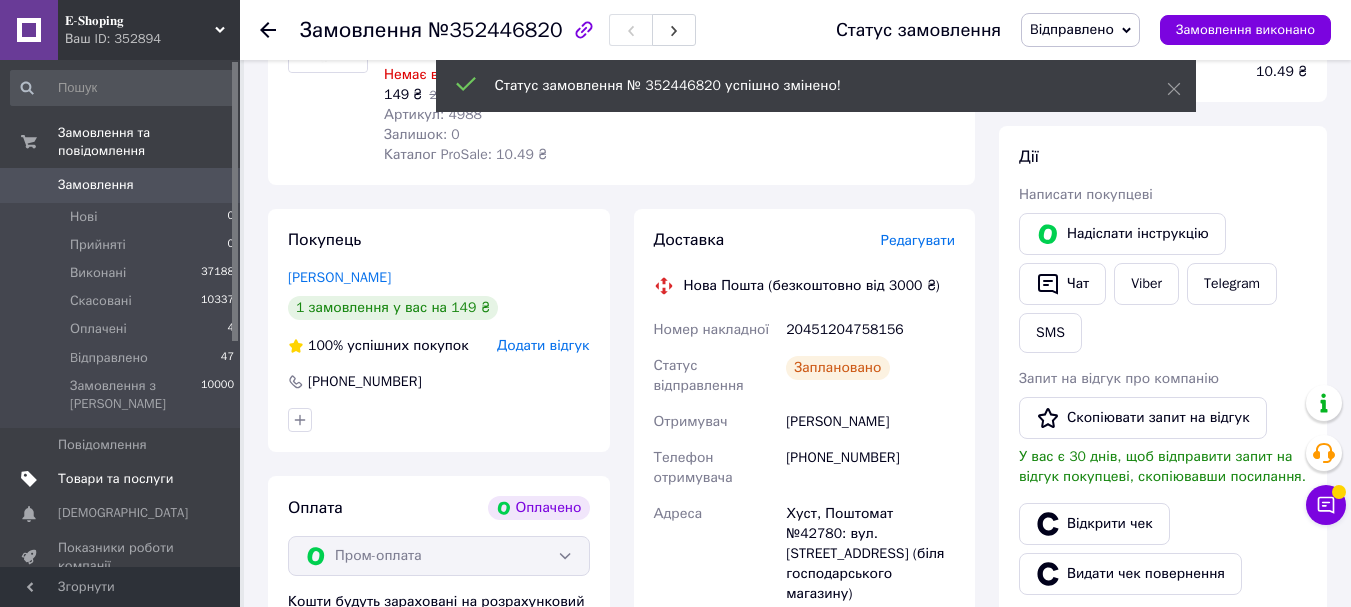 click on "Товари та послуги" at bounding box center [115, 479] 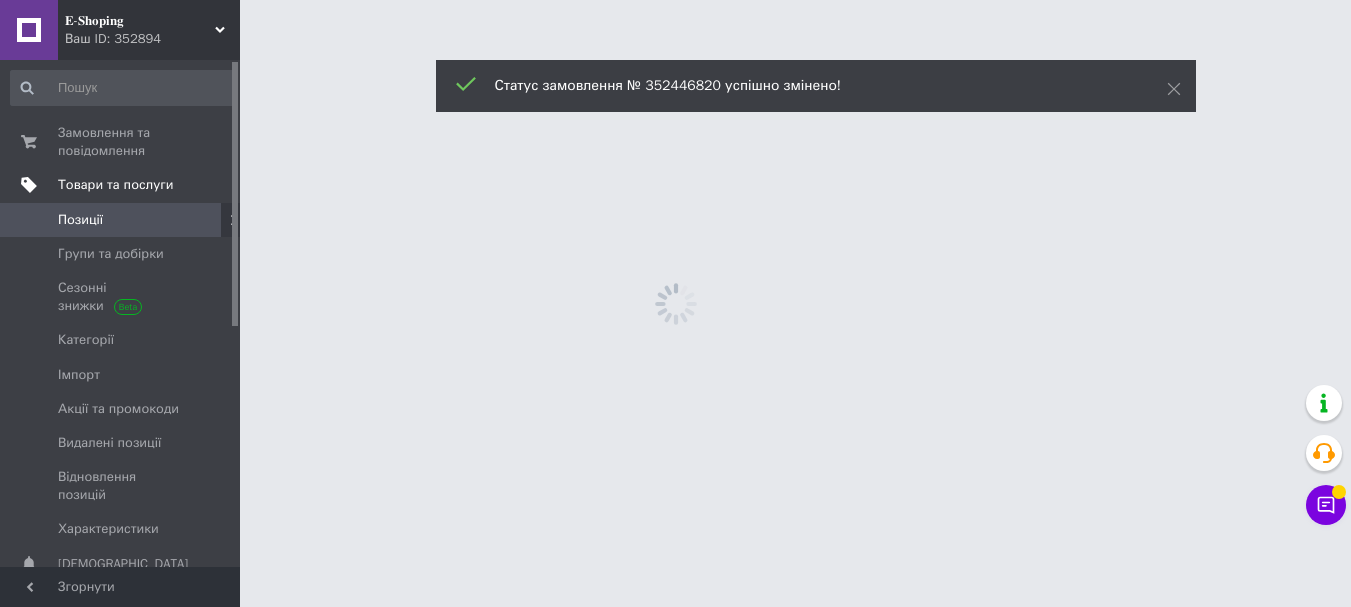scroll, scrollTop: 0, scrollLeft: 0, axis: both 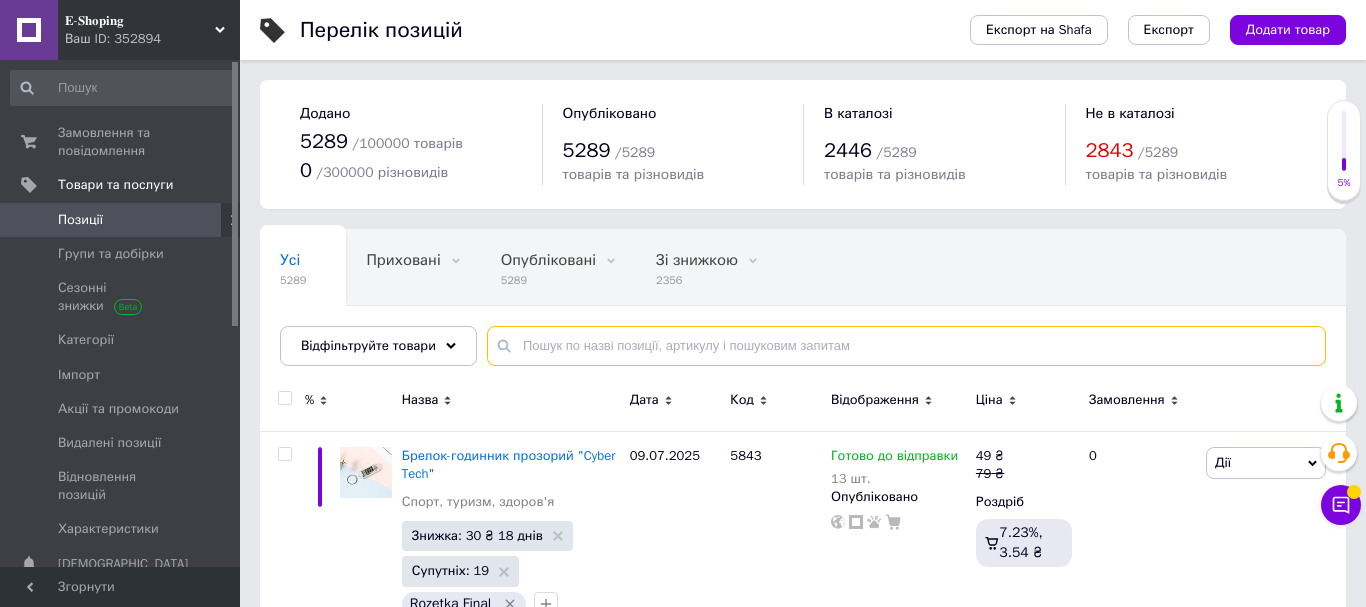 paste on "4988" 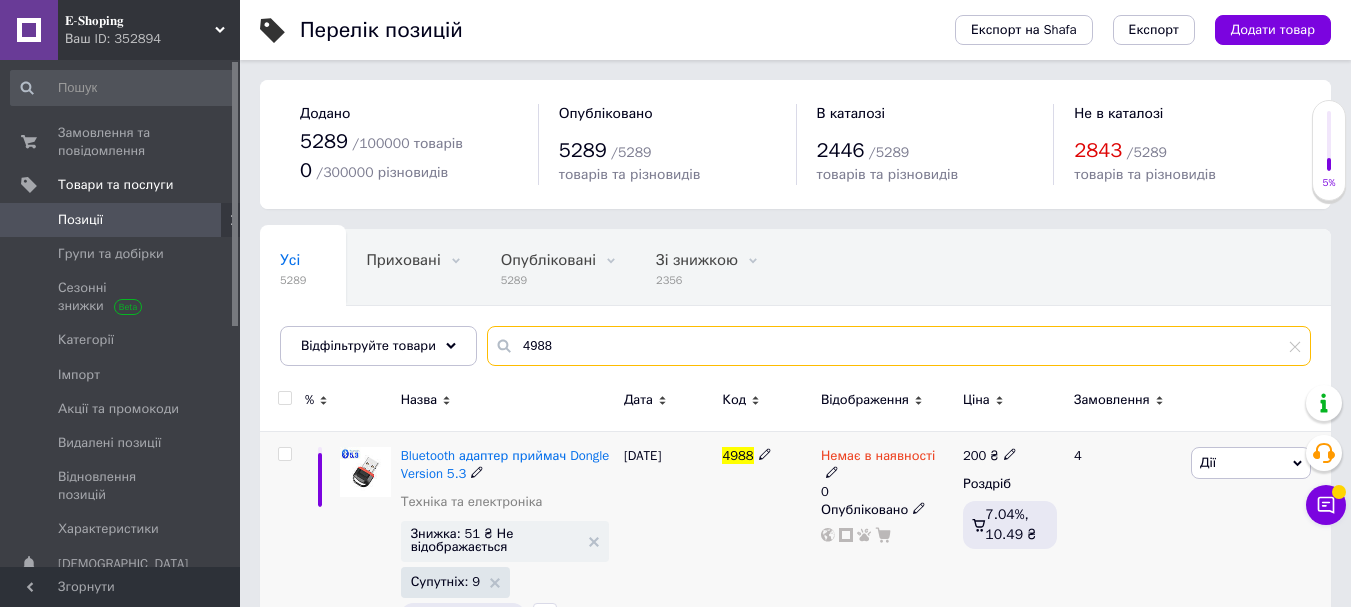 type on "4988" 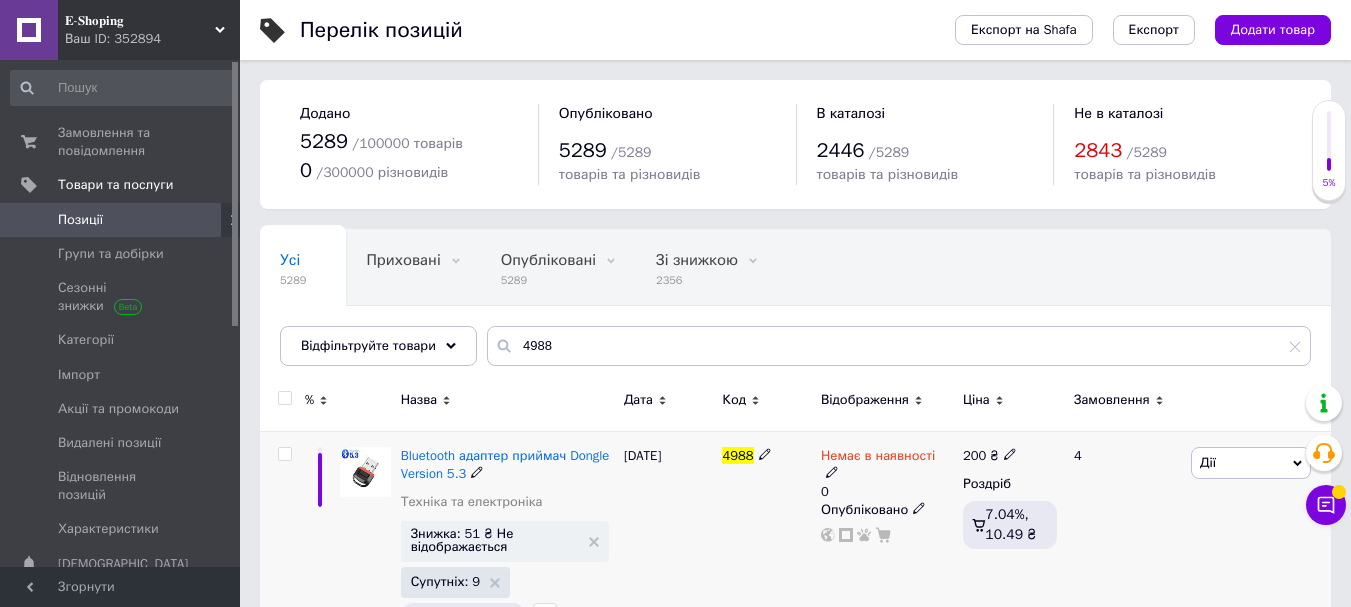 click 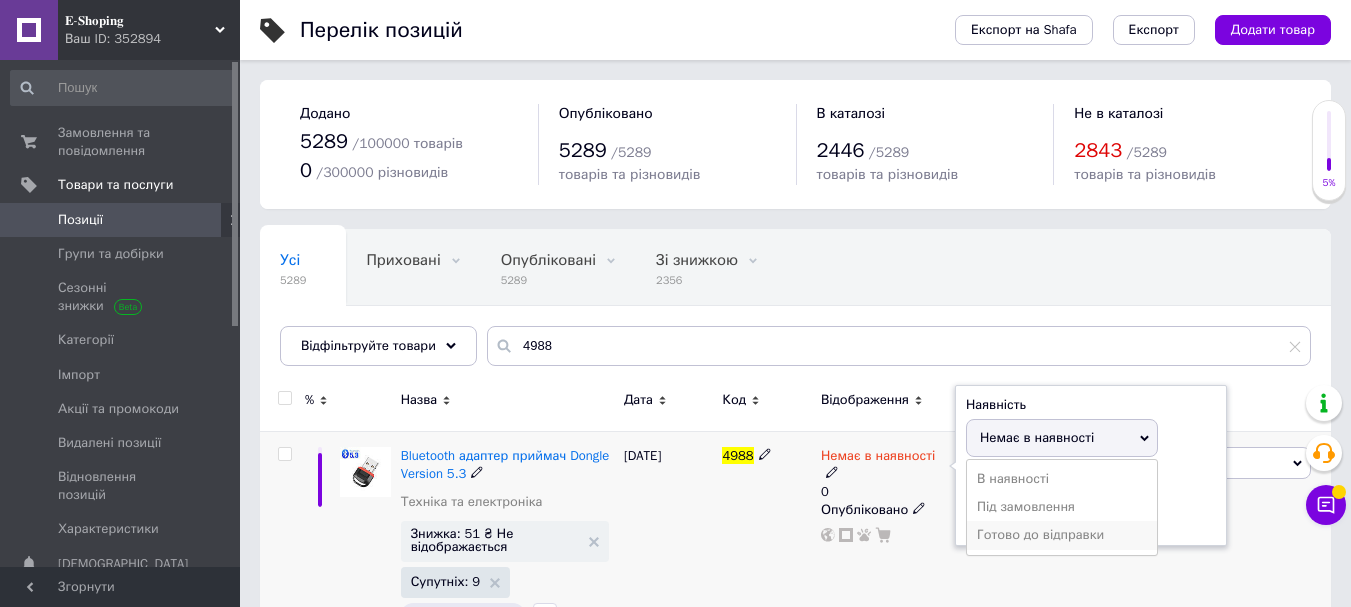 click on "Готово до відправки" at bounding box center (1062, 535) 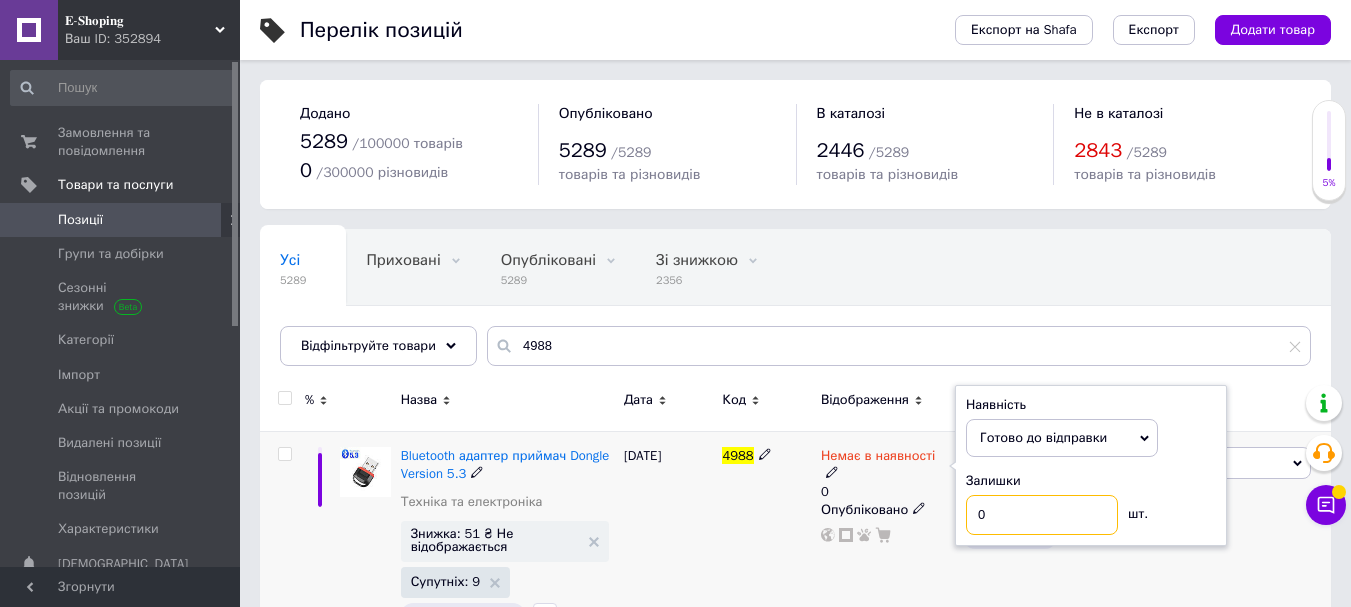 drag, startPoint x: 982, startPoint y: 519, endPoint x: 969, endPoint y: 517, distance: 13.152946 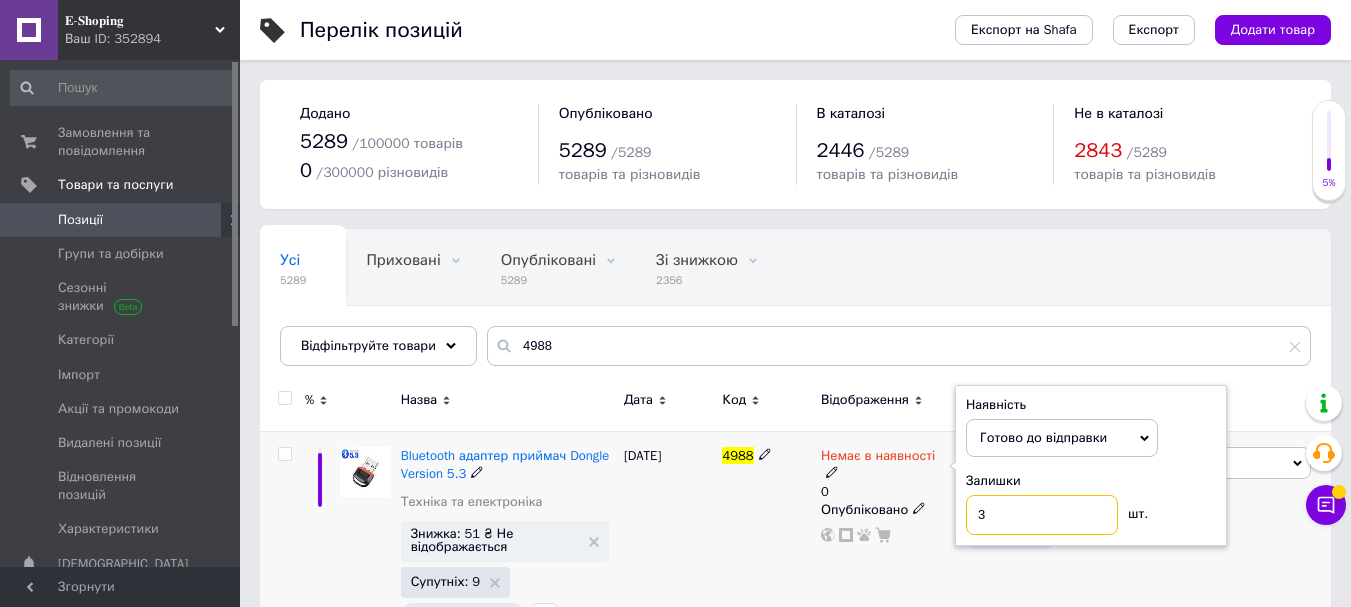 type on "3" 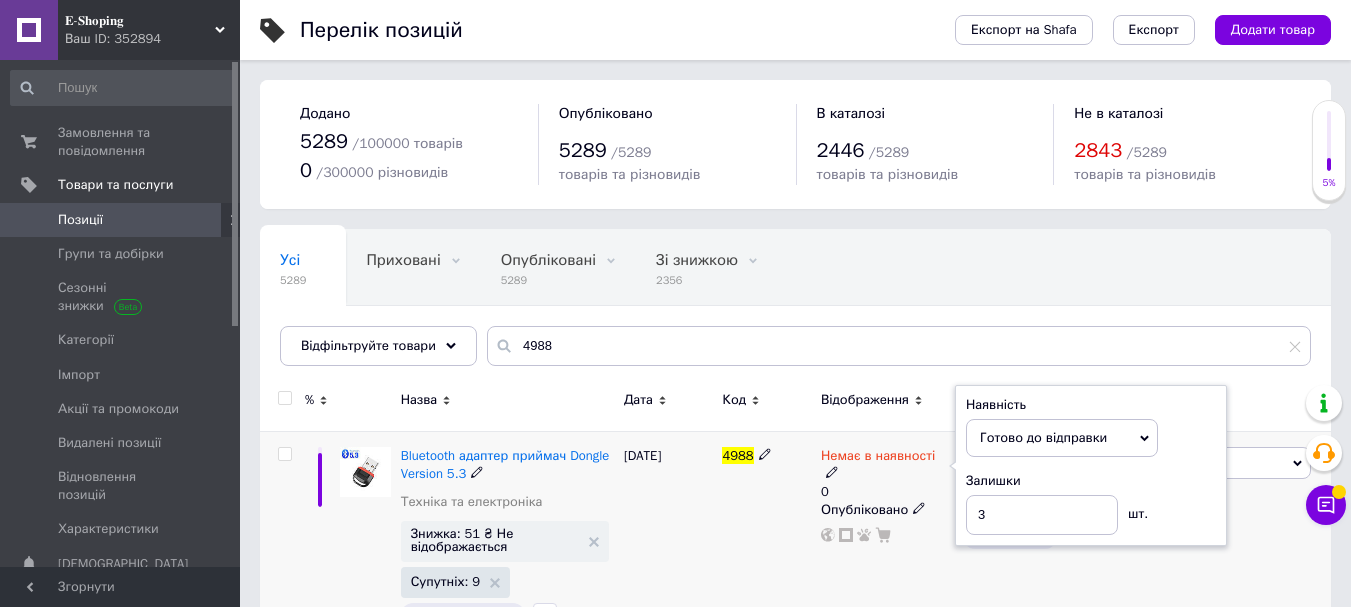 click on "4988" at bounding box center [766, 541] 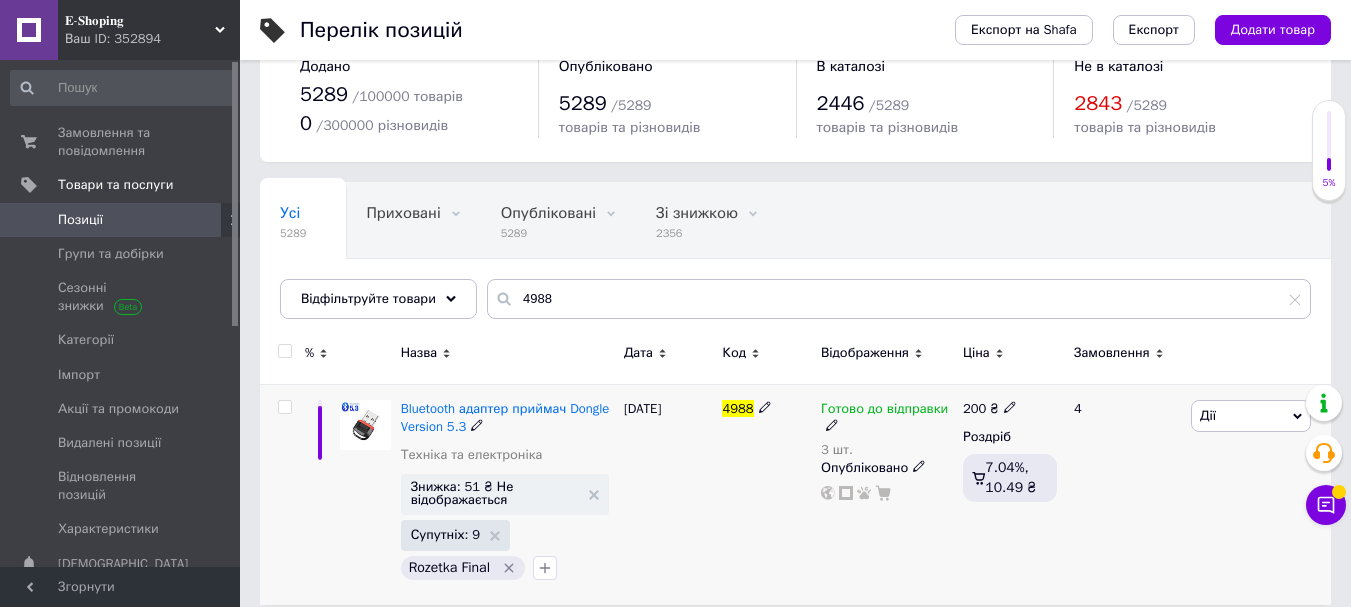 scroll, scrollTop: 65, scrollLeft: 0, axis: vertical 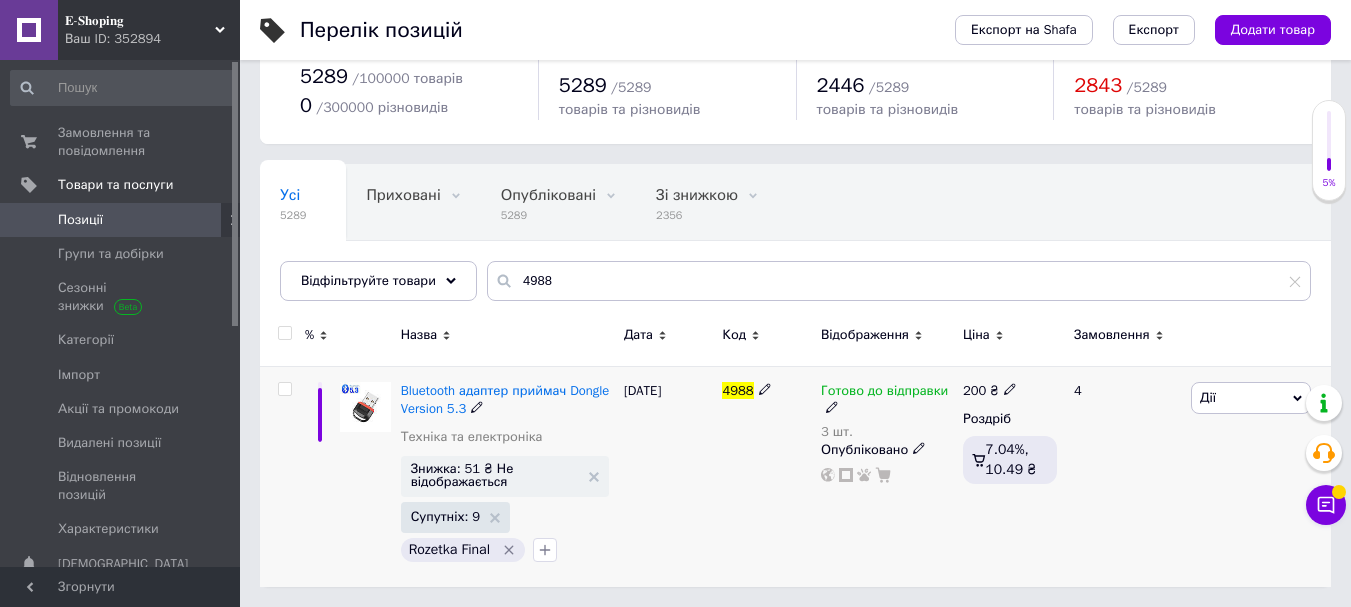 click on "4988" at bounding box center (766, 476) 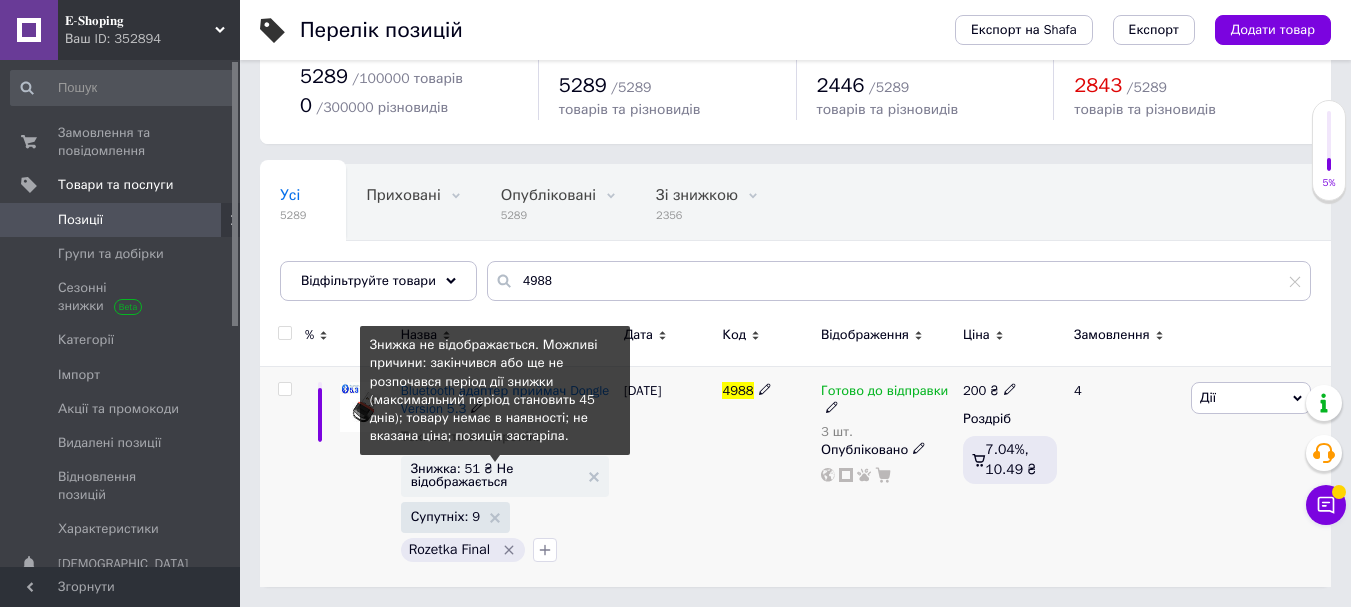 click on "Знижка: 51 ₴ Не відображається" at bounding box center (495, 475) 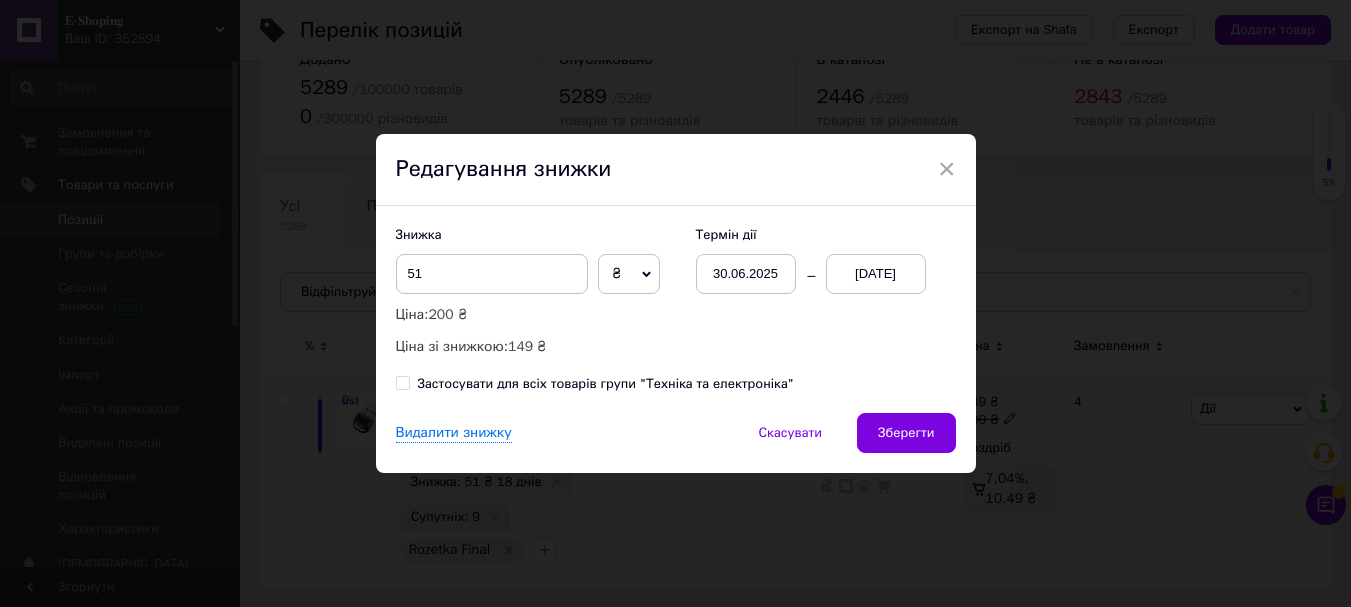 scroll, scrollTop: 54, scrollLeft: 0, axis: vertical 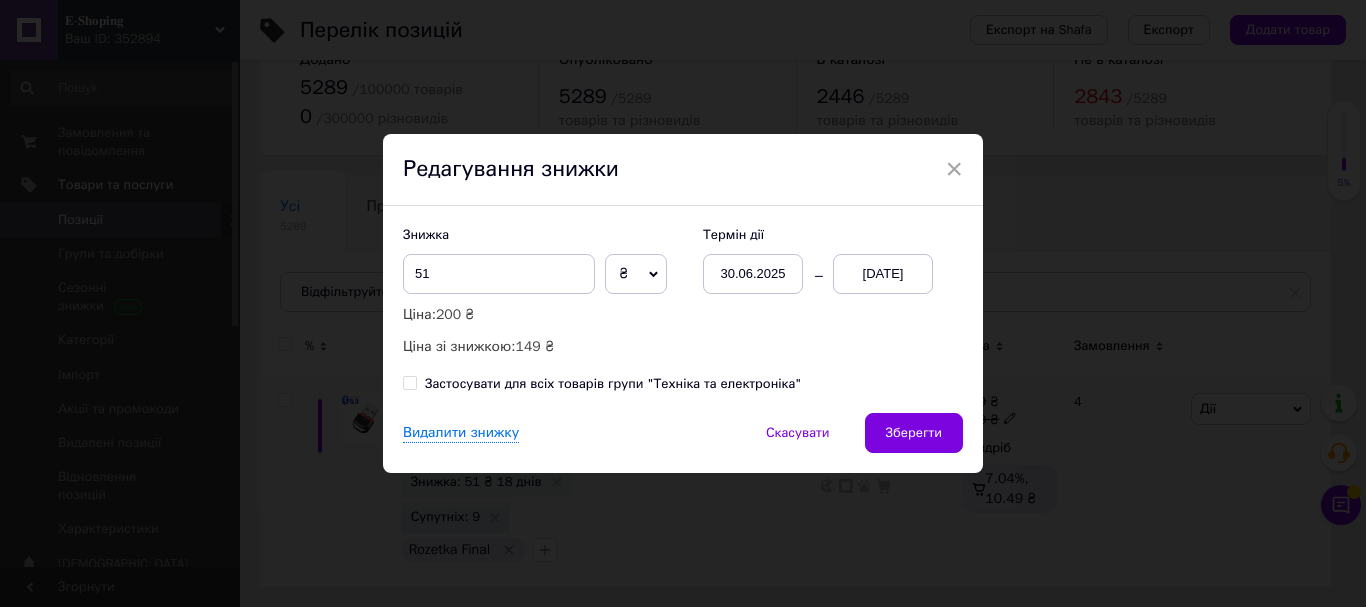 click on "[DATE]" at bounding box center (883, 274) 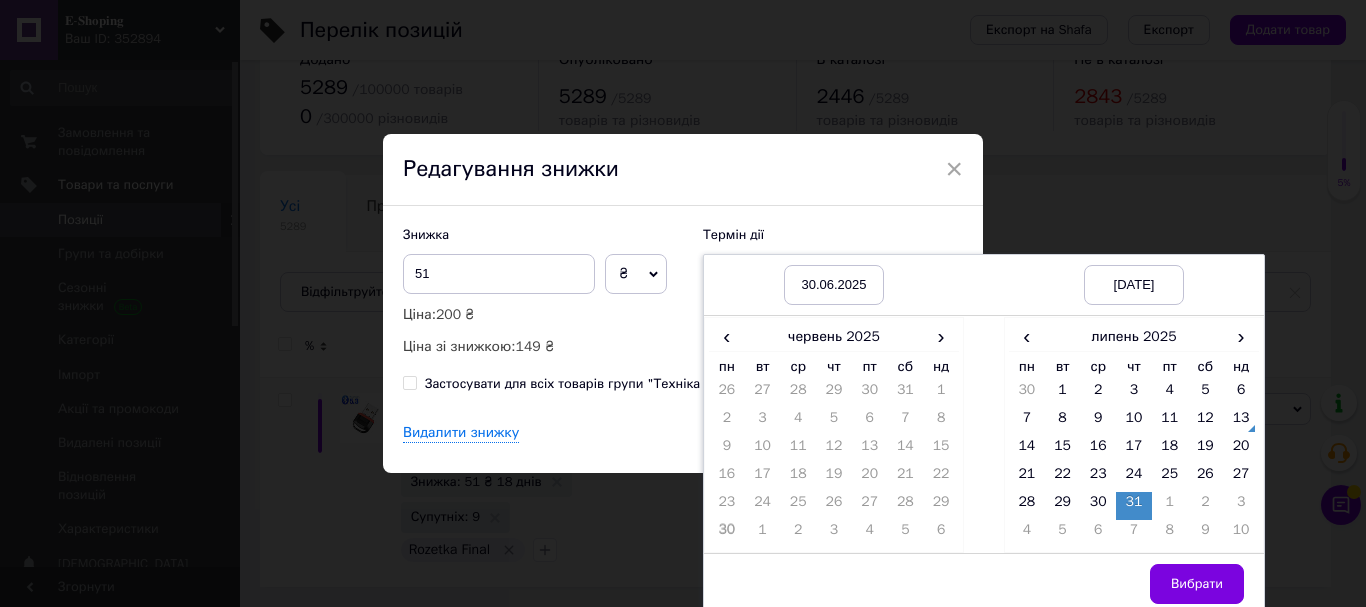 click on "Вибрати" at bounding box center [1197, 584] 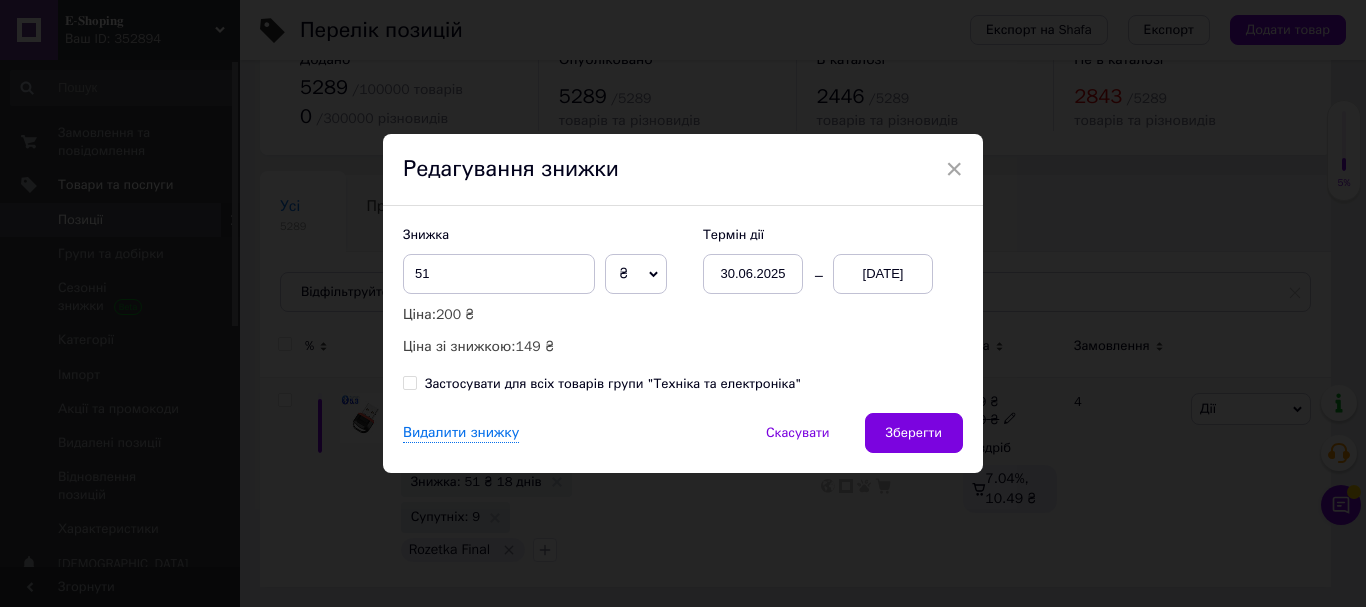 click on "Зберегти" at bounding box center [914, 433] 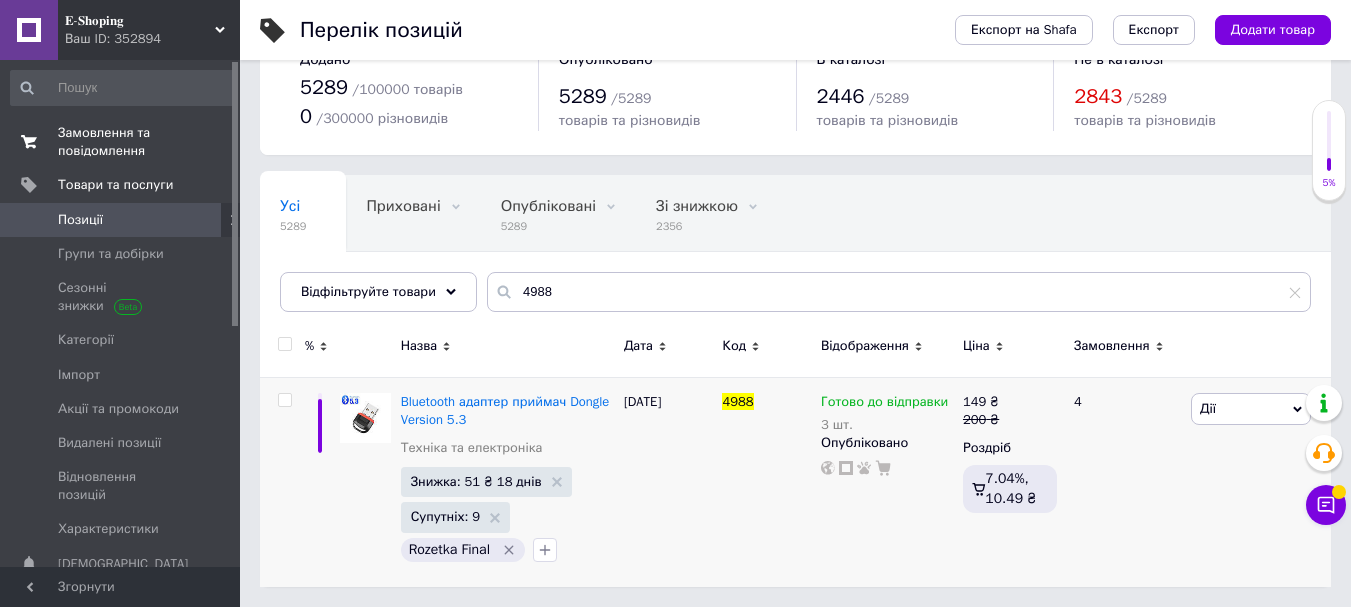 click on "Замовлення та повідомлення" at bounding box center (121, 142) 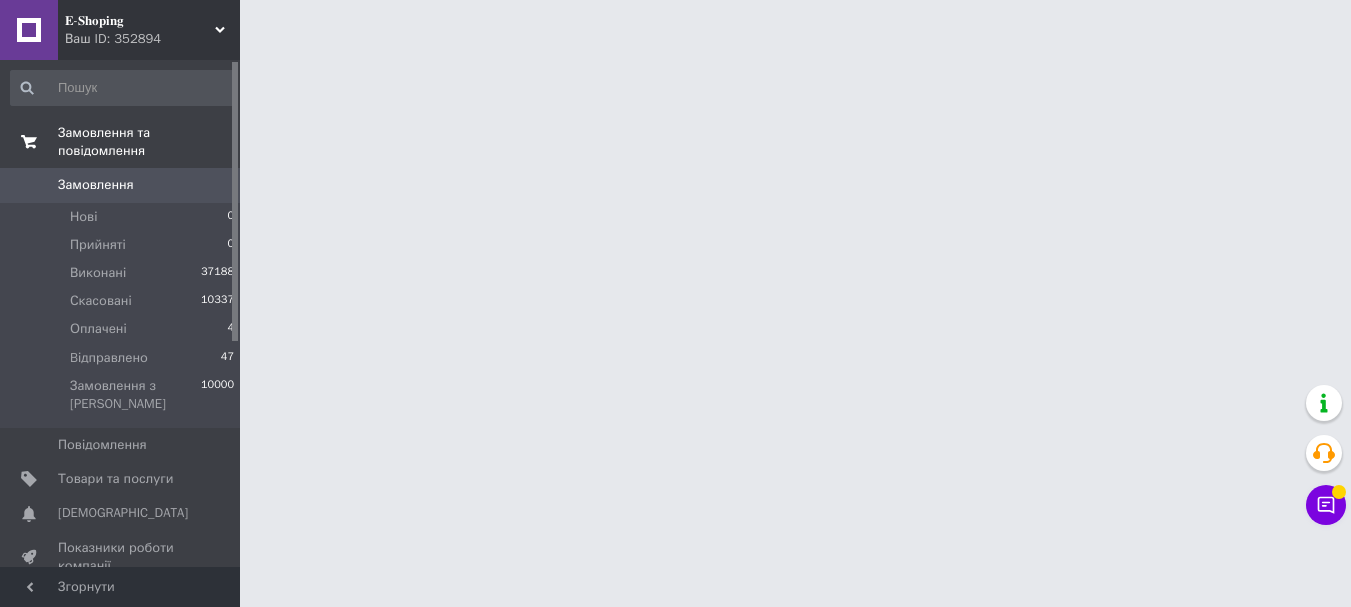 scroll, scrollTop: 0, scrollLeft: 0, axis: both 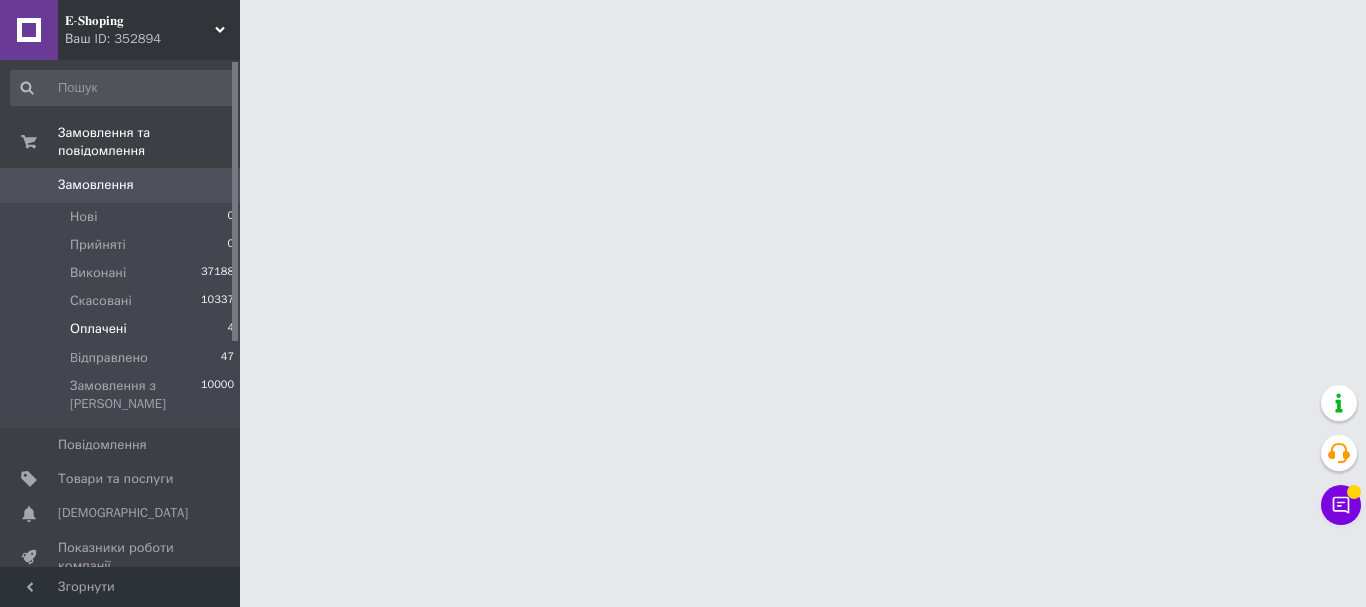 click on "Оплачені" at bounding box center [98, 329] 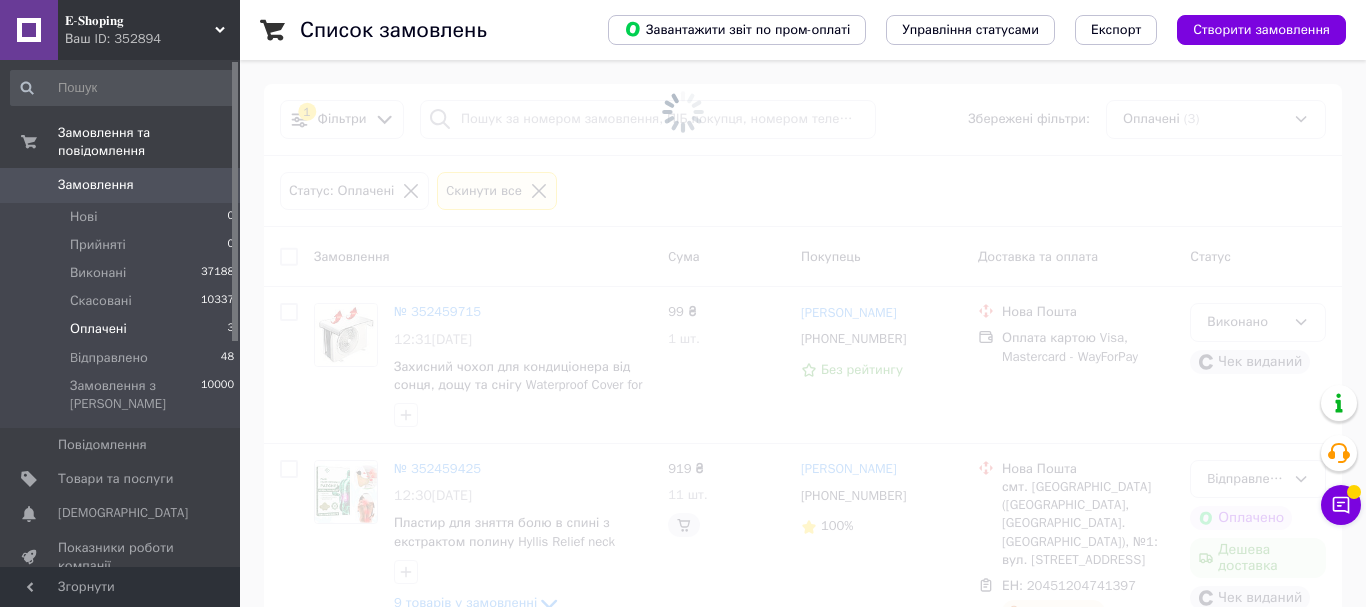 click on "Оплачені" at bounding box center (98, 329) 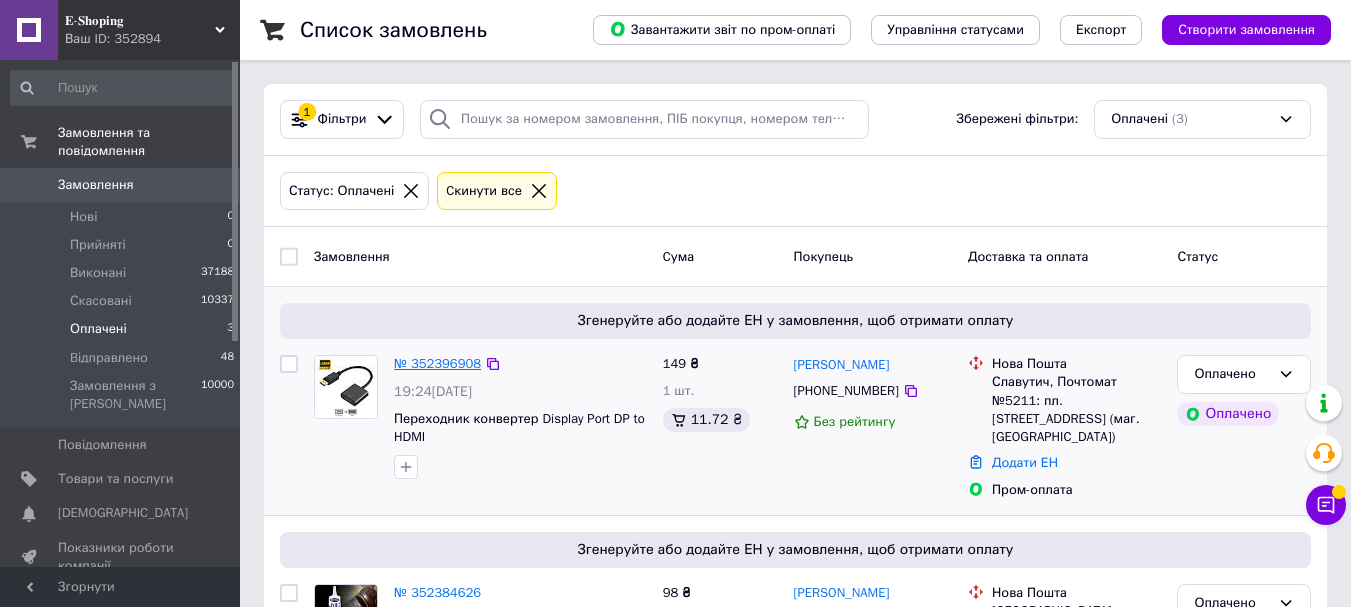 click on "№ 352396908" at bounding box center [437, 363] 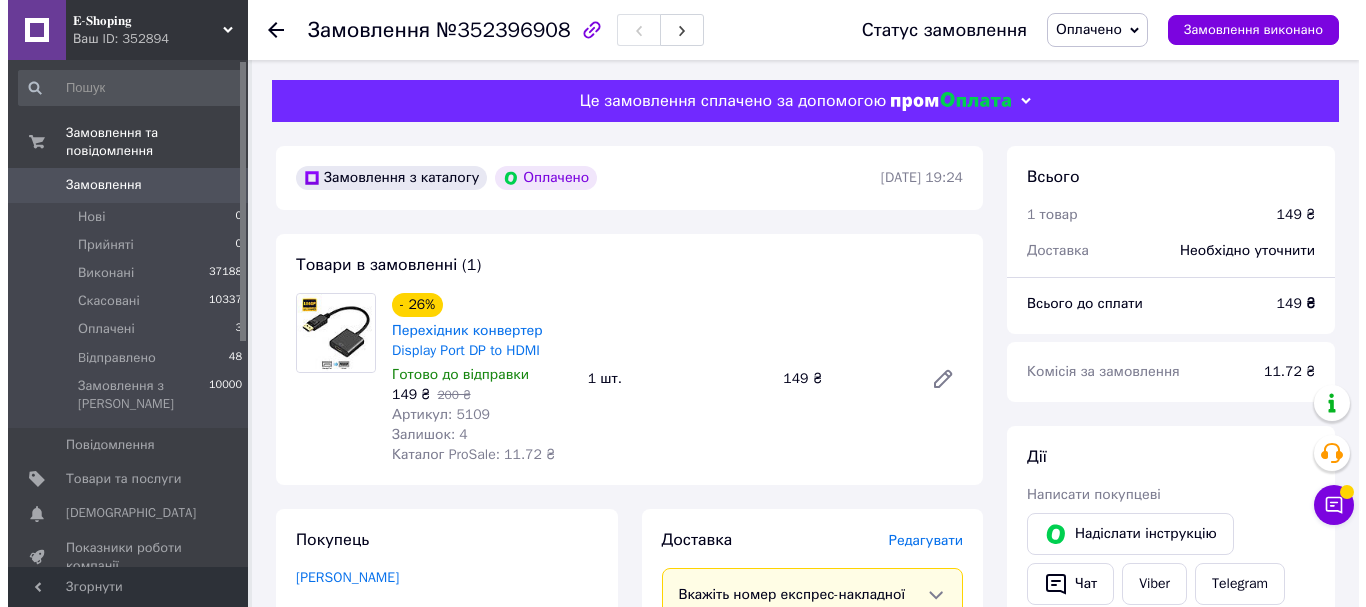 scroll, scrollTop: 400, scrollLeft: 0, axis: vertical 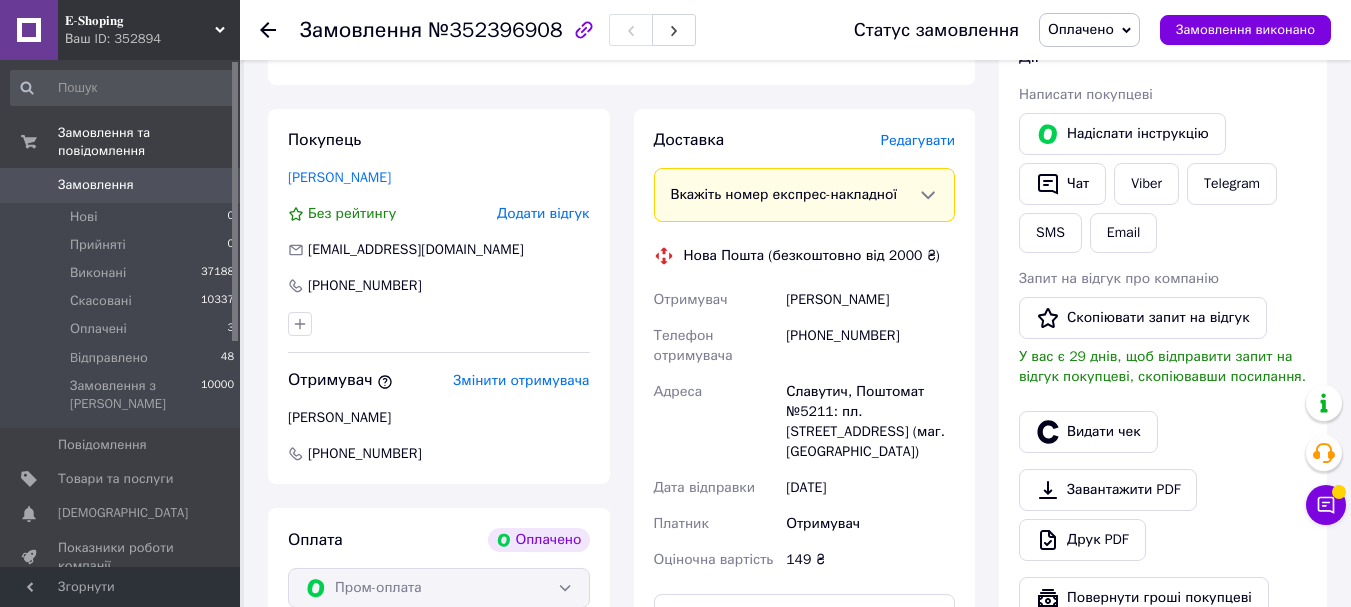 click on "Редагувати" at bounding box center (918, 140) 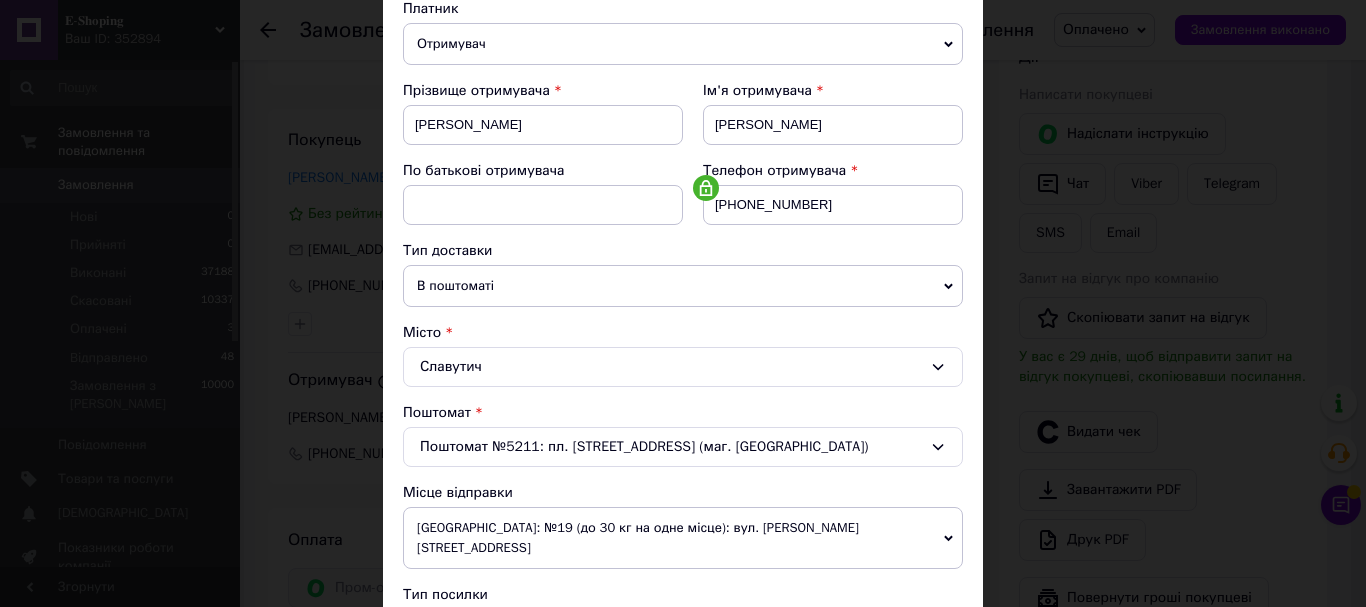 scroll, scrollTop: 500, scrollLeft: 0, axis: vertical 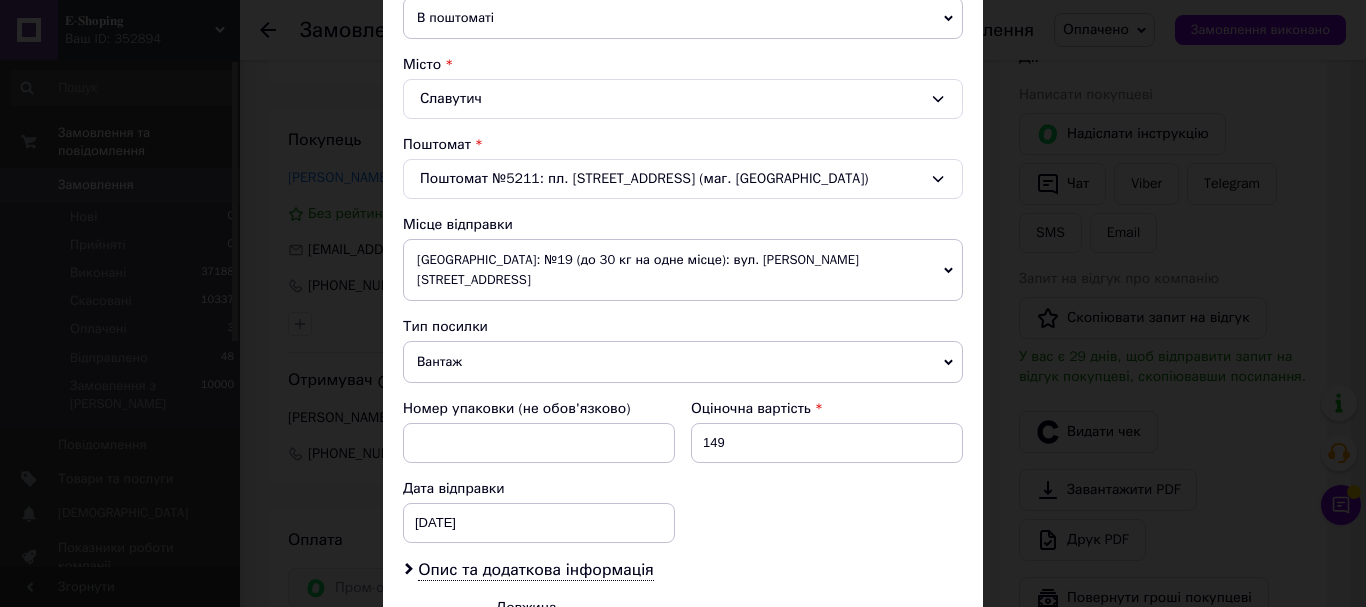 click on "Вантаж" at bounding box center [683, 362] 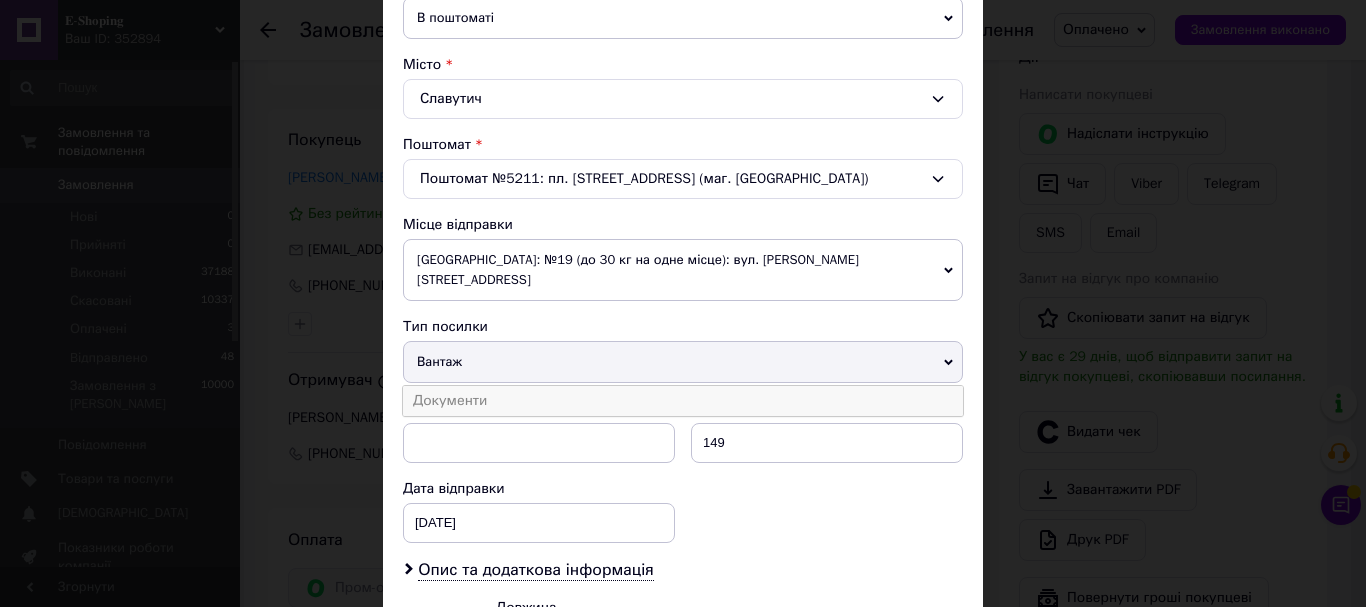 click on "Документи" at bounding box center [683, 401] 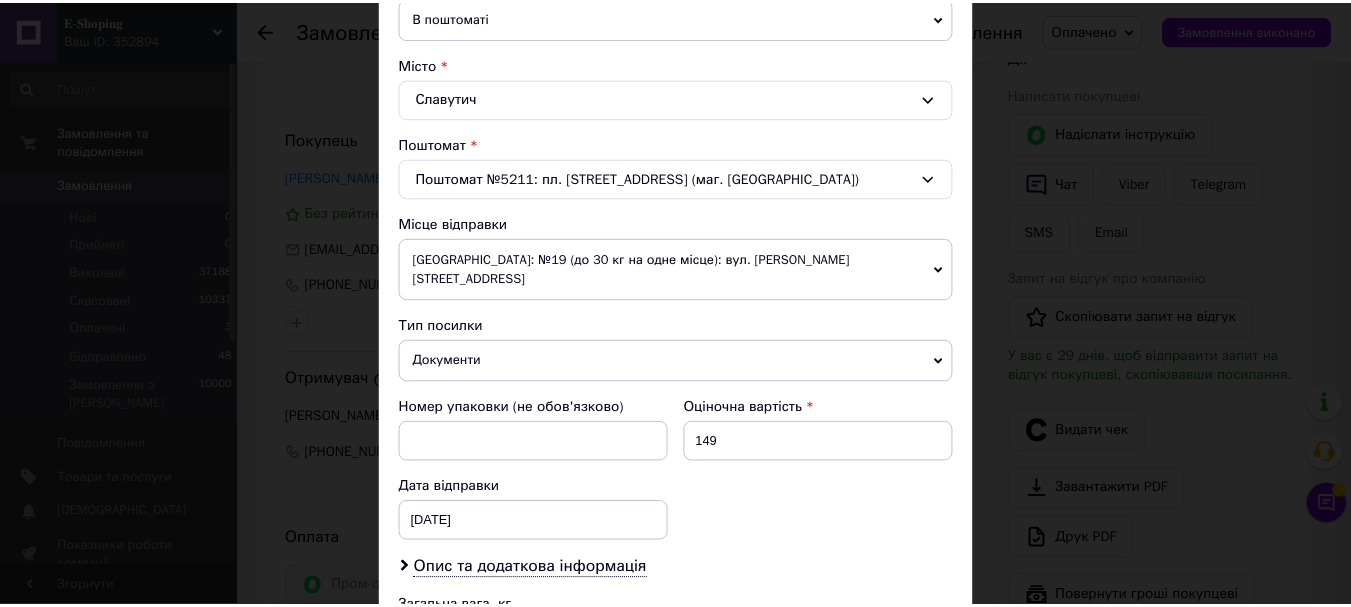 scroll, scrollTop: 741, scrollLeft: 0, axis: vertical 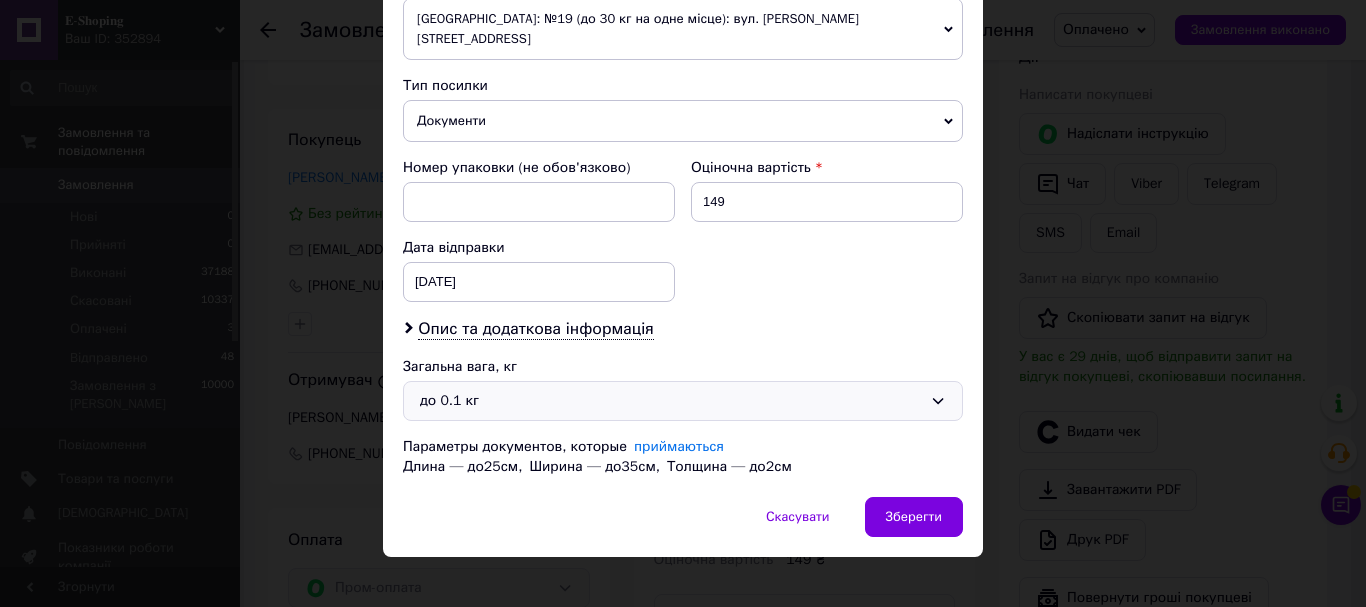 click on "до 0.1 кг" at bounding box center [671, 401] 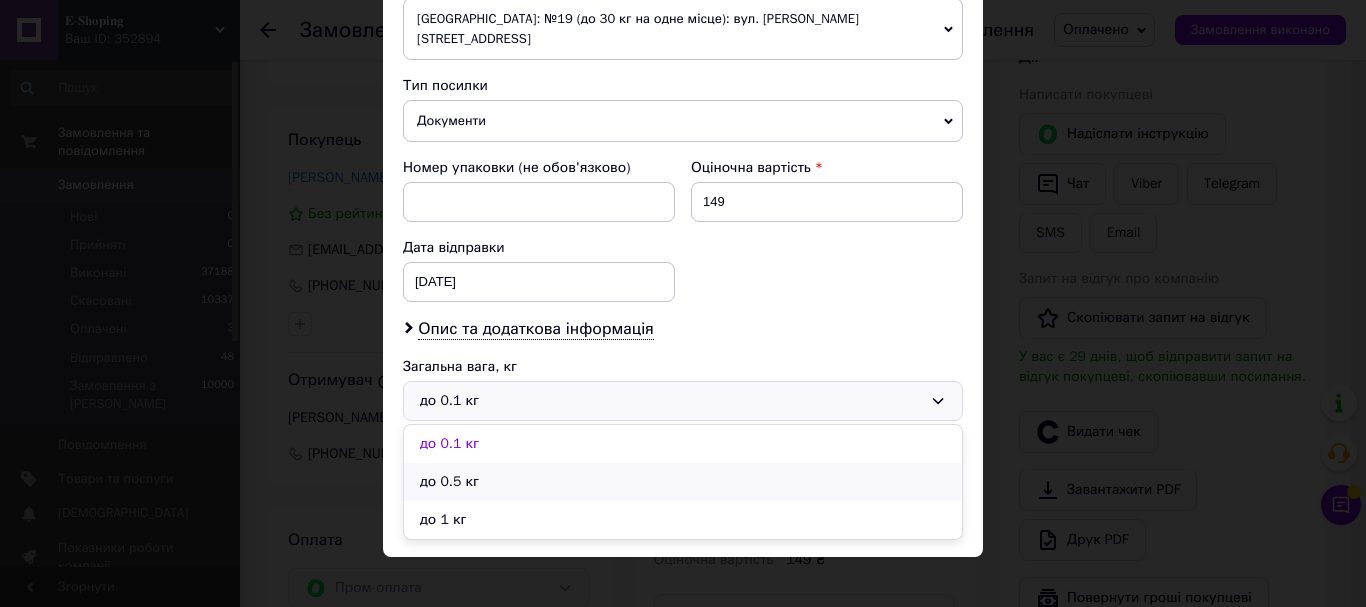 click on "до 0.5 кг" at bounding box center (683, 482) 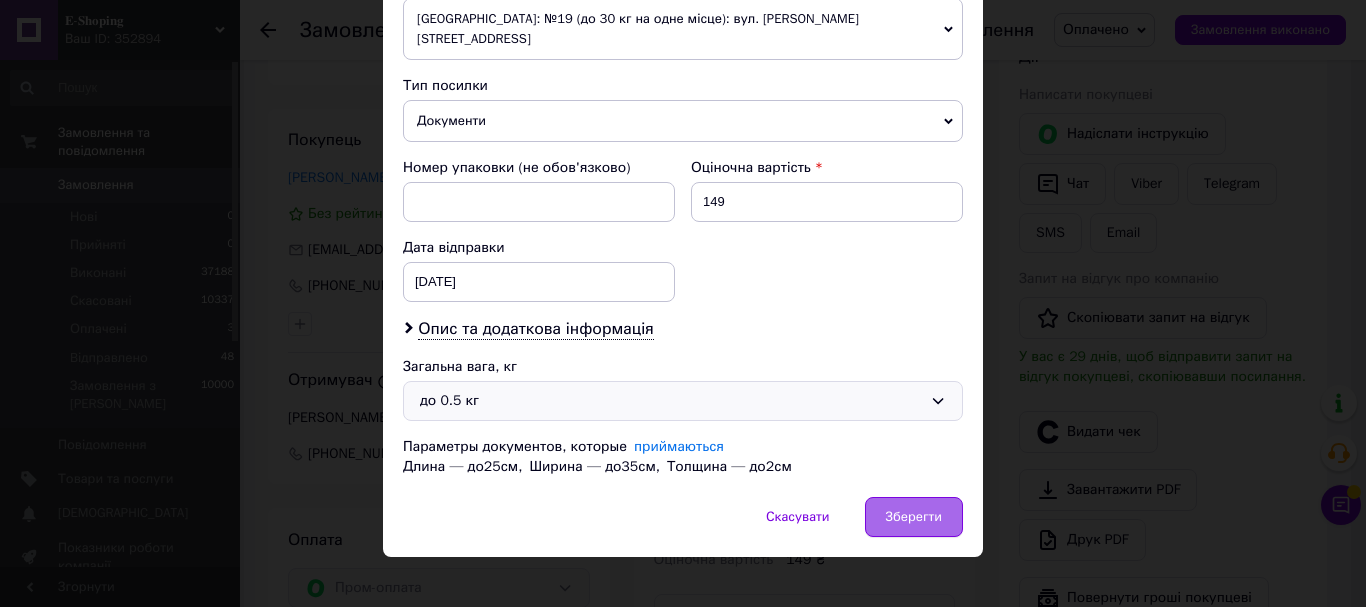 click on "Зберегти" at bounding box center (914, 517) 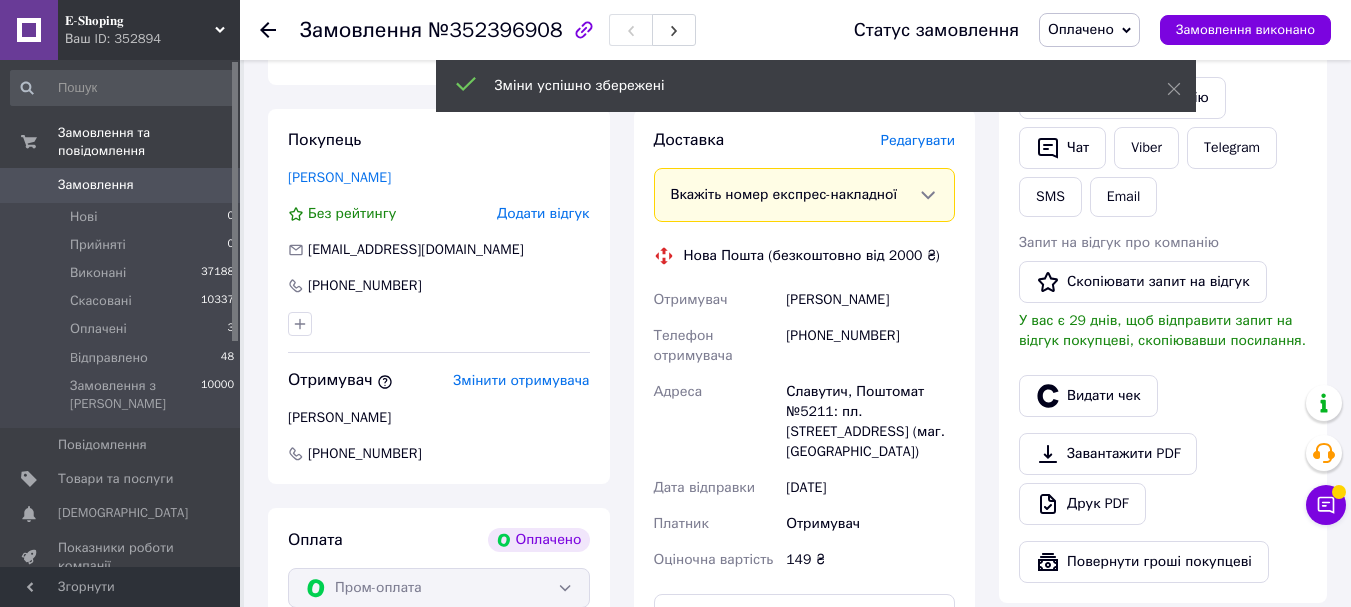 scroll, scrollTop: 700, scrollLeft: 0, axis: vertical 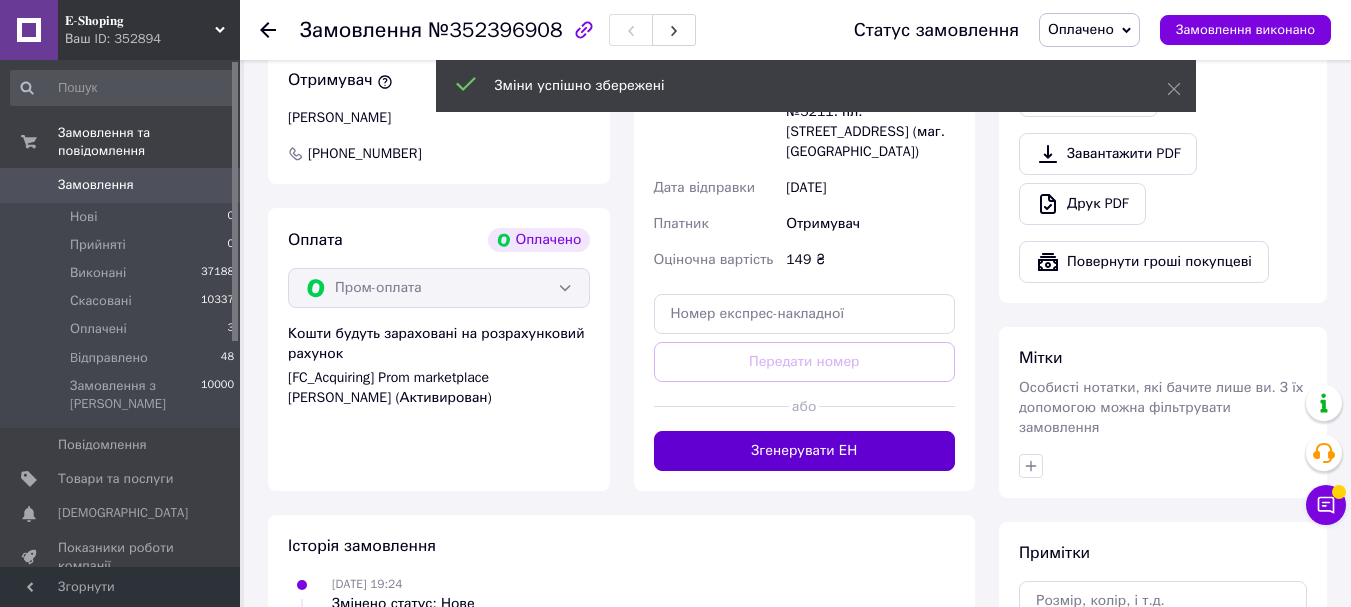 click on "Згенерувати ЕН" at bounding box center [805, 451] 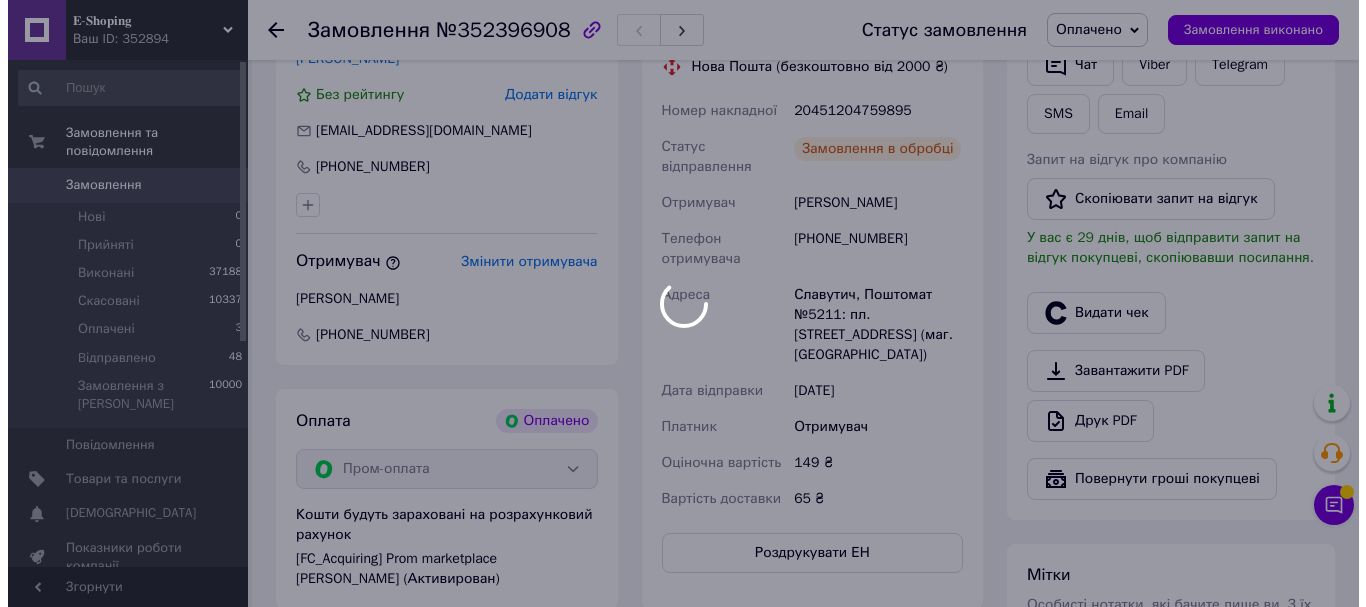 scroll, scrollTop: 500, scrollLeft: 0, axis: vertical 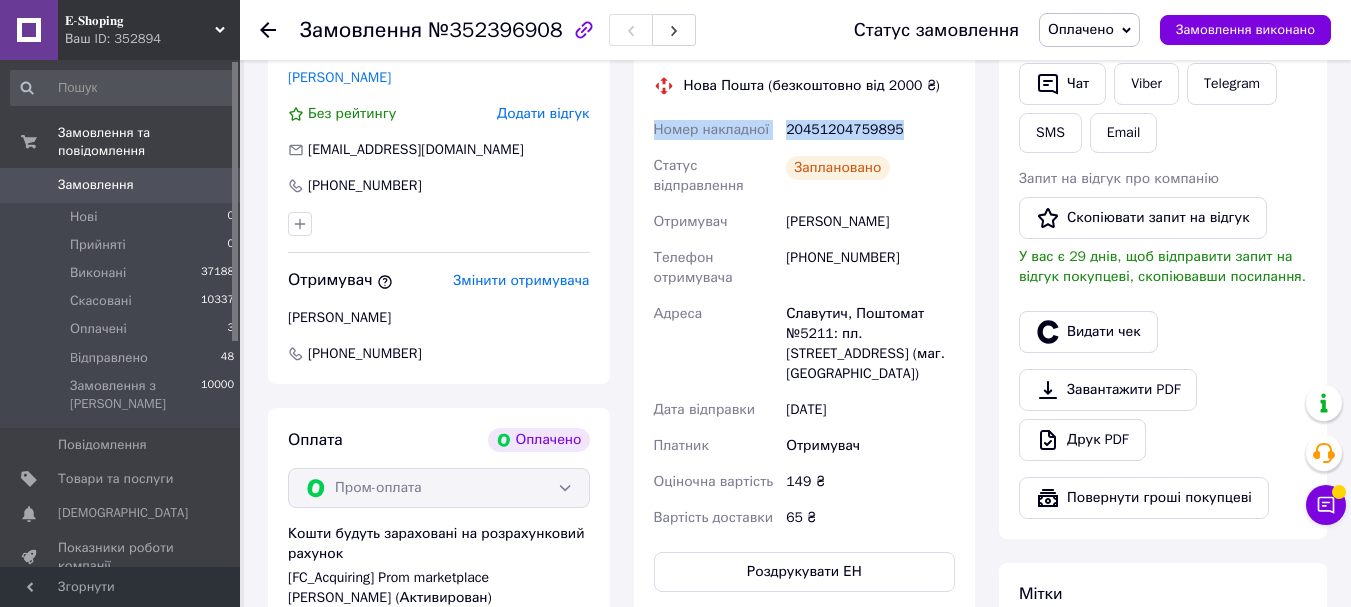 drag, startPoint x: 654, startPoint y: 124, endPoint x: 875, endPoint y: 136, distance: 221.32555 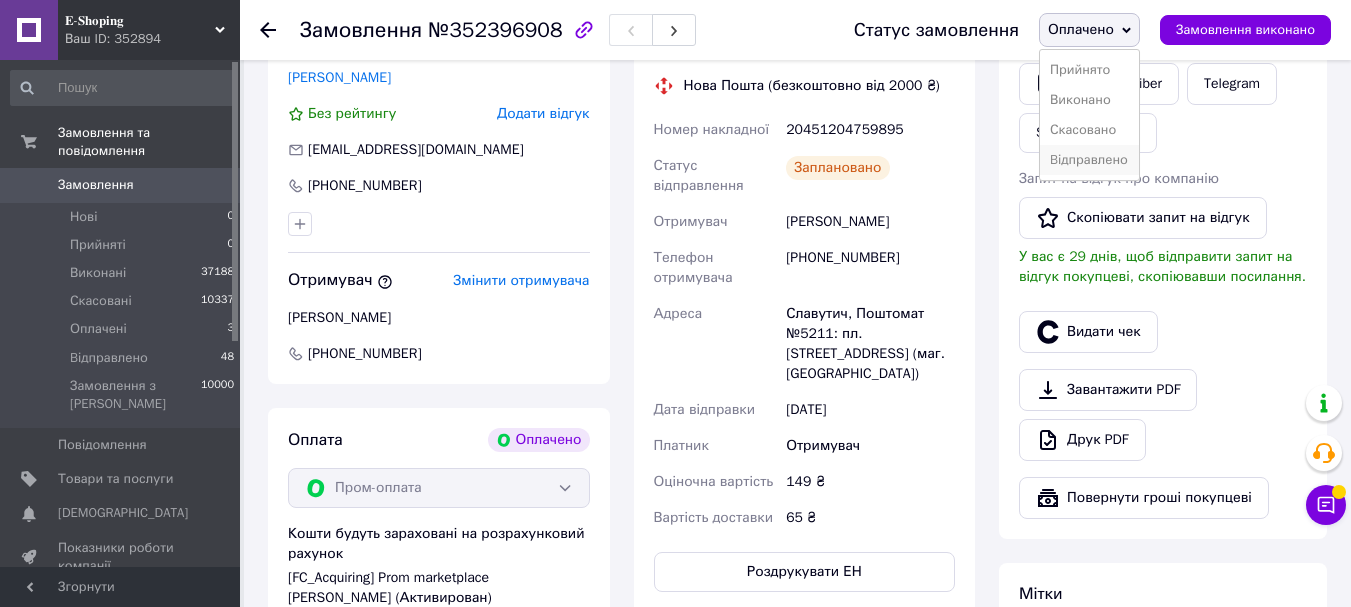 click on "Bідправлено" at bounding box center (1089, 160) 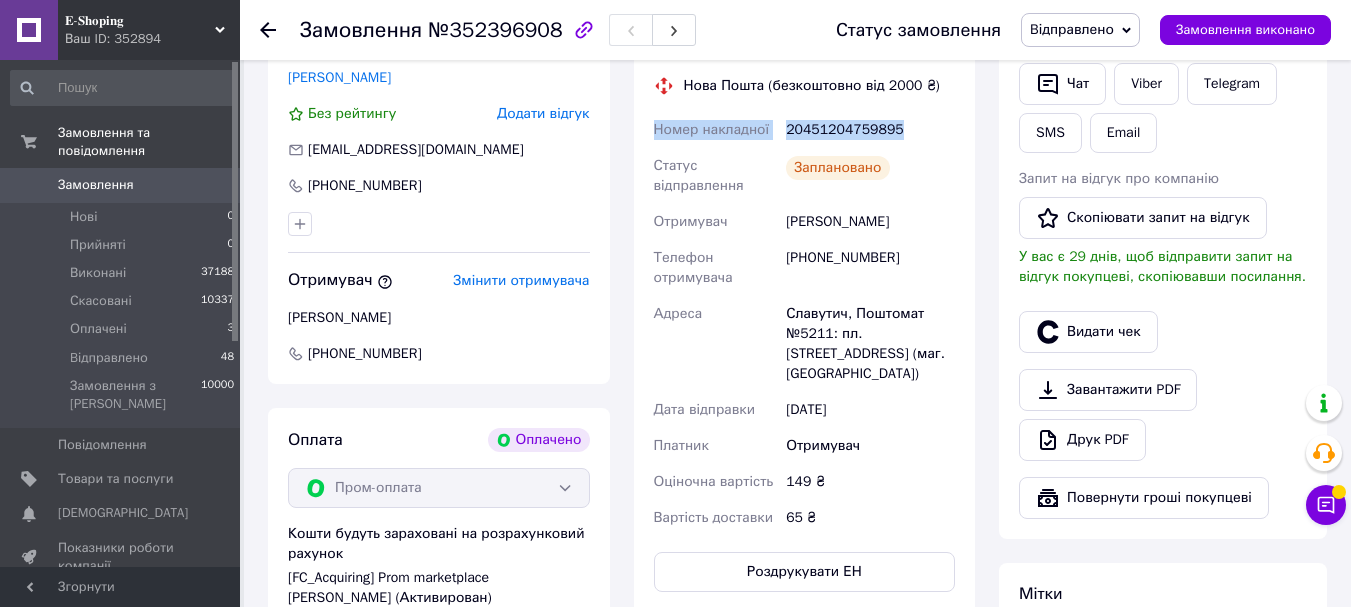drag, startPoint x: 655, startPoint y: 131, endPoint x: 893, endPoint y: 111, distance: 238.83885 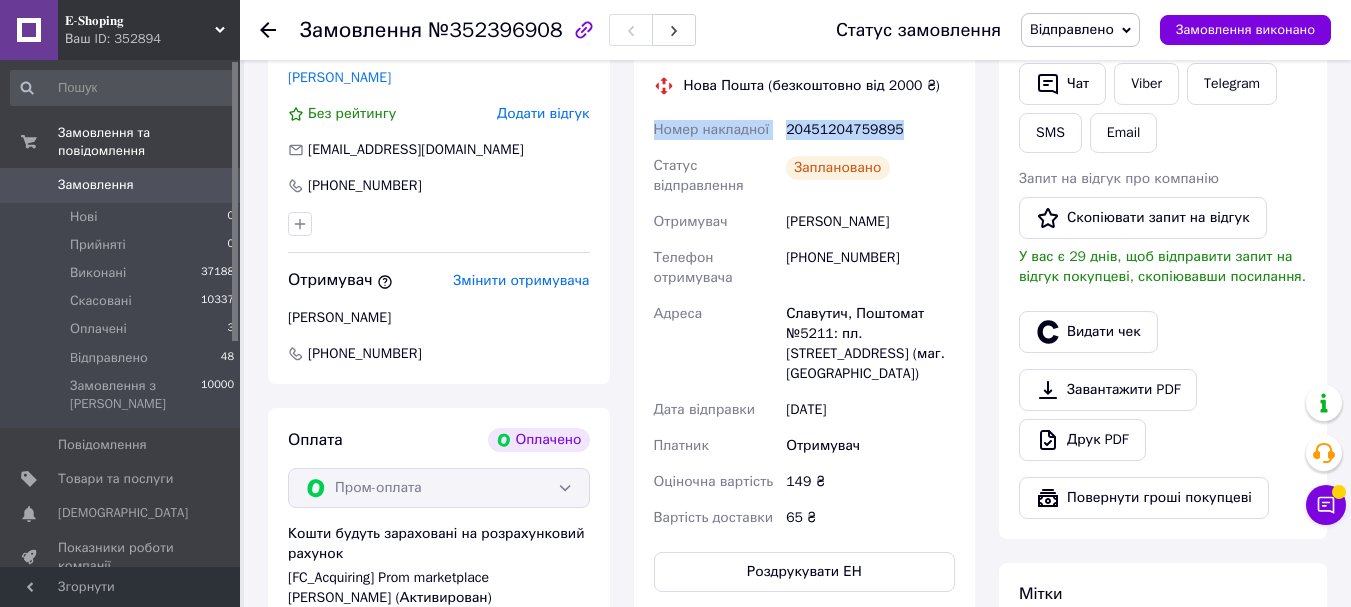 click on "Доставка Редагувати Нова Пошта (безкоштовно від 2000 ₴) Номер накладної 20451204759895 Статус відправлення Заплановано Отримувач [PERSON_NAME] Телефон отримувача [PHONE_NUMBER] [PERSON_NAME], Поштомат №5211: пл. [STREET_ADDRESS] (маг. АТБ) Дата відправки [DATE] Платник Отримувач Оціночна вартість 149 ₴ Вартість доставки 65 ₴ Роздрукувати ЕН" at bounding box center (805, 310) 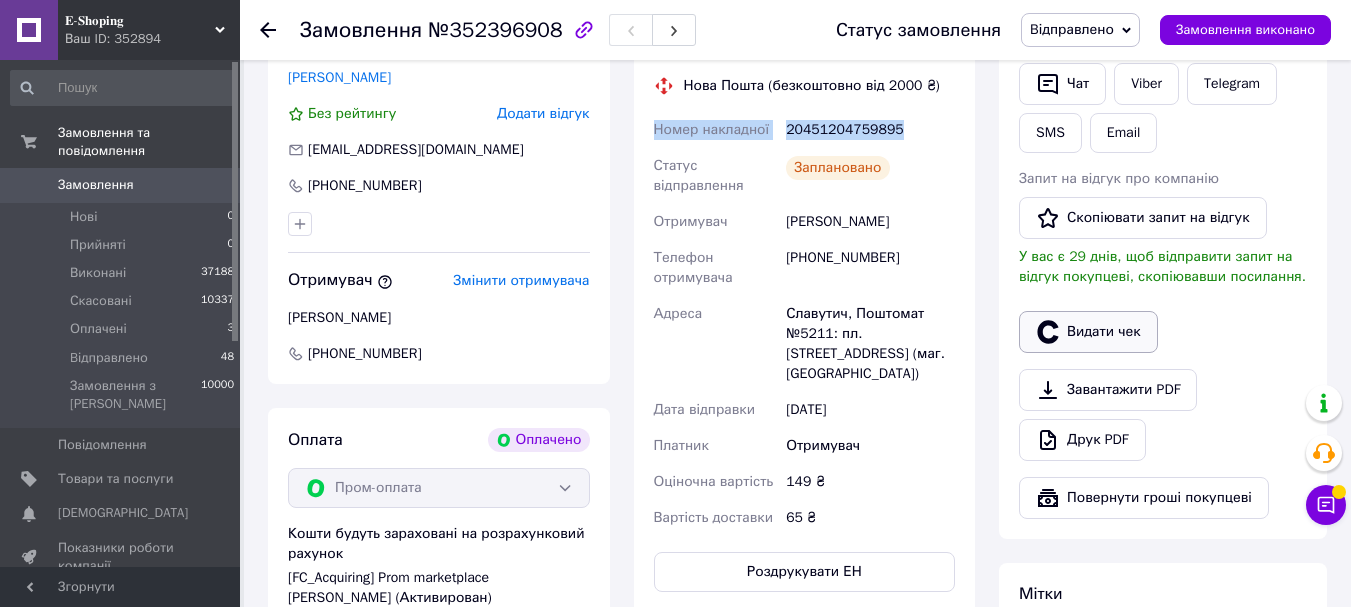 click on "Видати чек" at bounding box center (1088, 332) 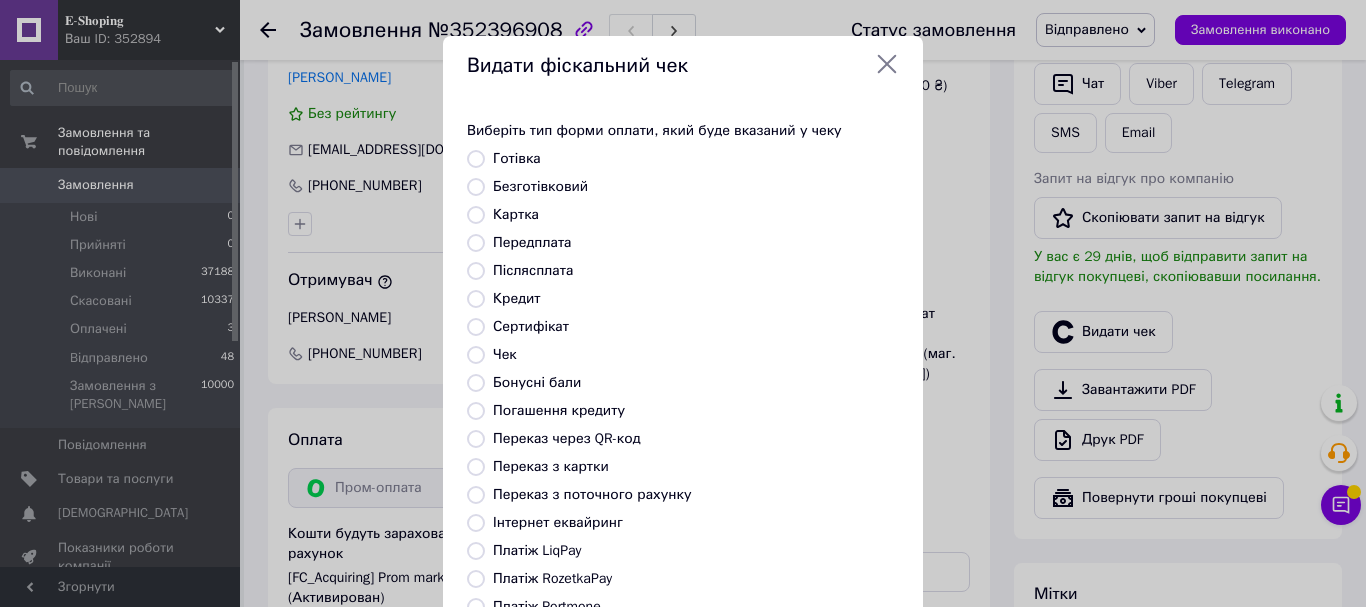 click on "Безготівковий" at bounding box center (476, 187) 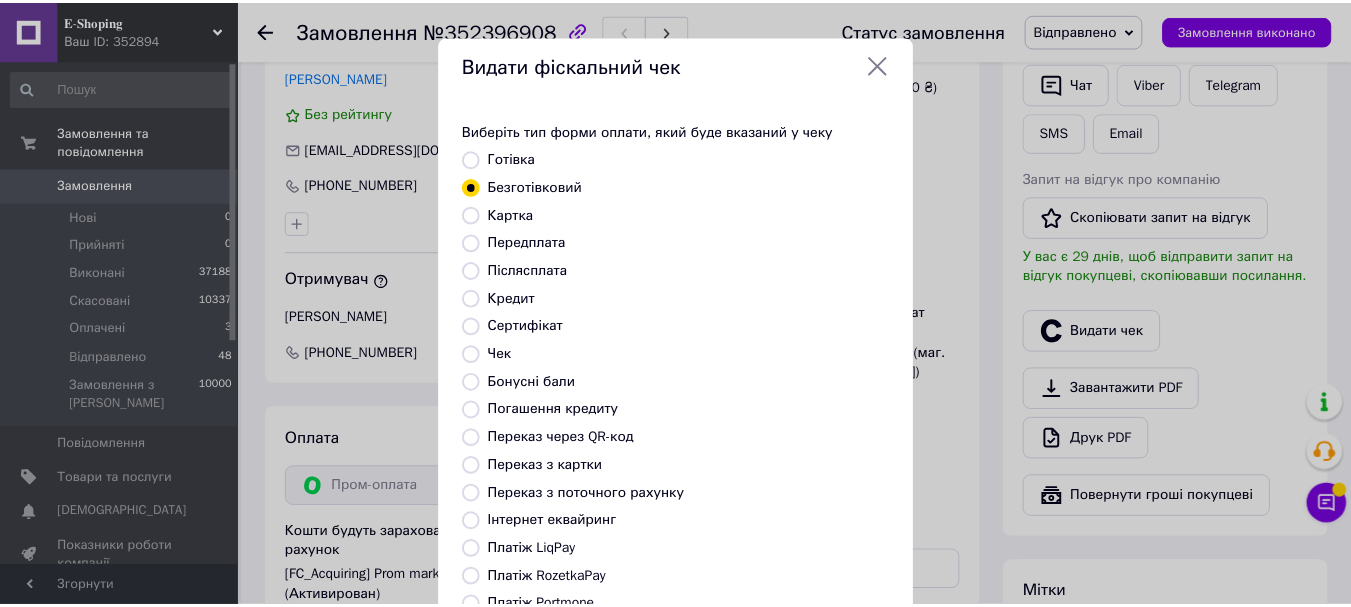 scroll, scrollTop: 252, scrollLeft: 0, axis: vertical 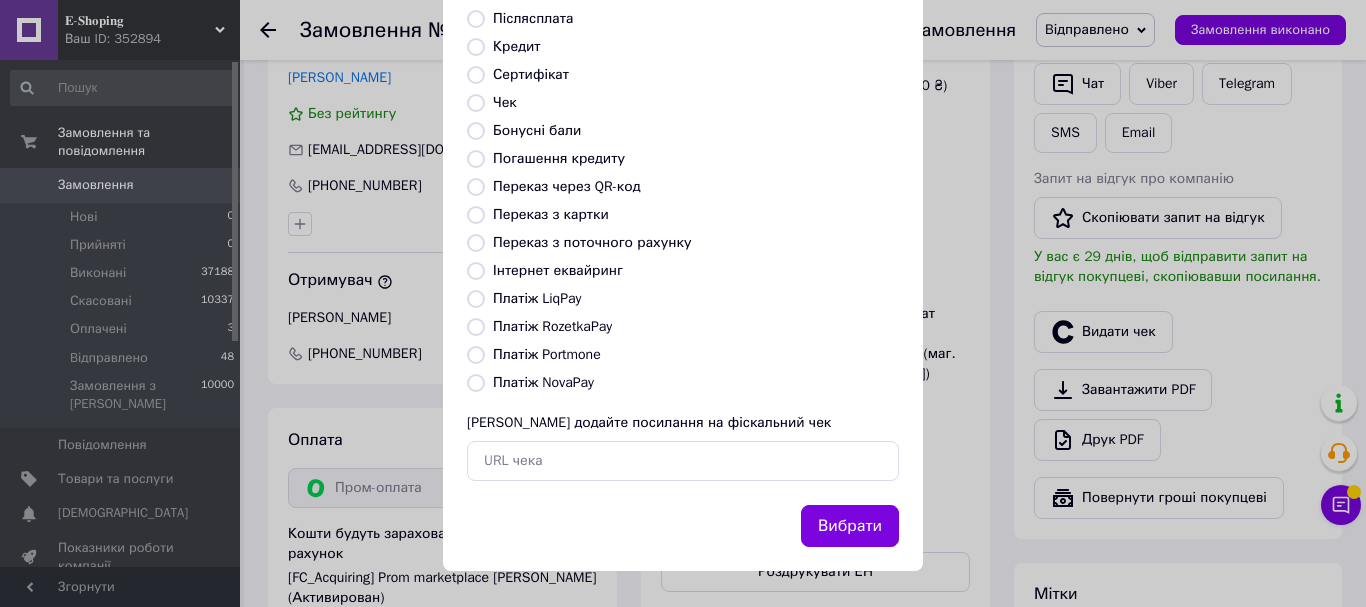 click on "Вибрати" at bounding box center [850, 526] 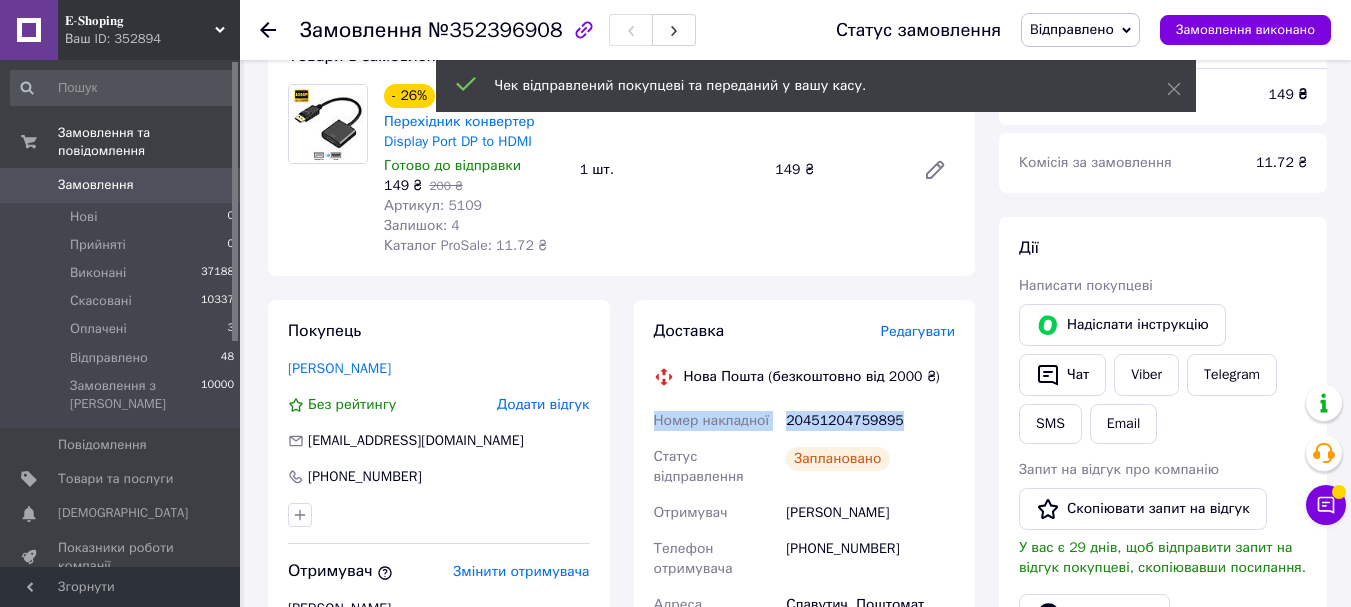 scroll, scrollTop: 200, scrollLeft: 0, axis: vertical 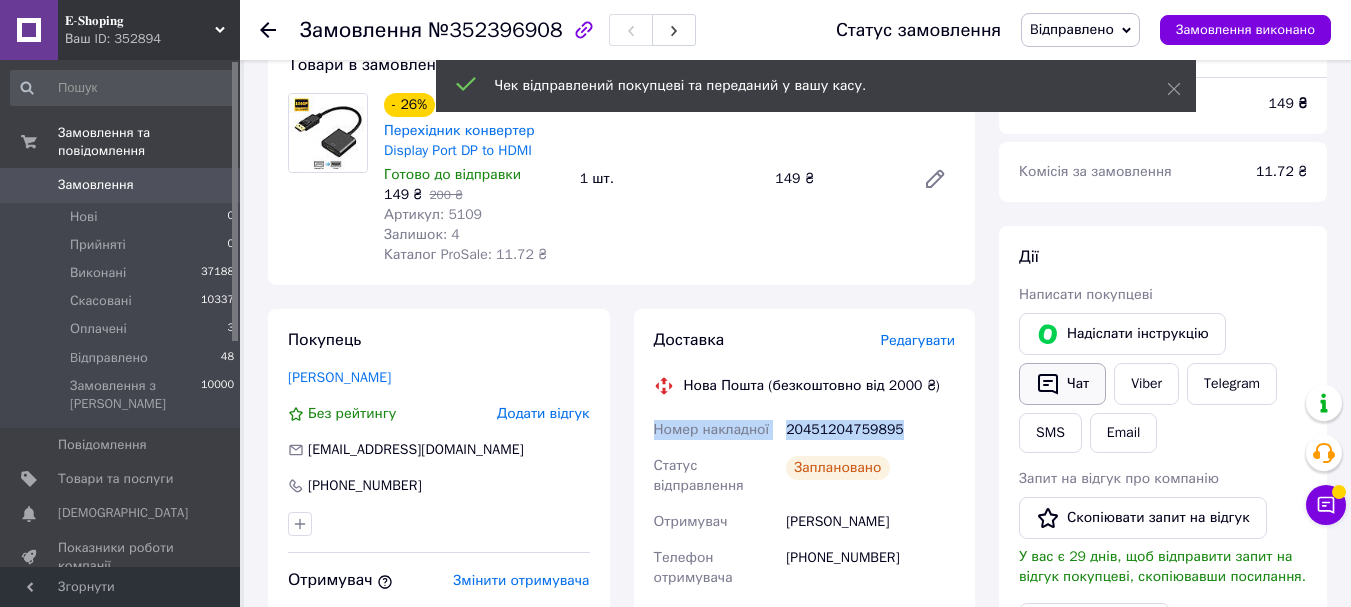 click on "Чат" at bounding box center [1062, 384] 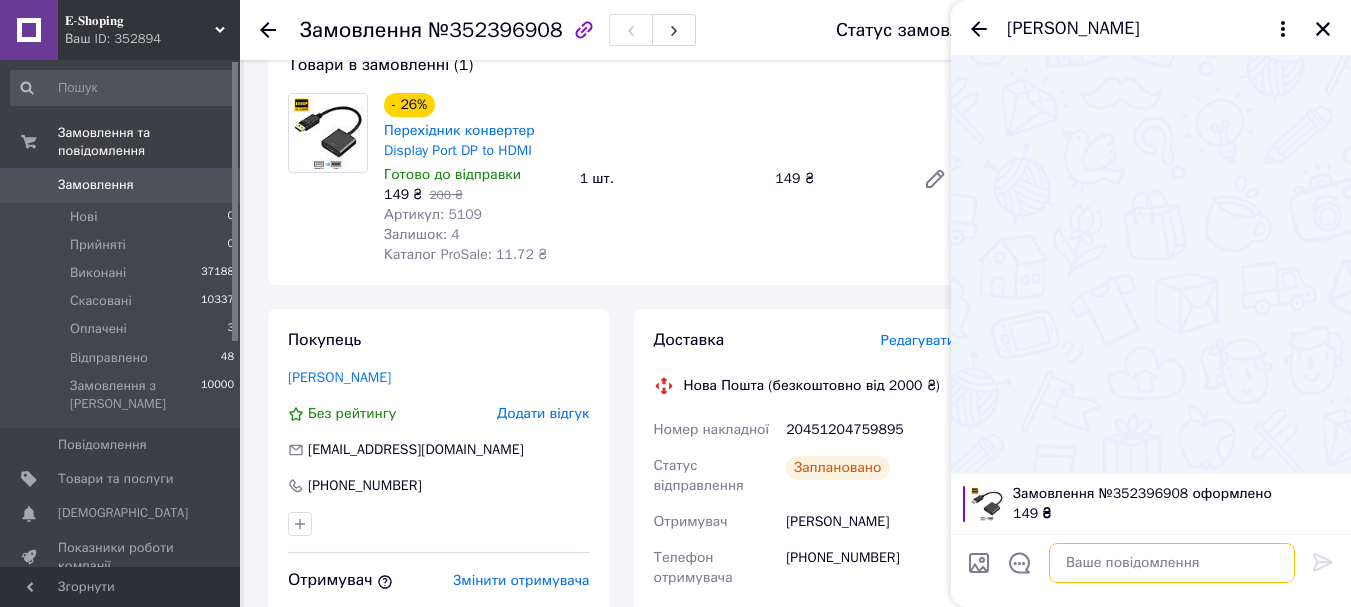 click at bounding box center (1172, 563) 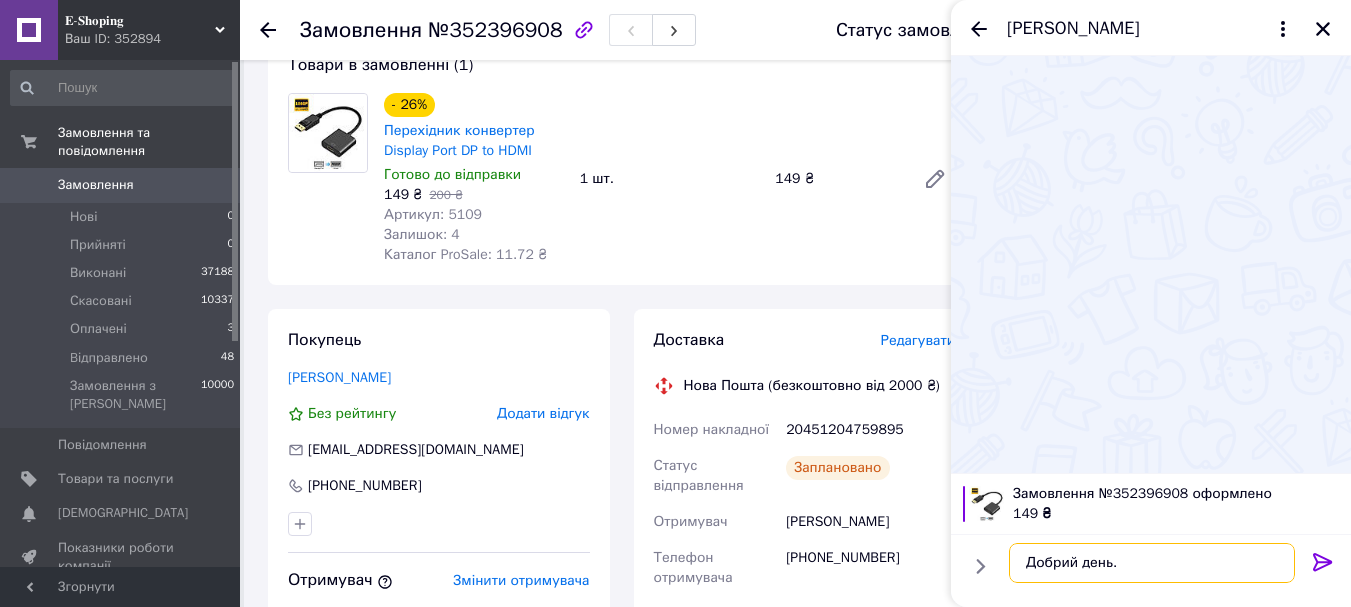 paste on "Номер накладної
20451204759895" 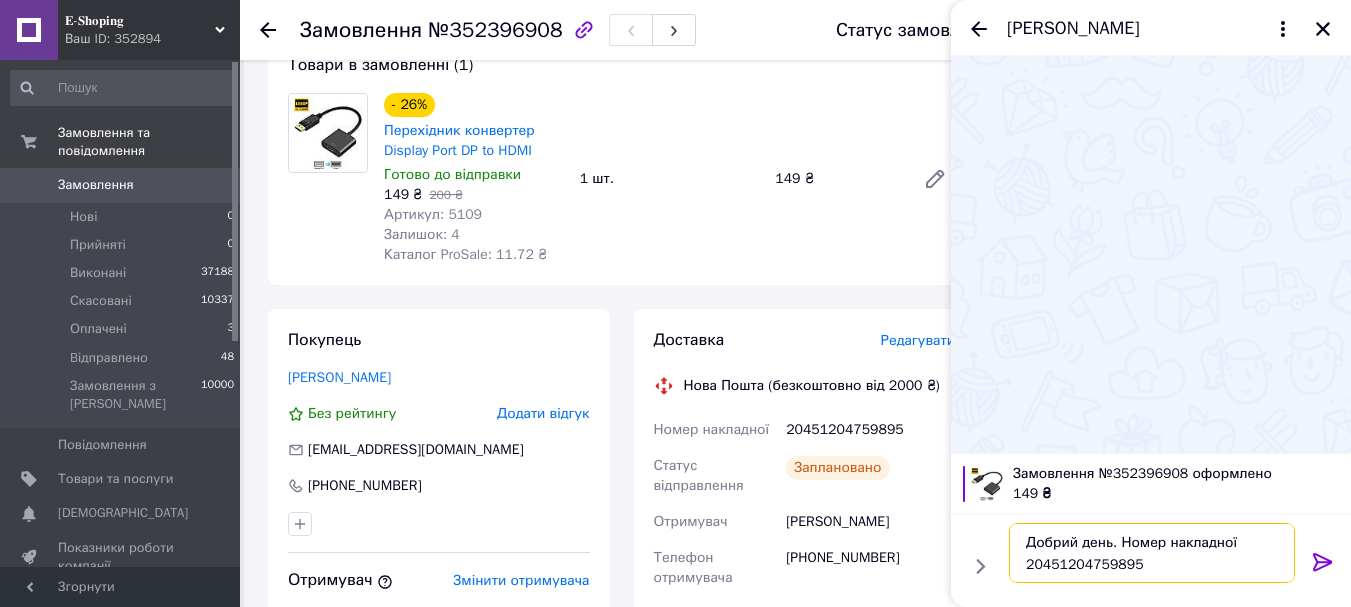 type on "Добрий день. Номер накладної
20451204759895" 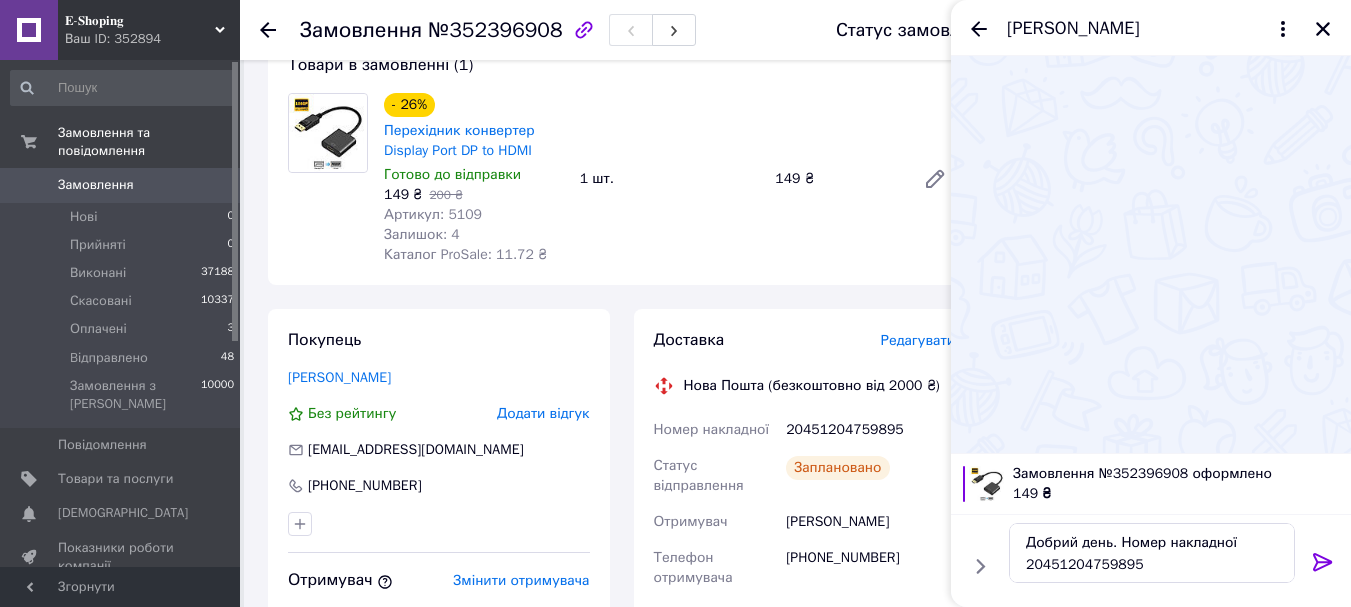 click 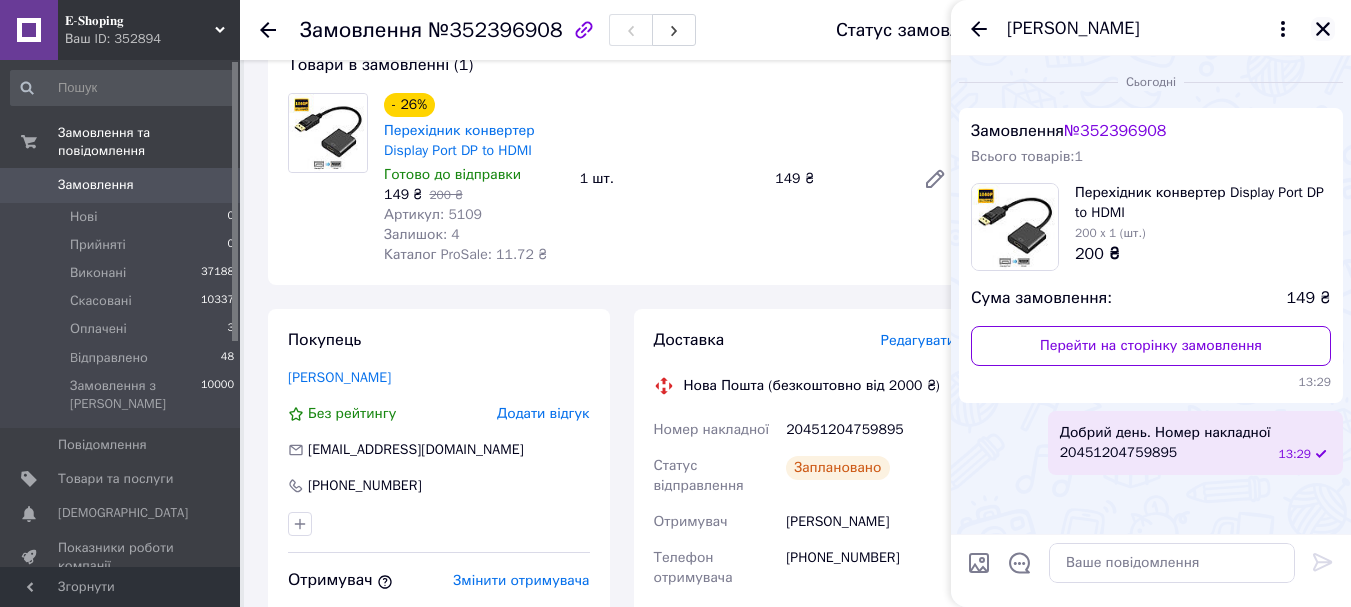 click 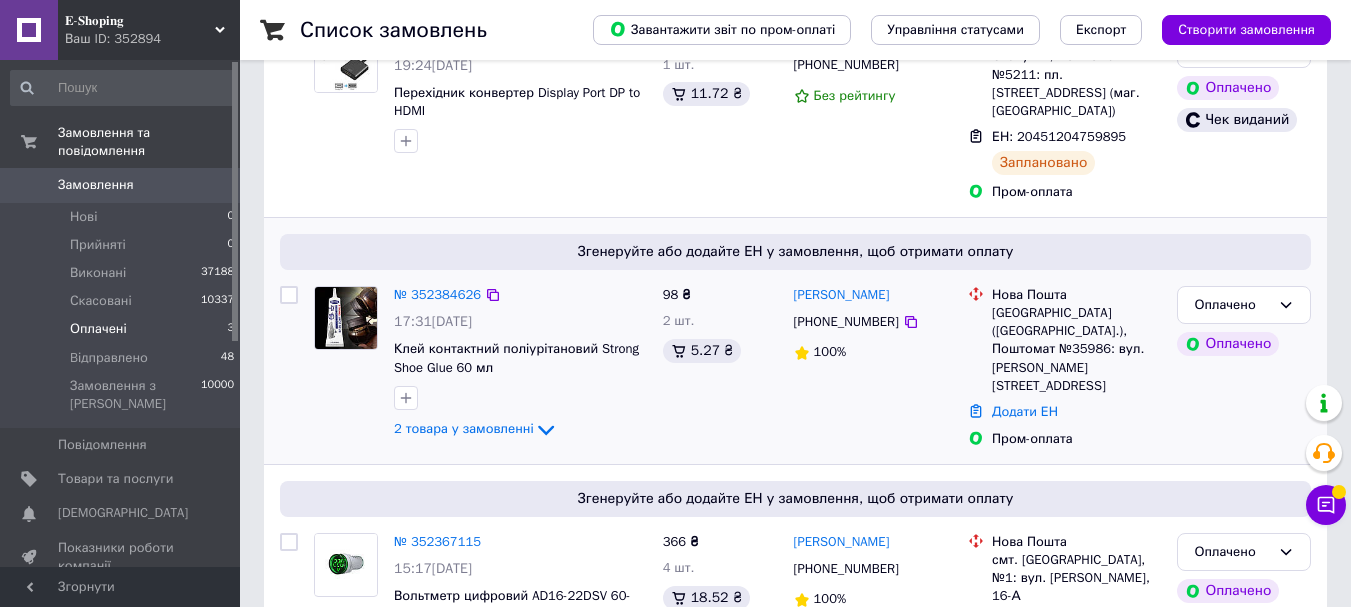 scroll, scrollTop: 423, scrollLeft: 0, axis: vertical 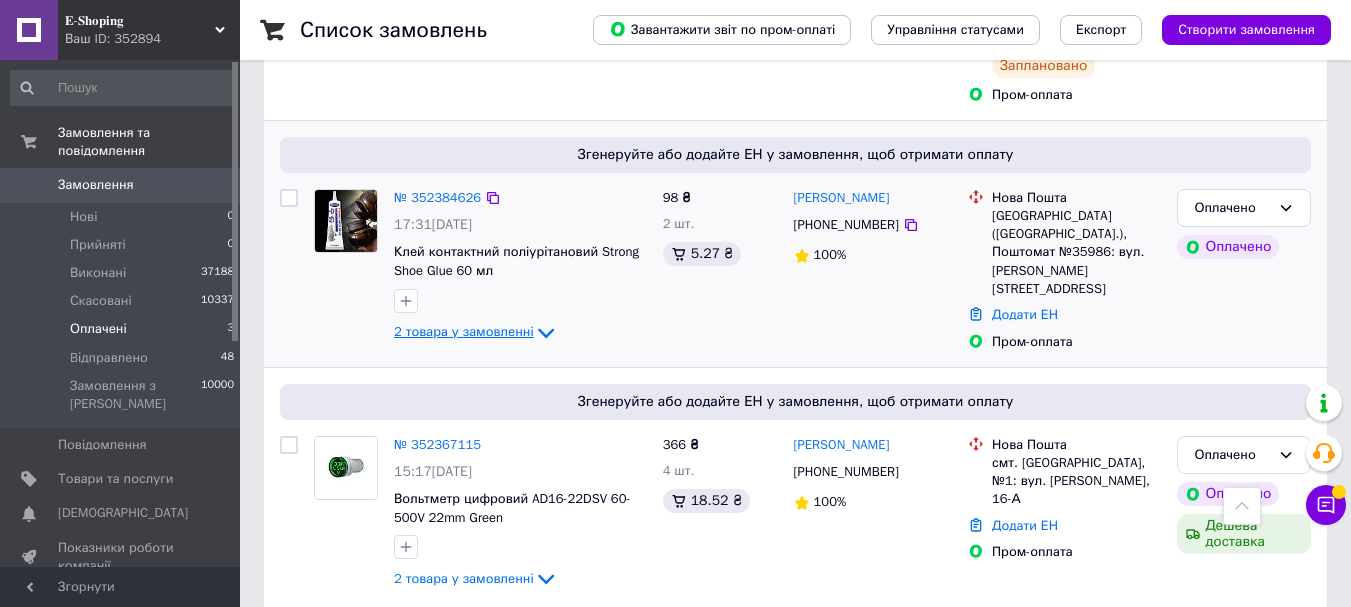 click 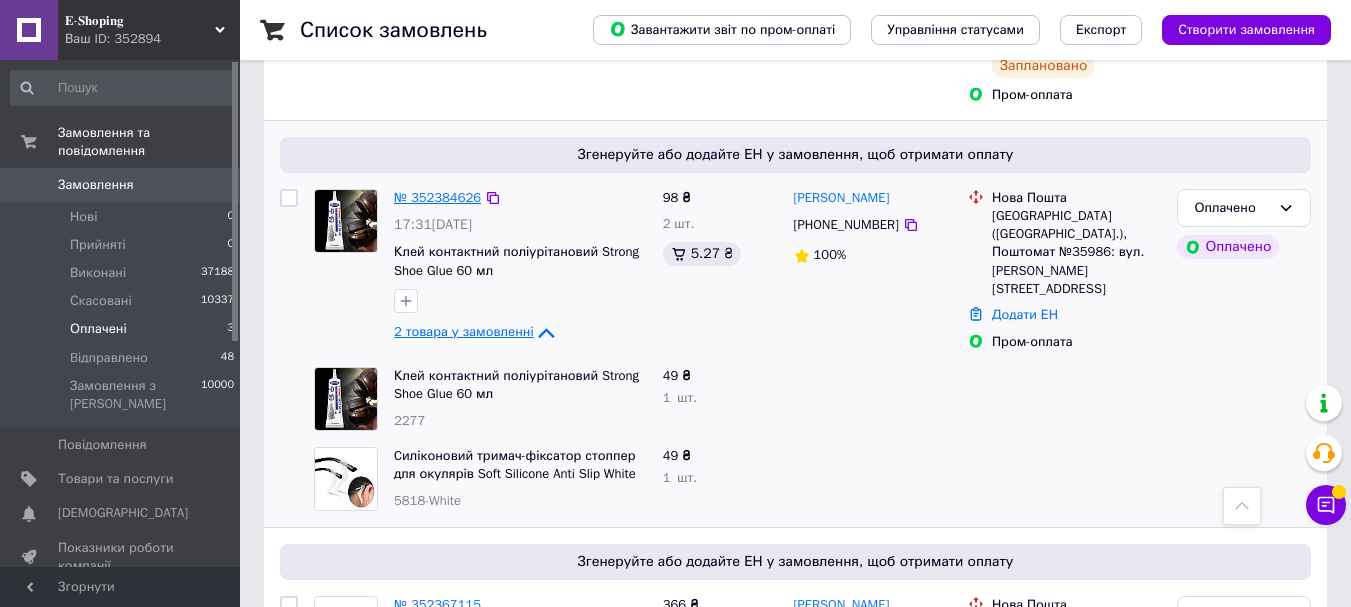 click on "№ 352384626" at bounding box center (437, 197) 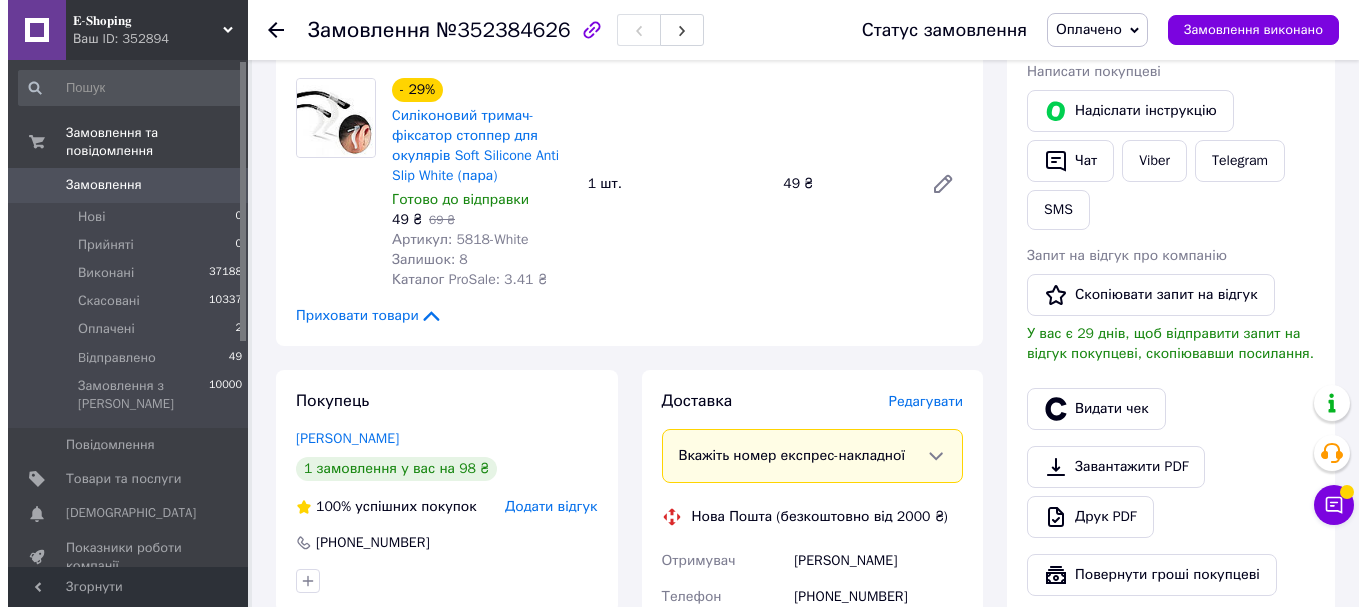 scroll, scrollTop: 723, scrollLeft: 0, axis: vertical 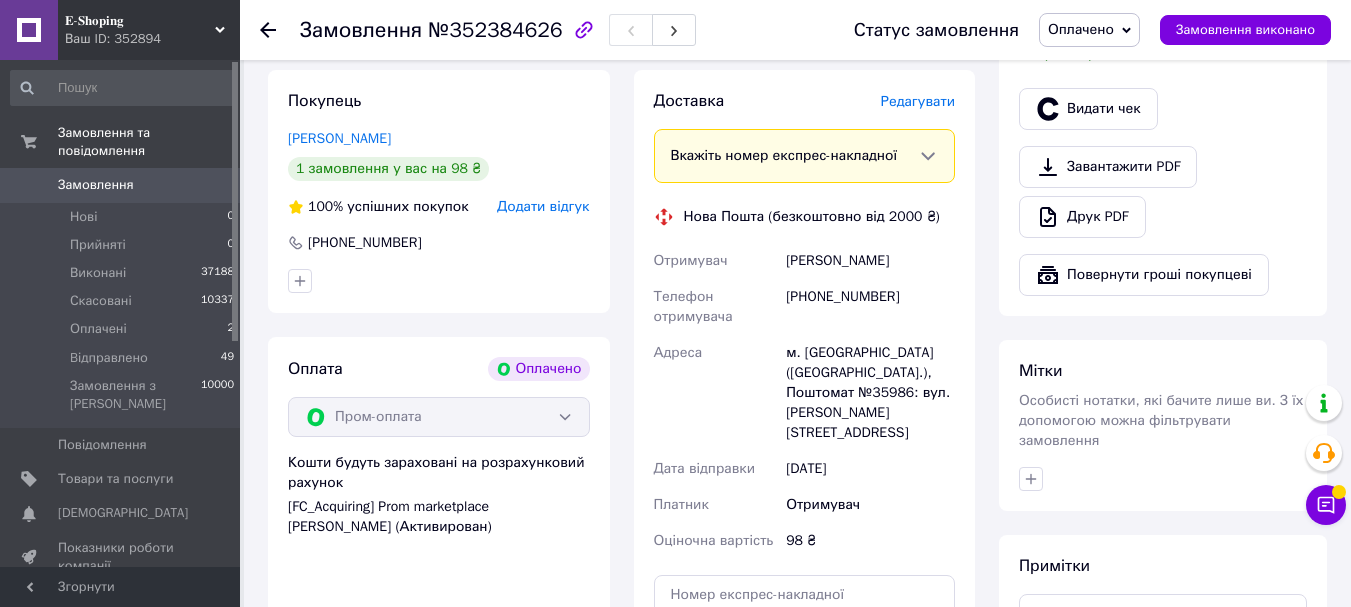 click on "Редагувати" at bounding box center [918, 101] 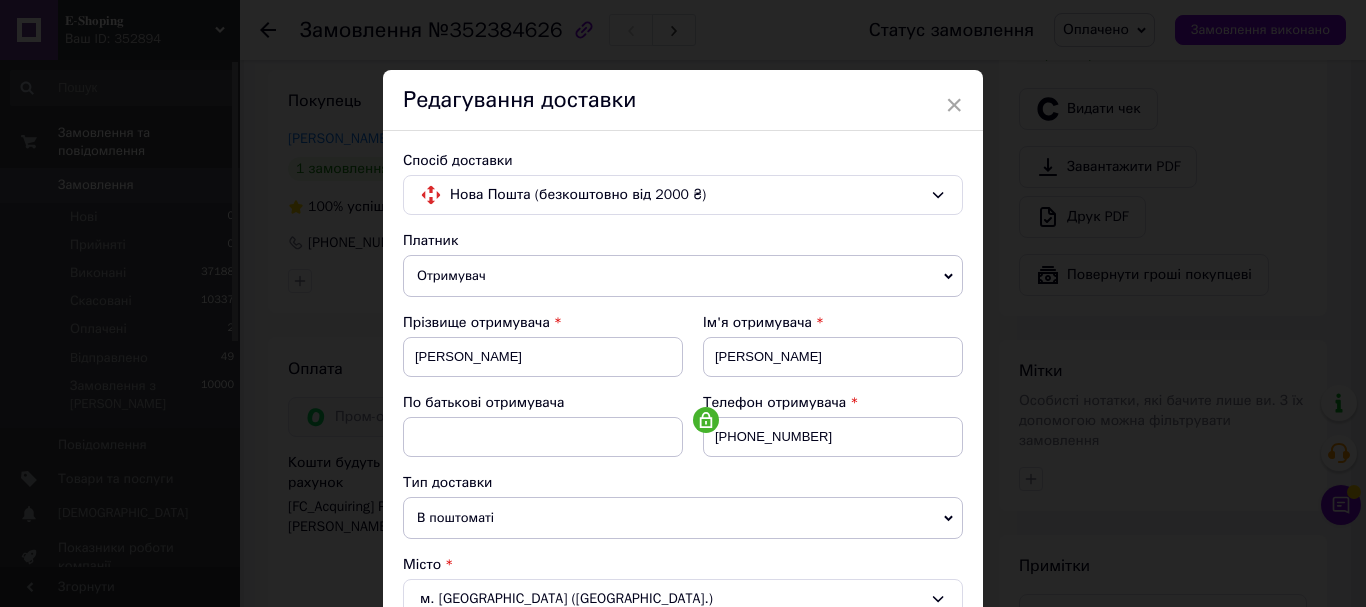 scroll, scrollTop: 500, scrollLeft: 0, axis: vertical 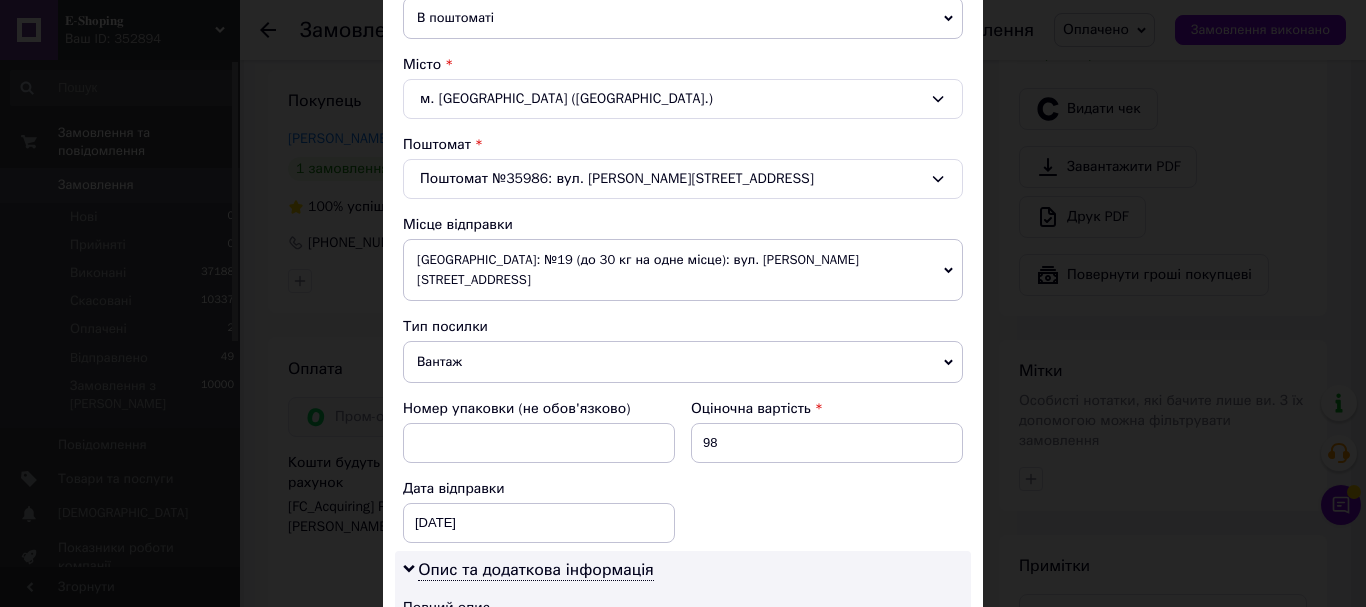 click on "Вантаж" at bounding box center (683, 362) 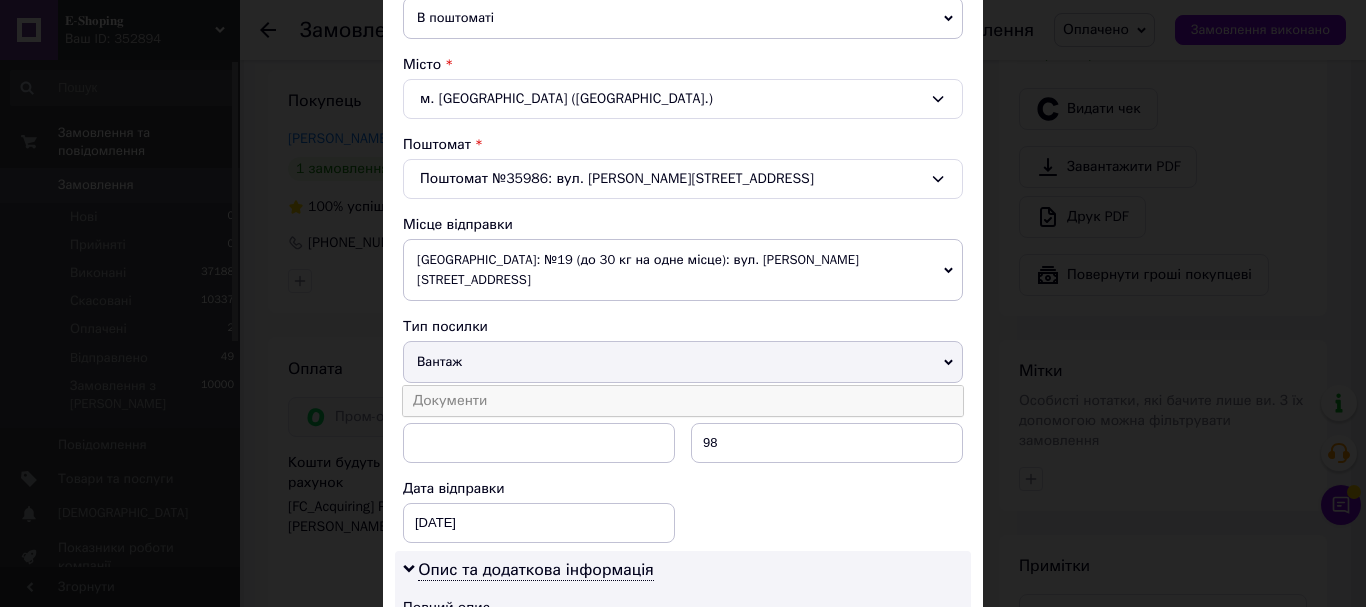 click on "Документи" at bounding box center (683, 401) 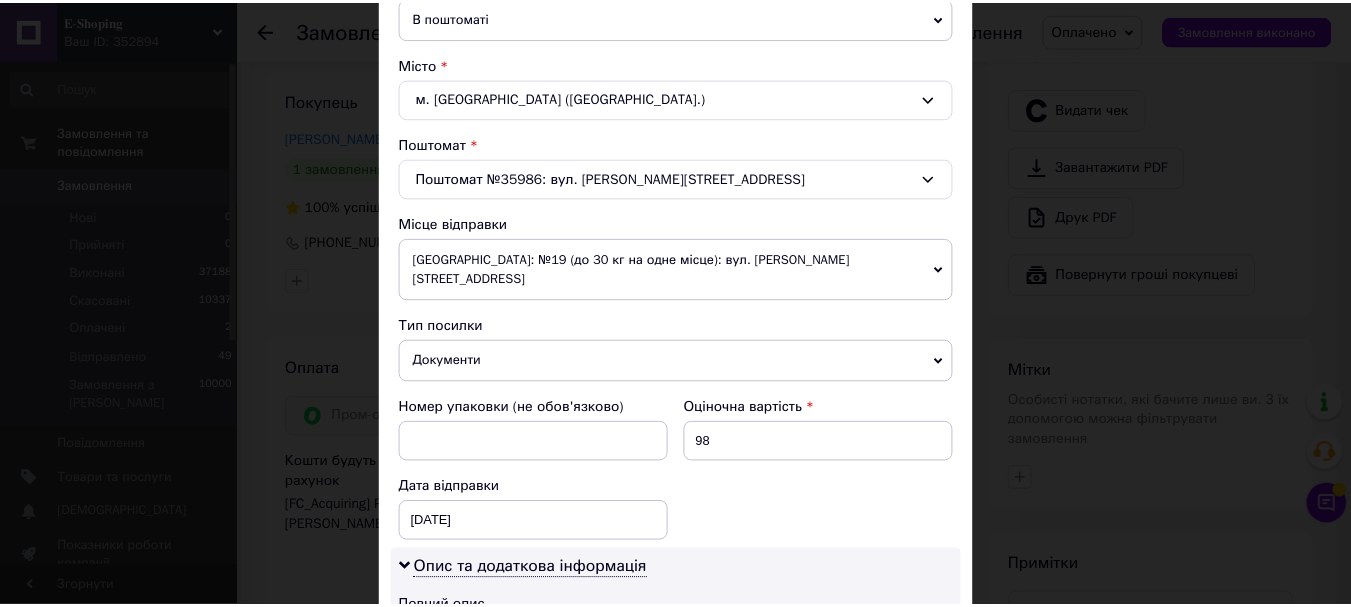 scroll, scrollTop: 900, scrollLeft: 0, axis: vertical 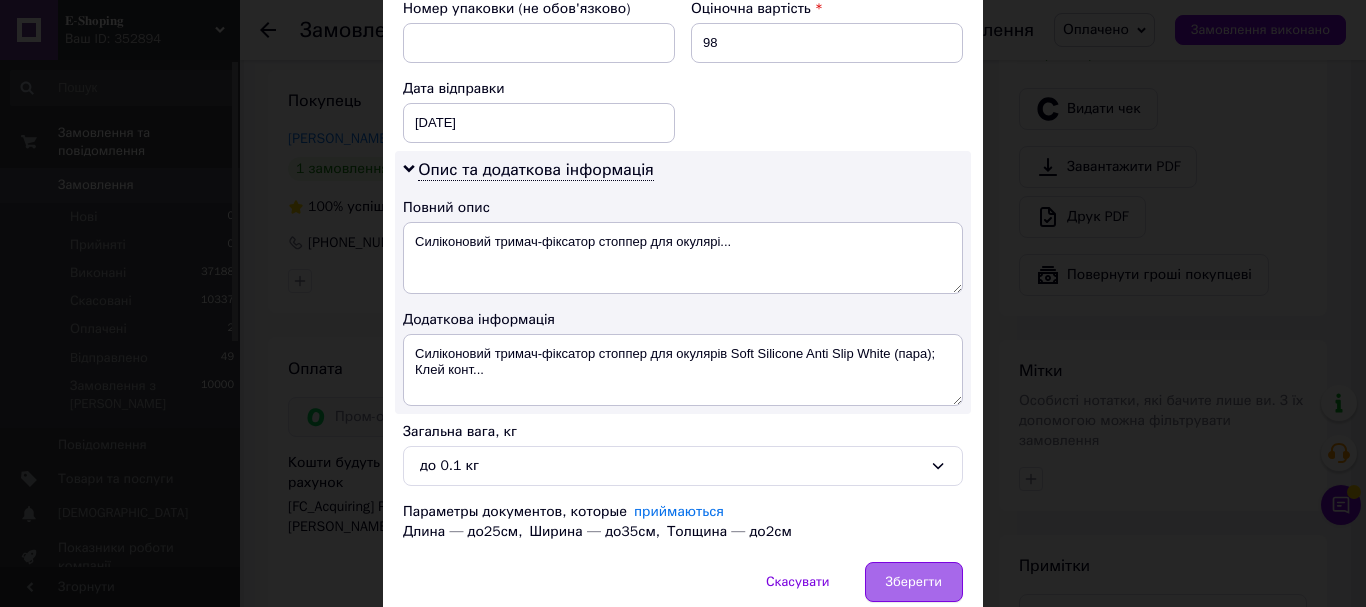 click on "Зберегти" at bounding box center [914, 582] 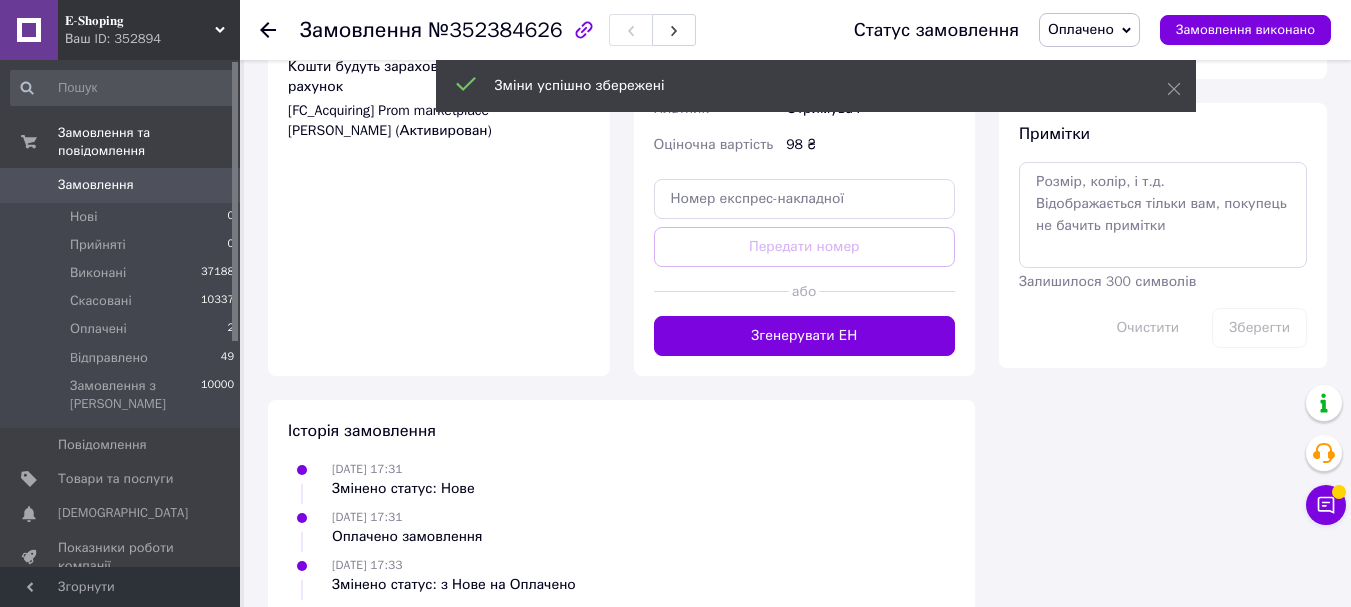 scroll, scrollTop: 1123, scrollLeft: 0, axis: vertical 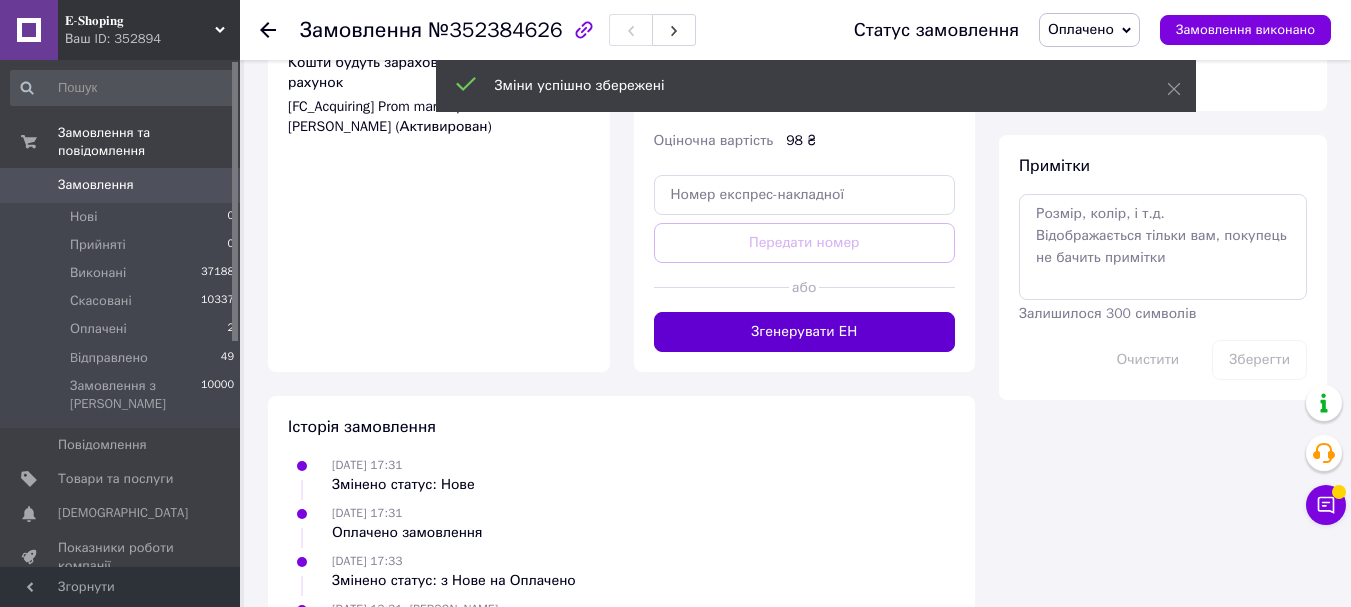 click on "Згенерувати ЕН" at bounding box center [805, 332] 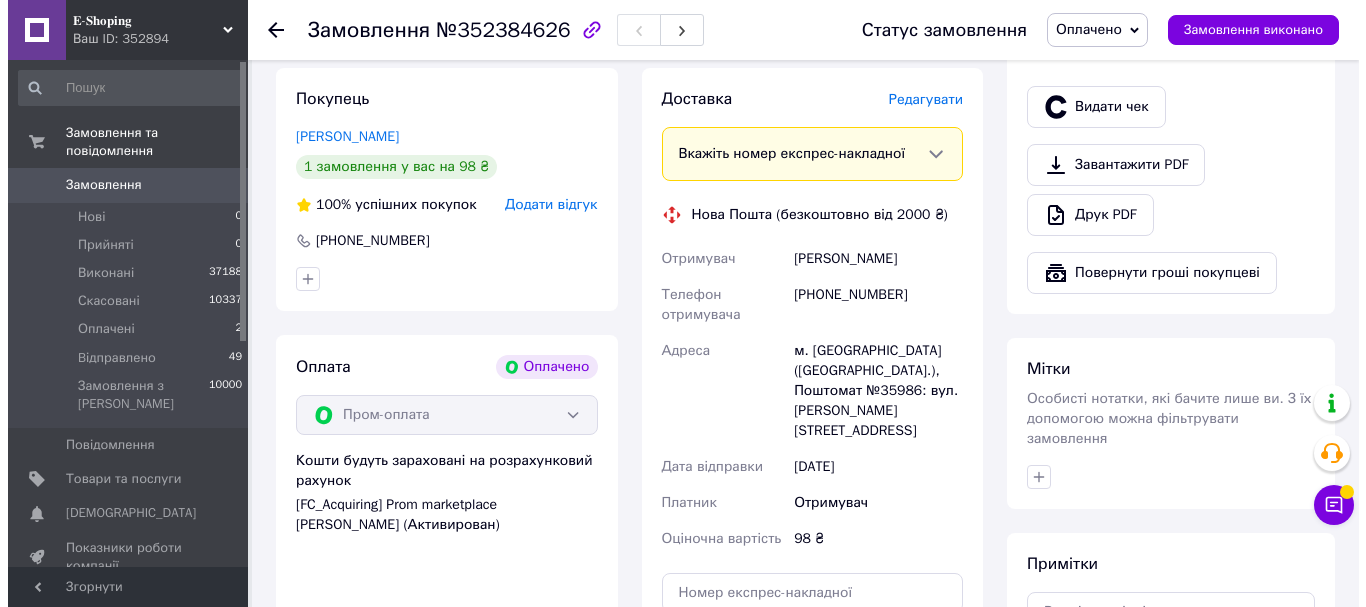 scroll, scrollTop: 723, scrollLeft: 0, axis: vertical 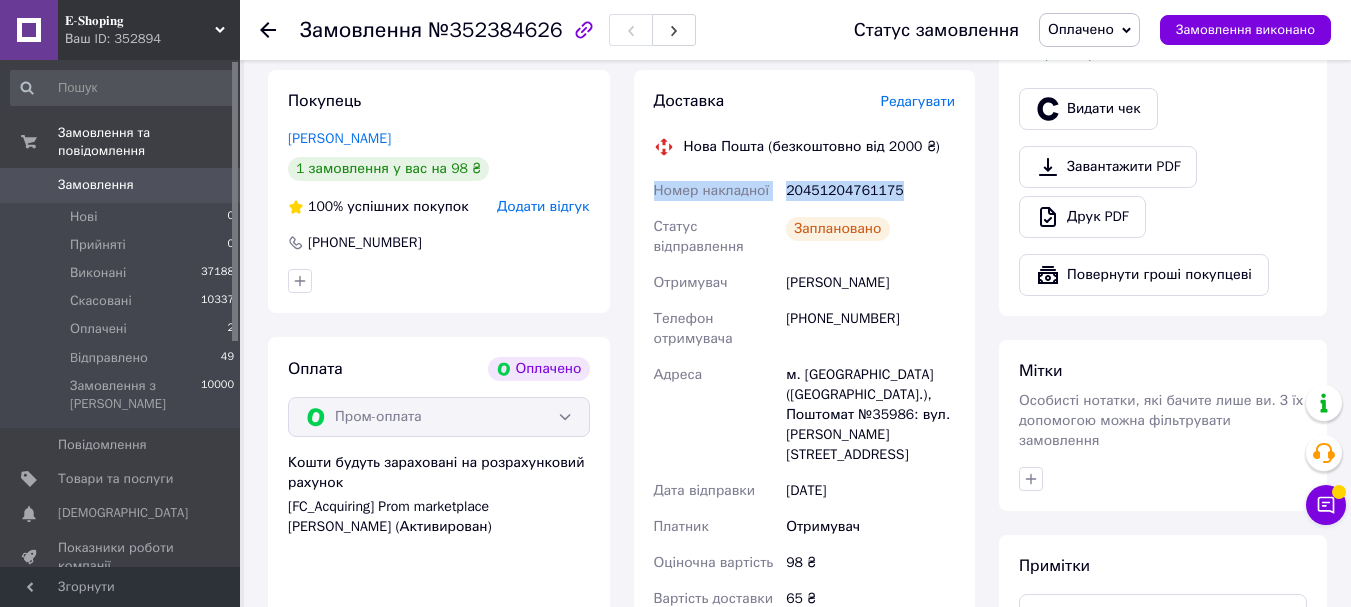 drag, startPoint x: 644, startPoint y: 193, endPoint x: 822, endPoint y: 193, distance: 178 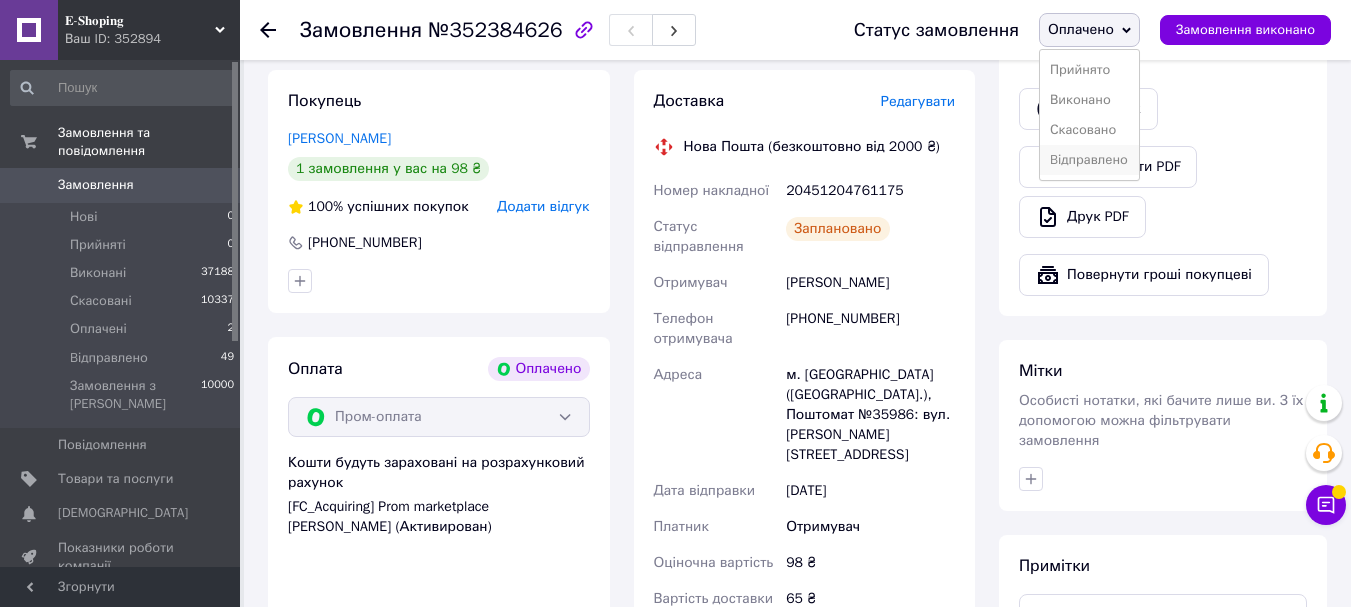 click on "Bідправлено" at bounding box center [1089, 160] 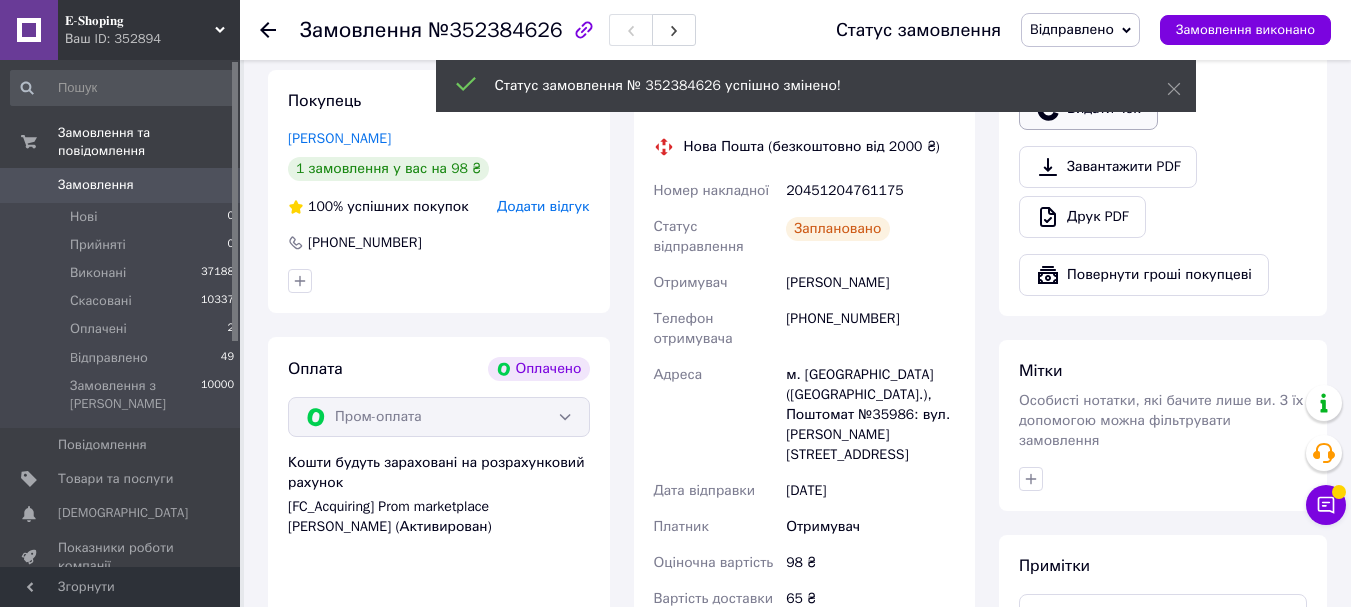 click on "Видати чек" at bounding box center (1088, 109) 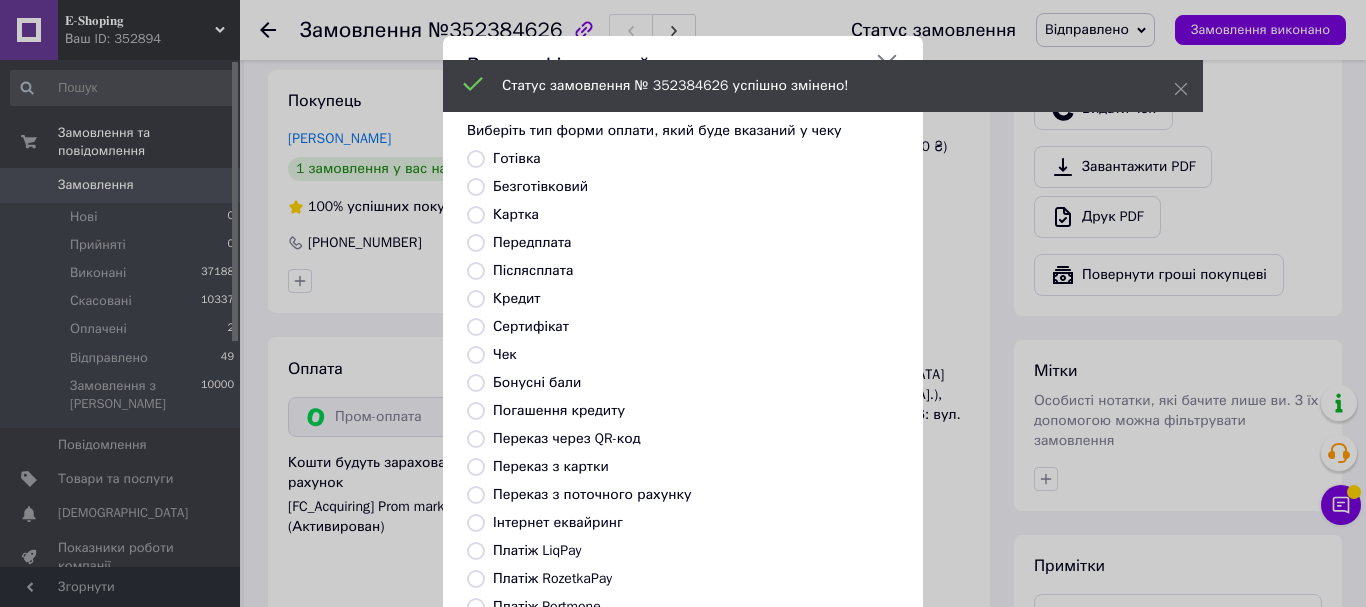 click on "Безготівковий" at bounding box center (540, 186) 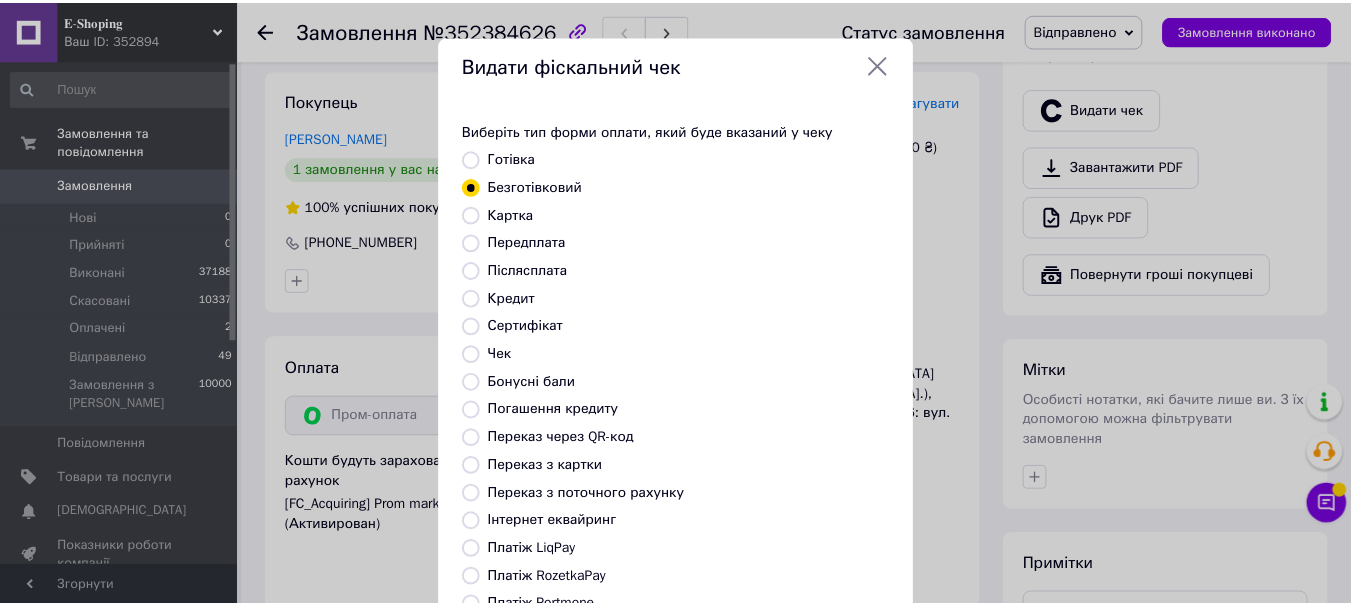 scroll, scrollTop: 252, scrollLeft: 0, axis: vertical 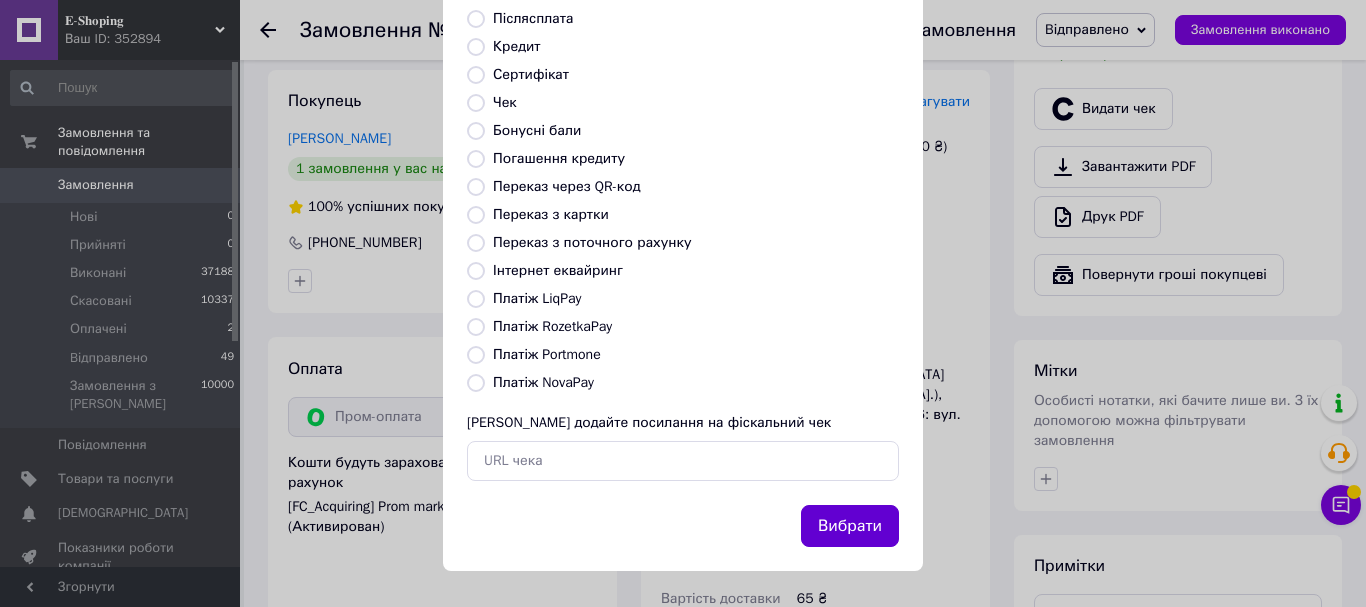 click on "Вибрати" at bounding box center [850, 526] 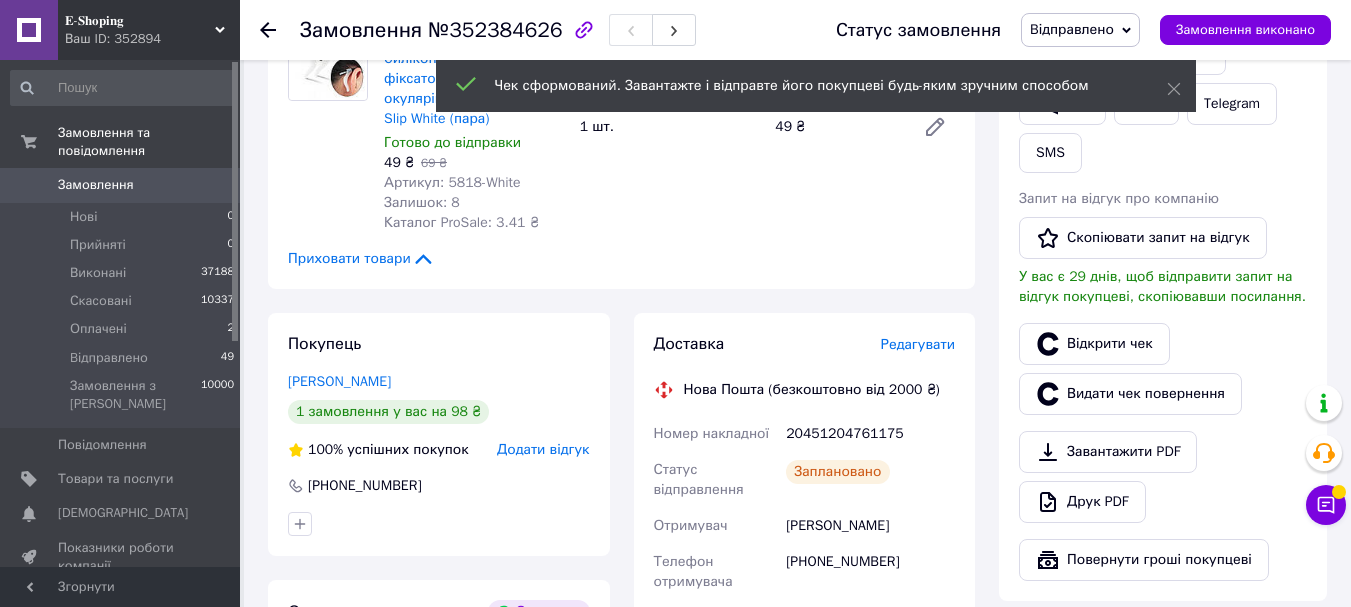 scroll, scrollTop: 423, scrollLeft: 0, axis: vertical 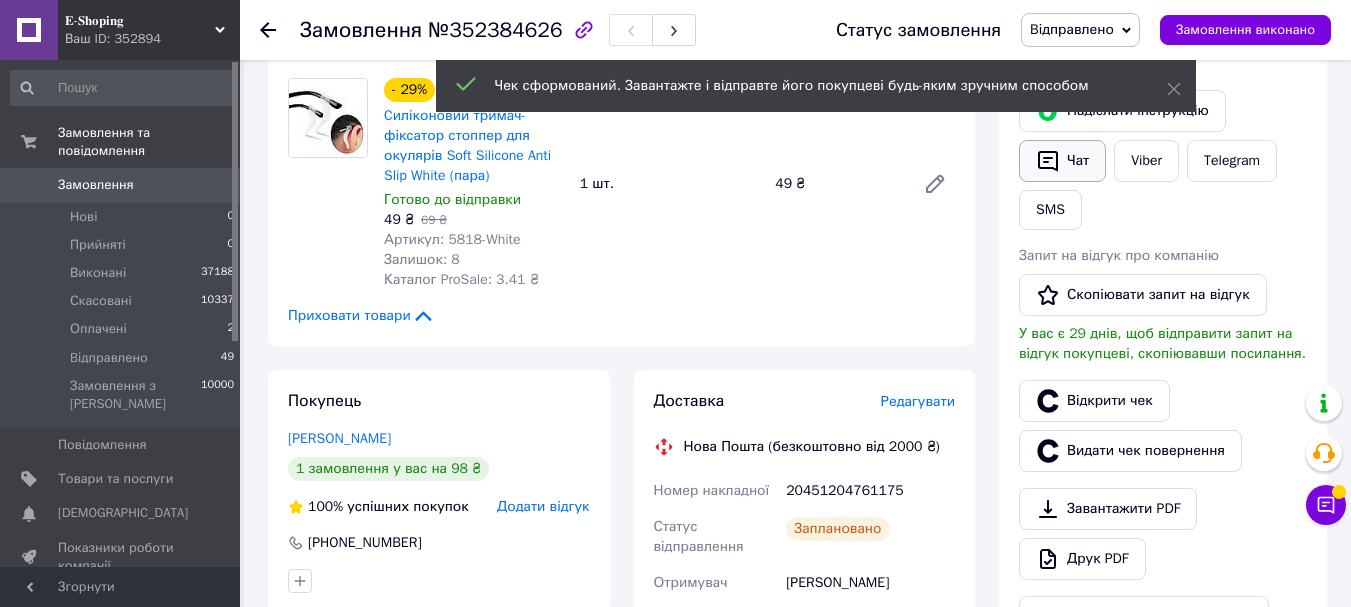 click on "Чат" at bounding box center [1062, 161] 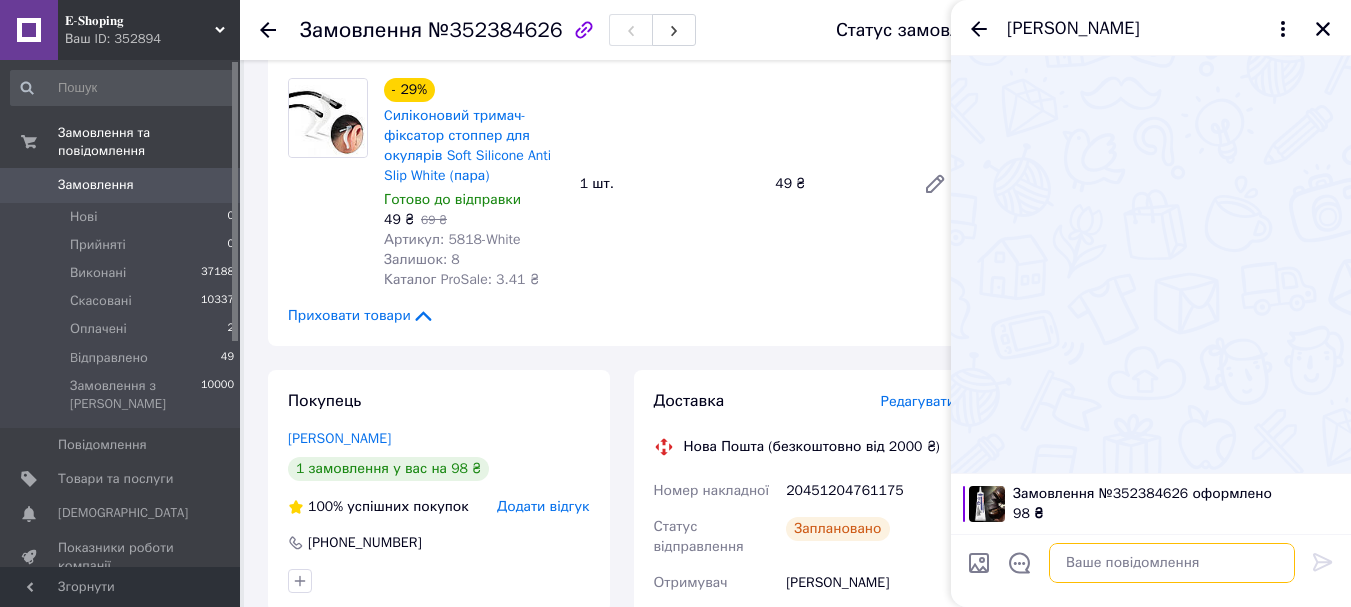 click at bounding box center (1172, 563) 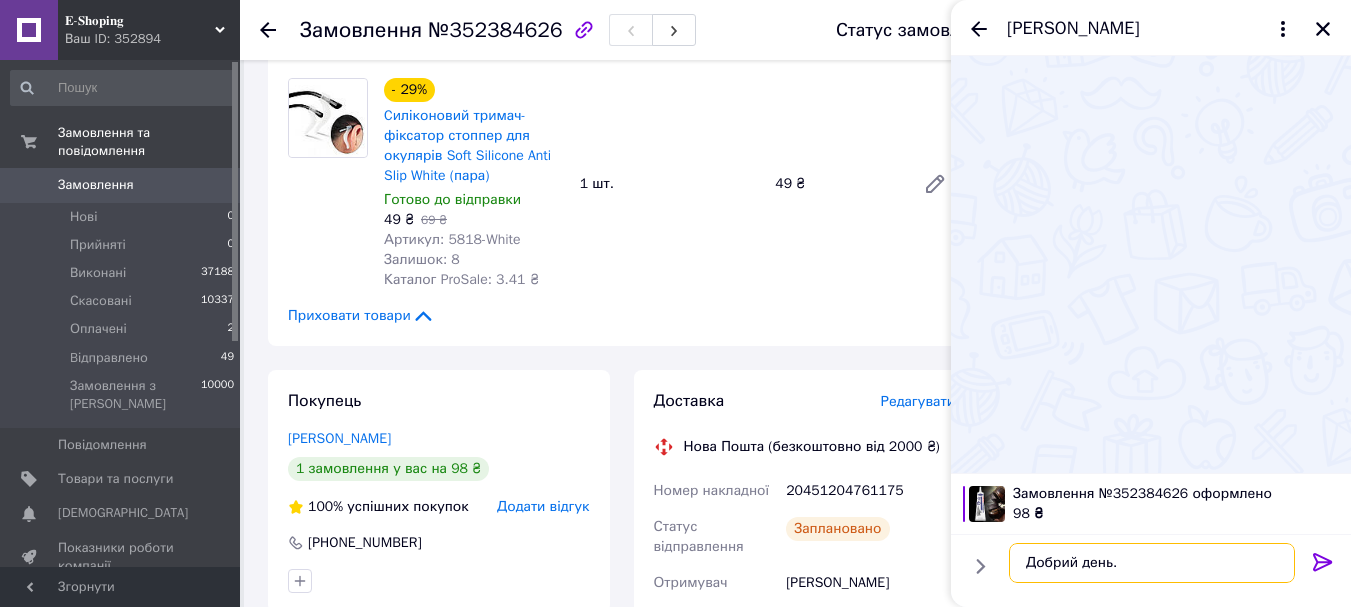 paste on "Номер накладної
20451204761175" 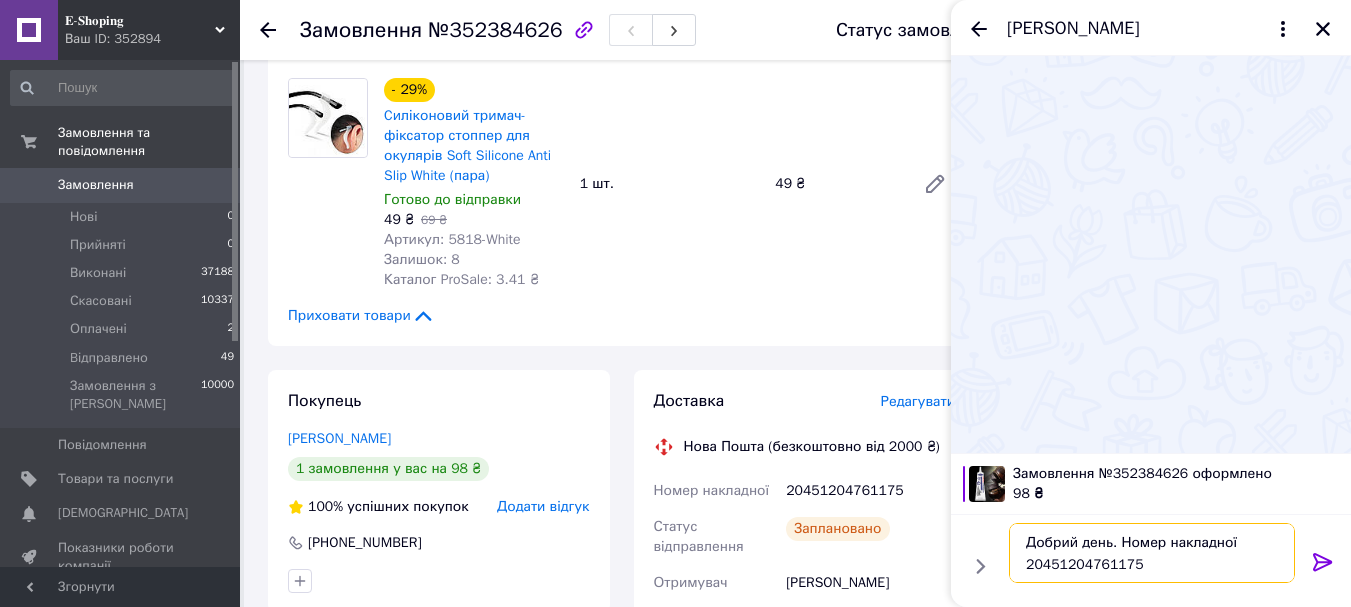 type on "Добрий день. Номер накладної
20451204761175" 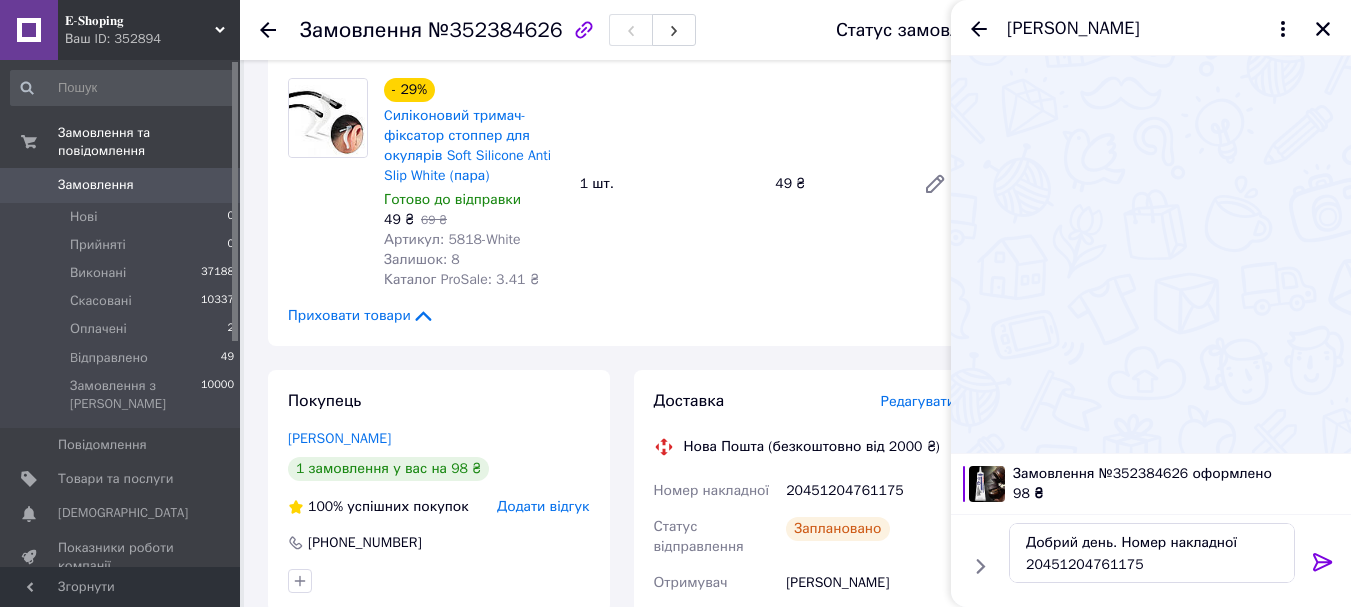 click 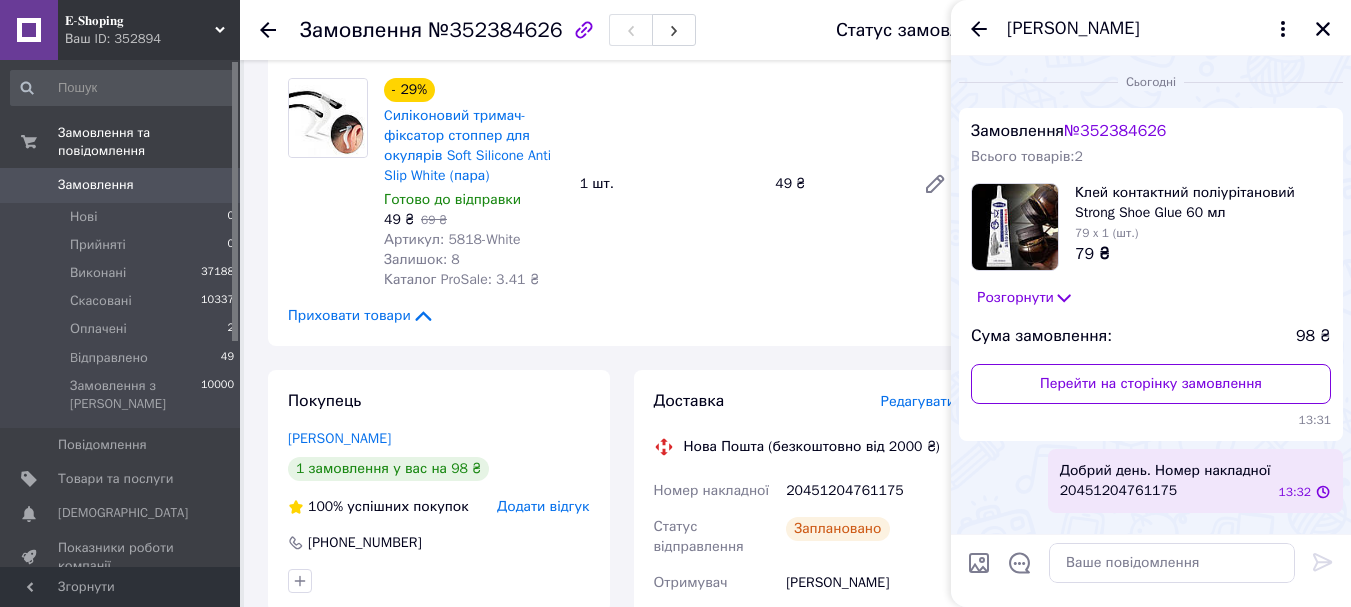 scroll, scrollTop: 0, scrollLeft: 0, axis: both 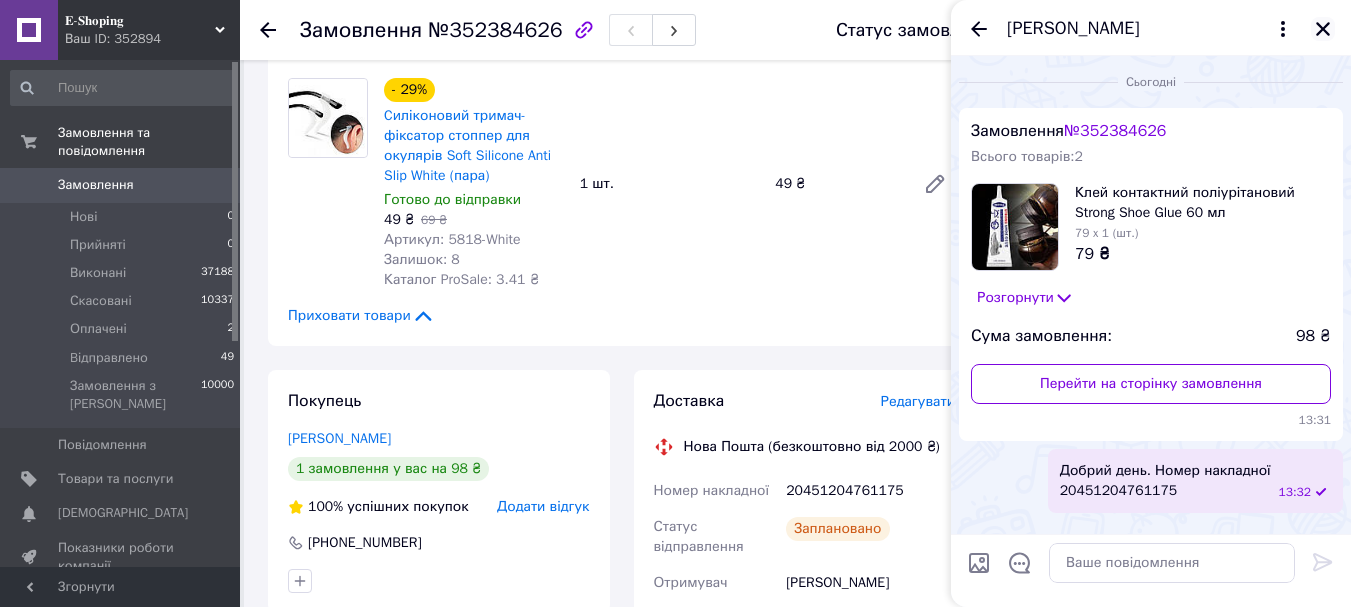 click 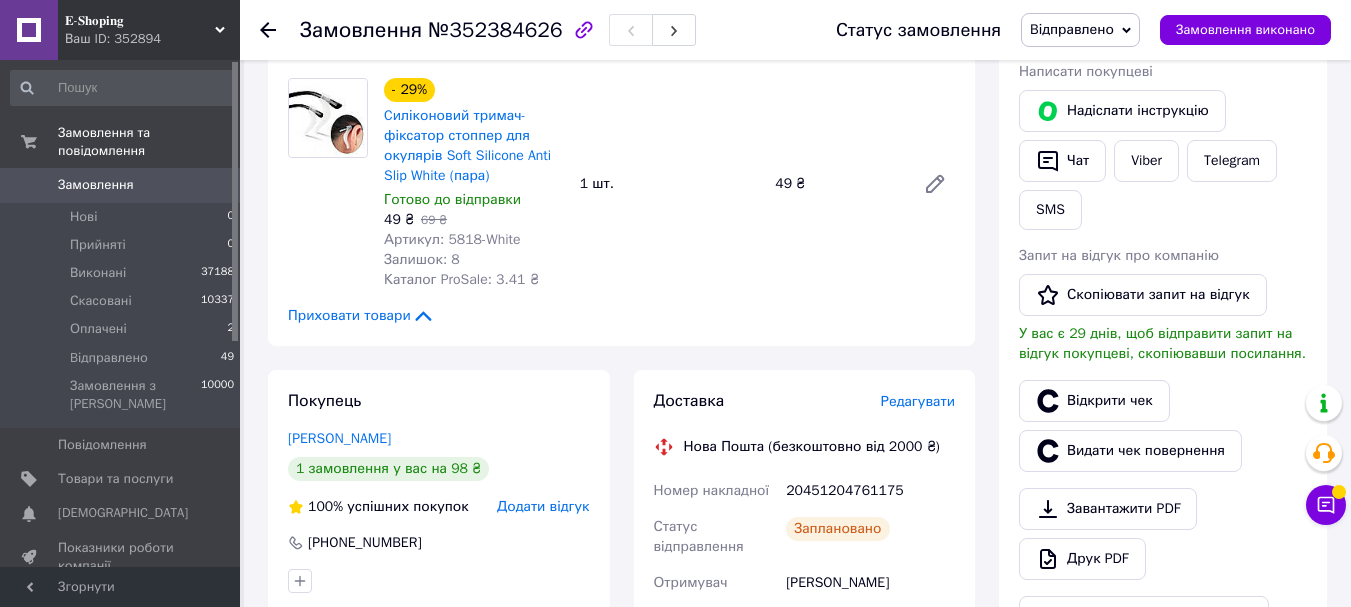 scroll, scrollTop: 0, scrollLeft: 0, axis: both 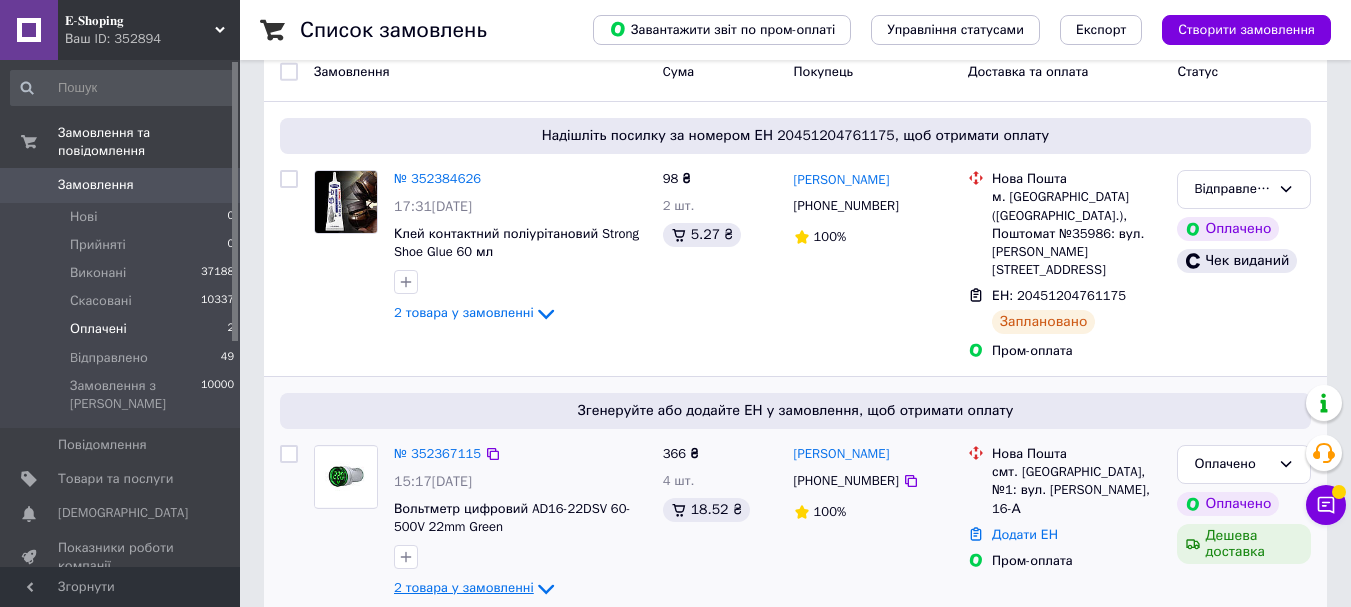 click on "2 товара у замовленні" at bounding box center [464, 587] 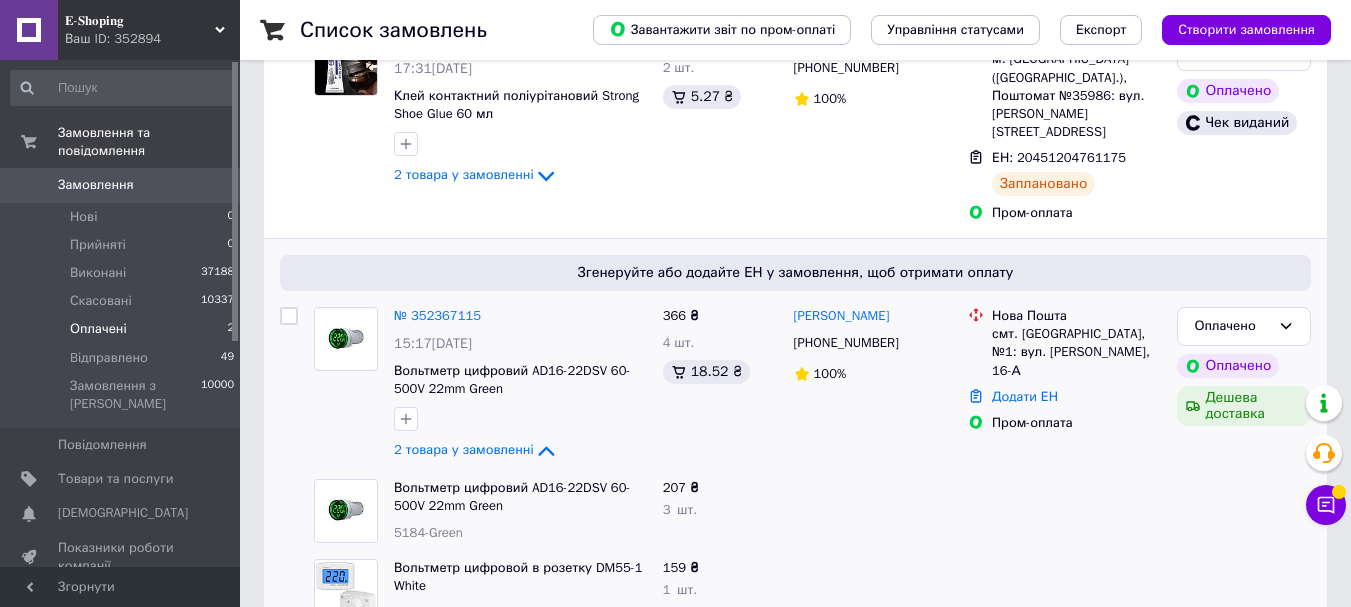 scroll, scrollTop: 346, scrollLeft: 0, axis: vertical 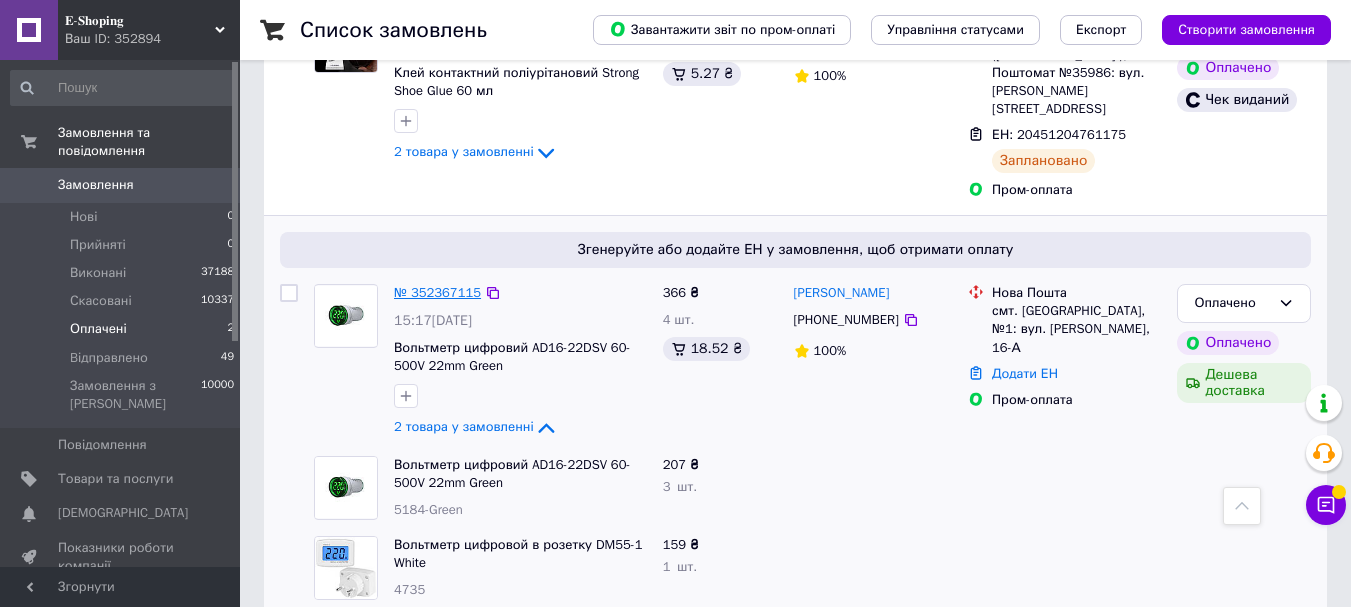 click on "№ 352367115" at bounding box center [437, 292] 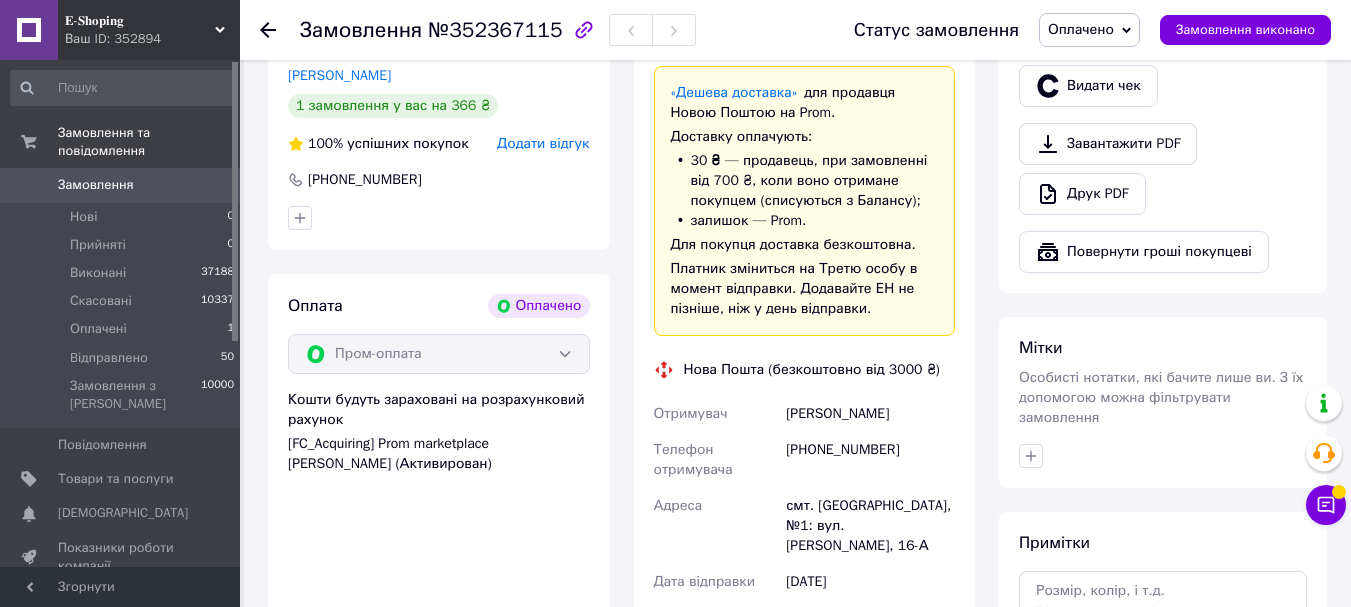 scroll, scrollTop: 1046, scrollLeft: 0, axis: vertical 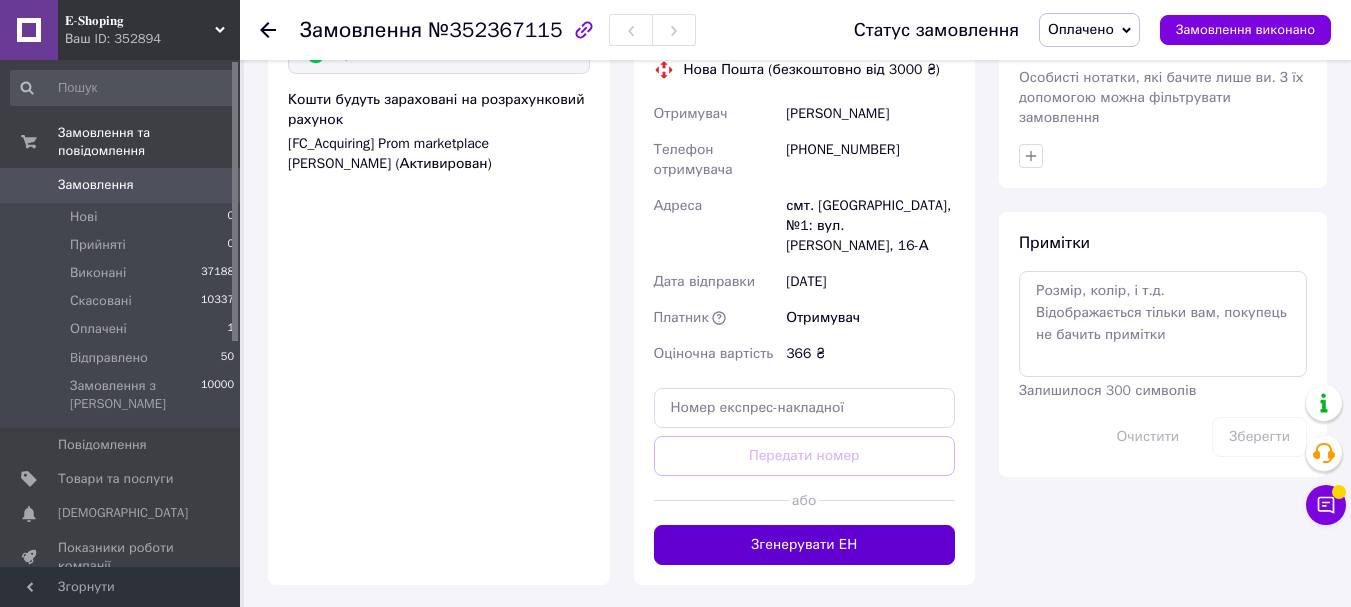 click on "Згенерувати ЕН" at bounding box center [805, 545] 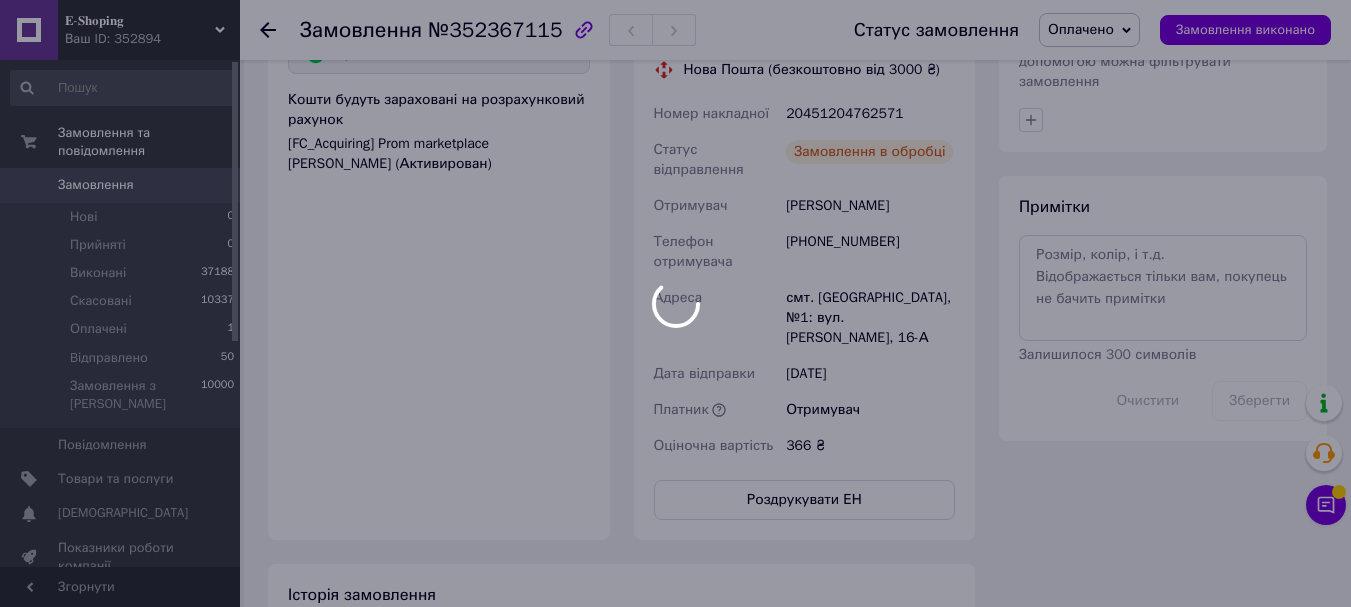 scroll, scrollTop: 746, scrollLeft: 0, axis: vertical 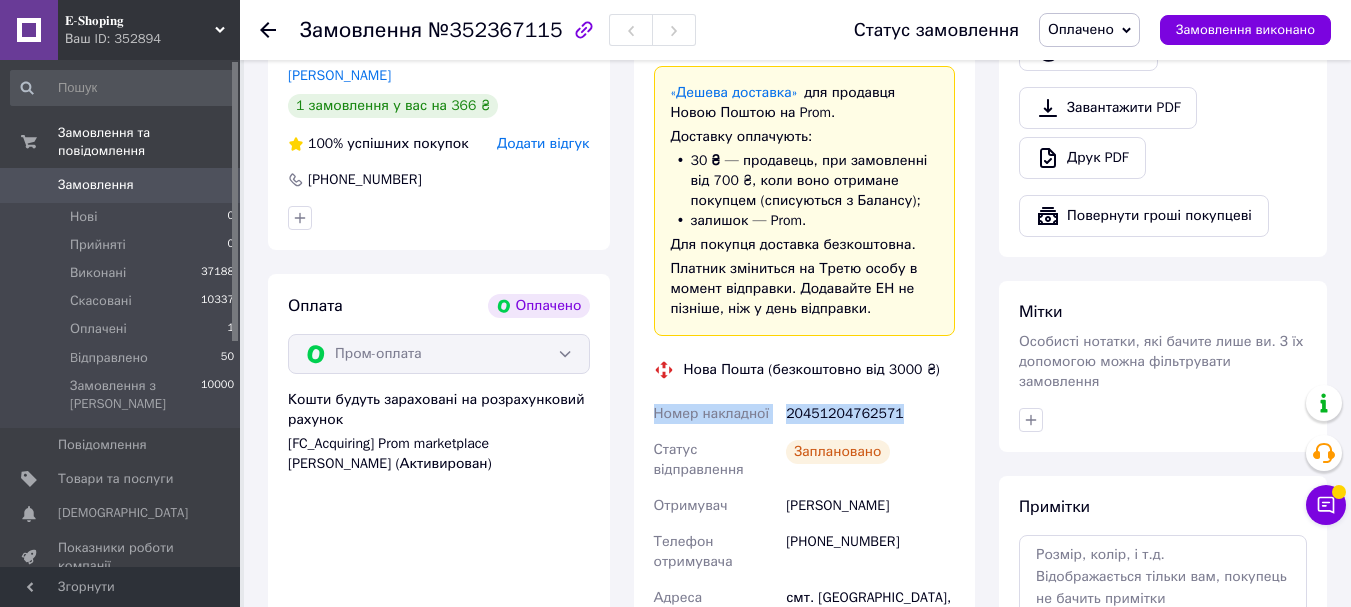 drag, startPoint x: 656, startPoint y: 415, endPoint x: 899, endPoint y: 413, distance: 243.00822 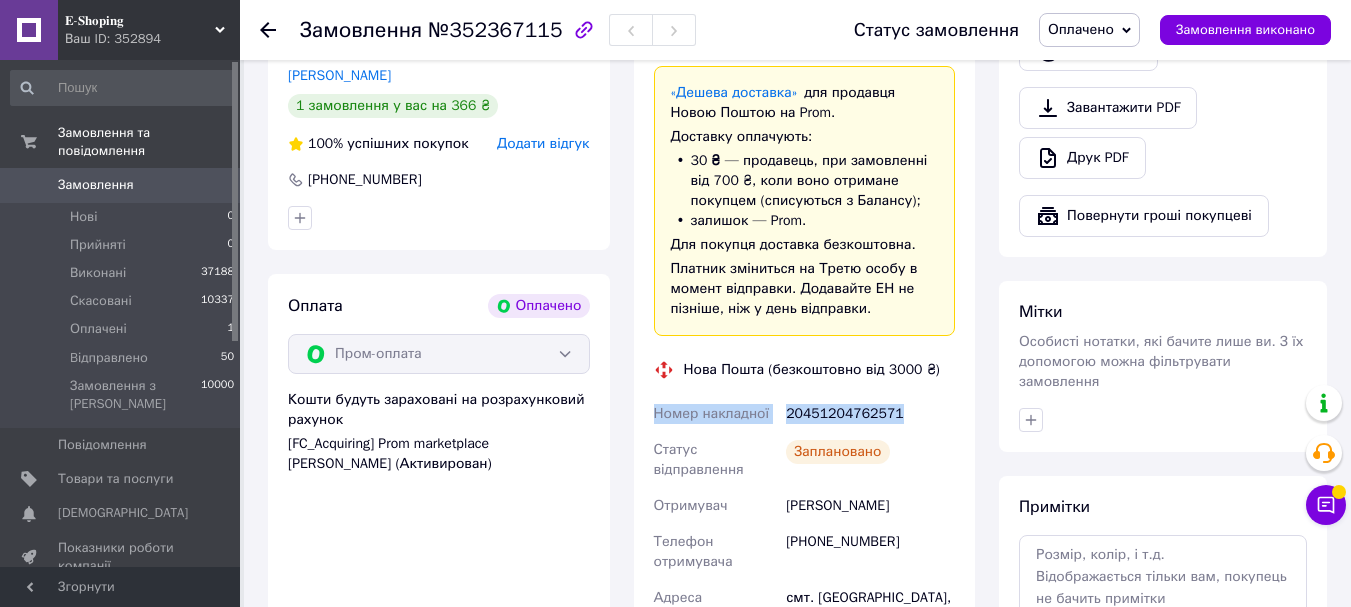 click on "Номер накладної 20451204762571 Статус відправлення Заплановано Отримувач [PERSON_NAME] Телефон отримувача [PHONE_NUMBER] [GEOGRAPHIC_DATA] смт. [GEOGRAPHIC_DATA], №1: вул. [PERSON_NAME], 16-А Дата відправки [DATE] Платник Третя особа Оціночна вартість 366 ₴" at bounding box center [805, 580] 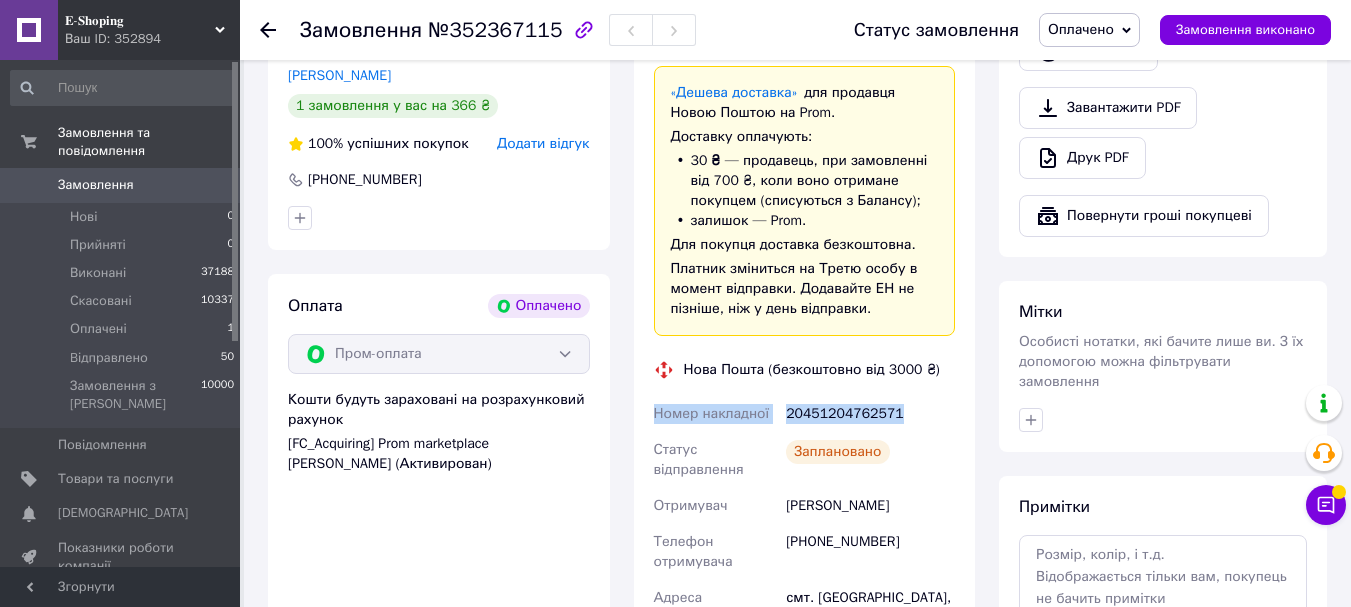 copy on "Номер накладної 20451204762571" 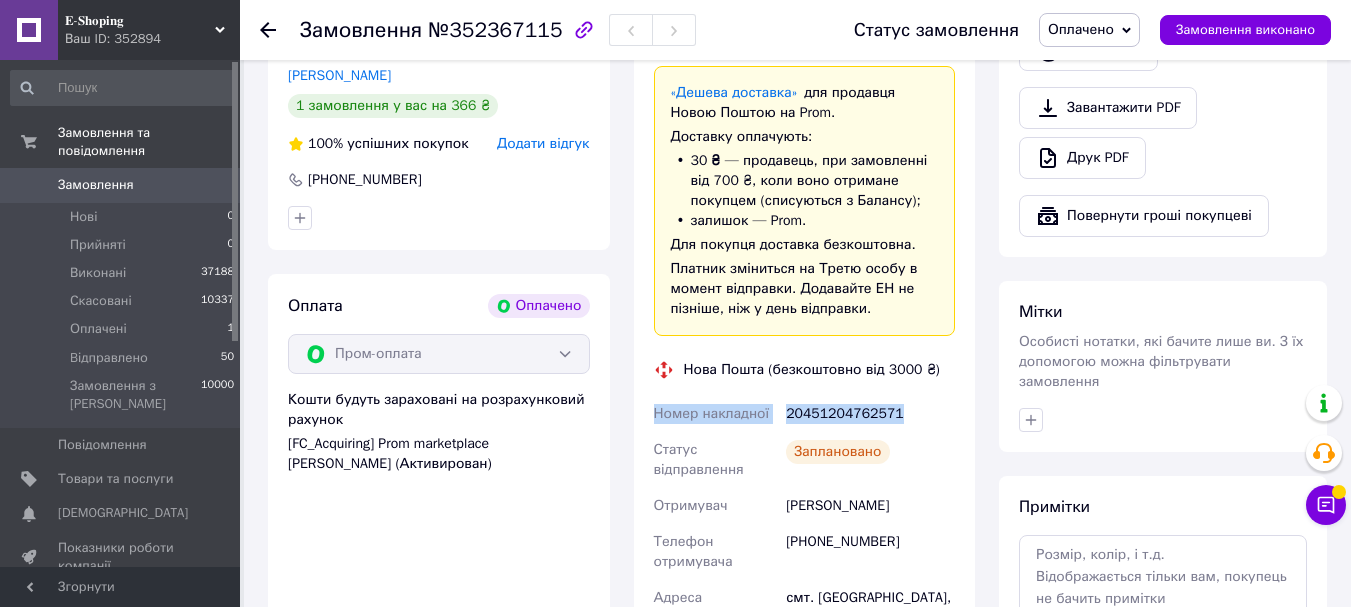 click on "Оплачено" at bounding box center (1089, 30) 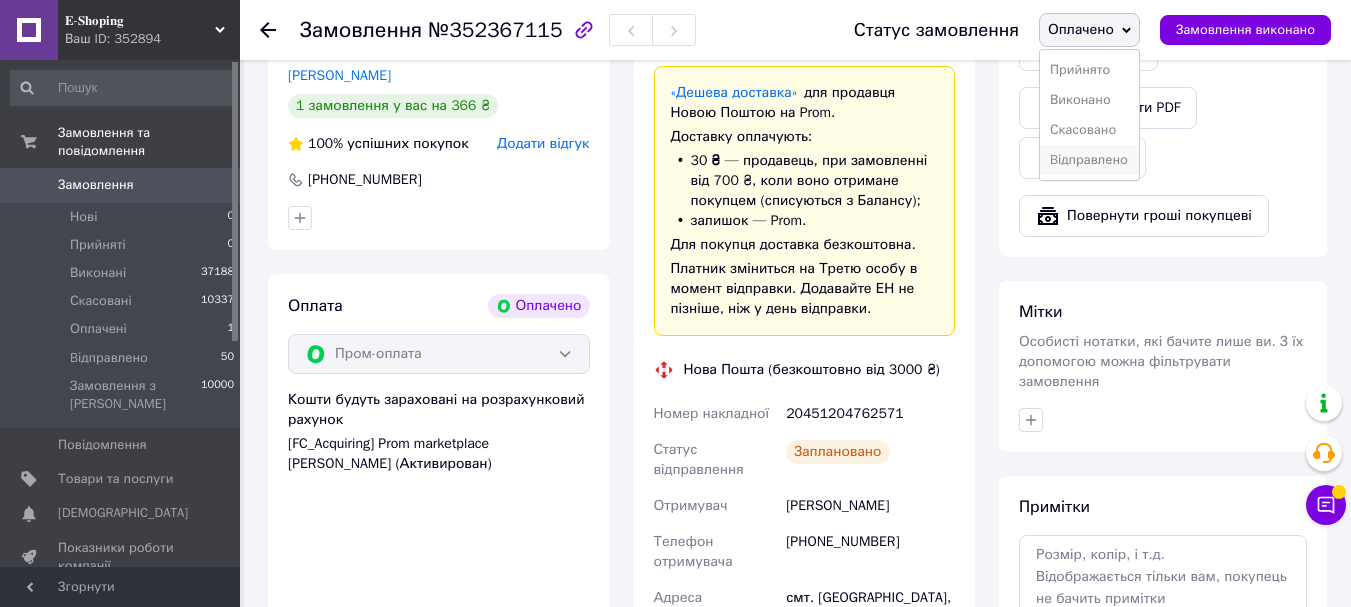 click on "Bідправлено" at bounding box center [1089, 160] 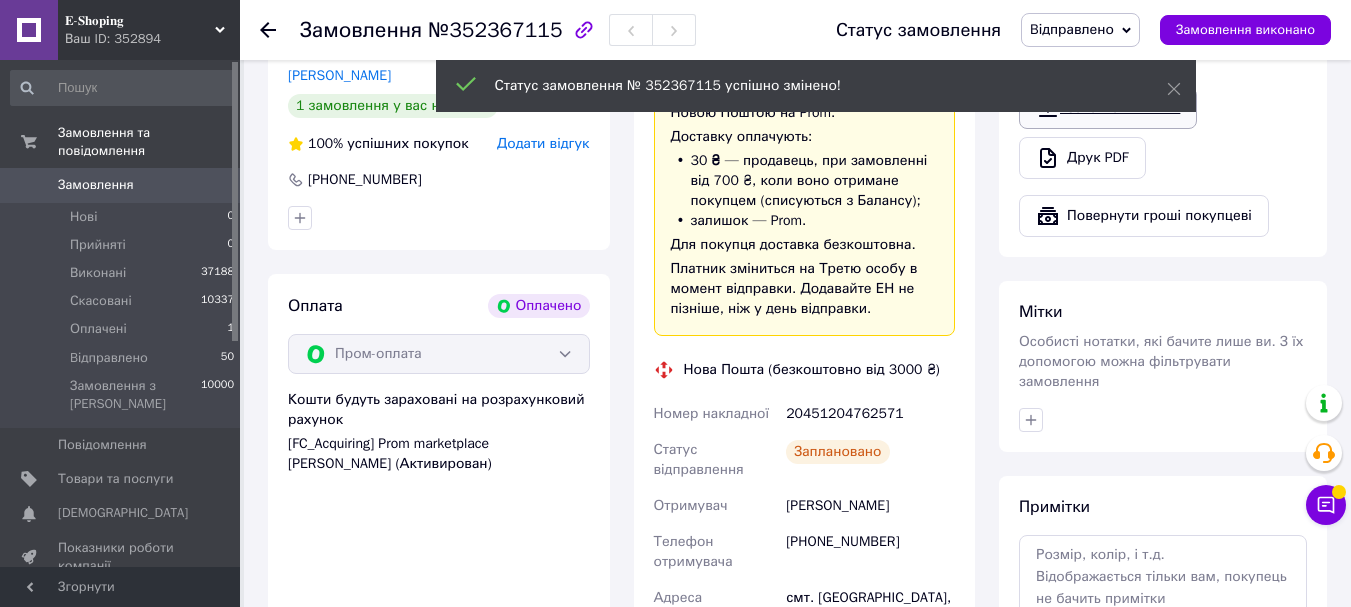 scroll, scrollTop: 646, scrollLeft: 0, axis: vertical 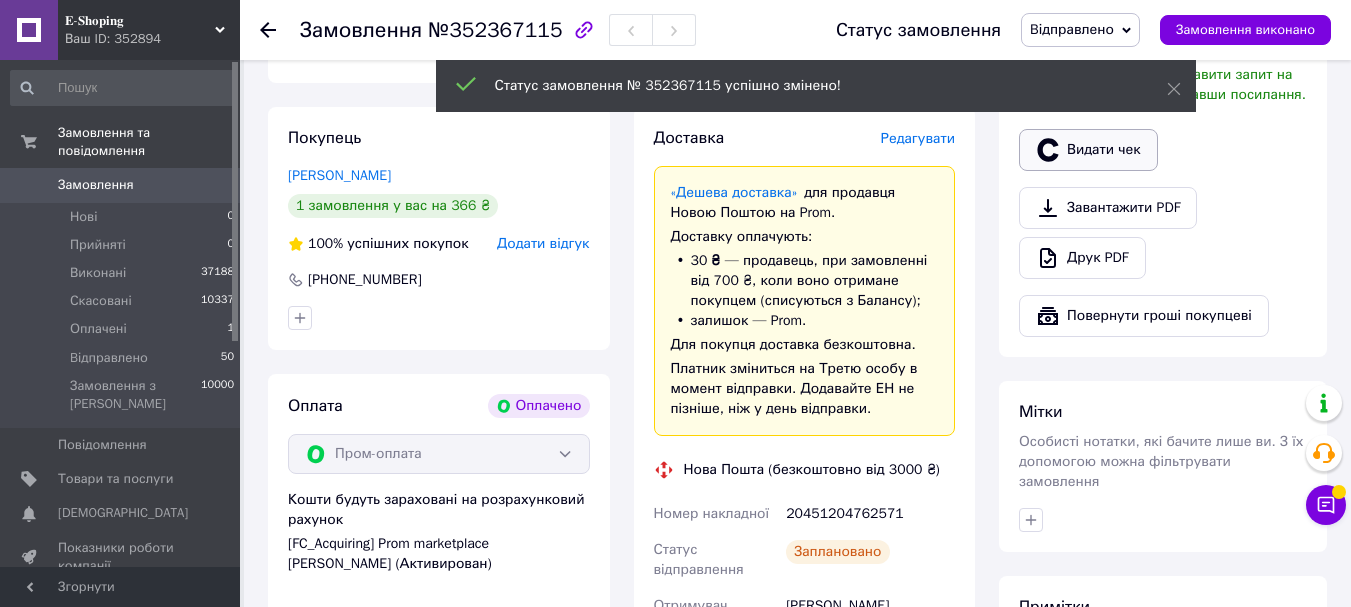 click on "Видати чек" at bounding box center [1088, 150] 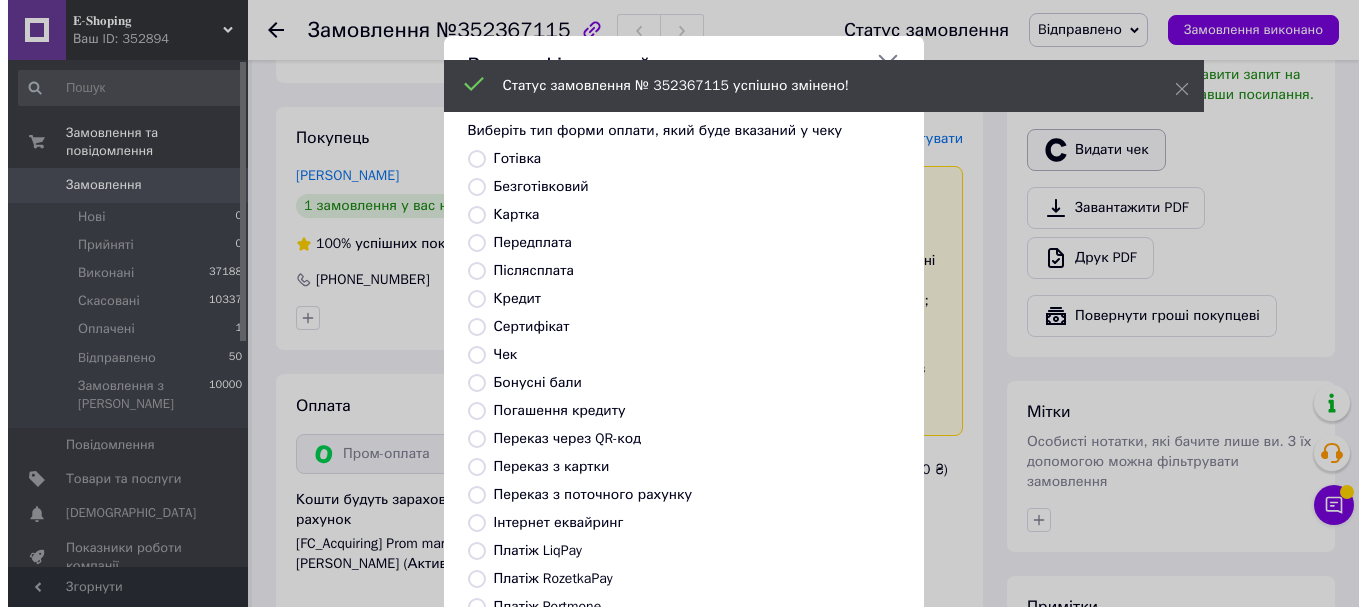 scroll, scrollTop: 626, scrollLeft: 0, axis: vertical 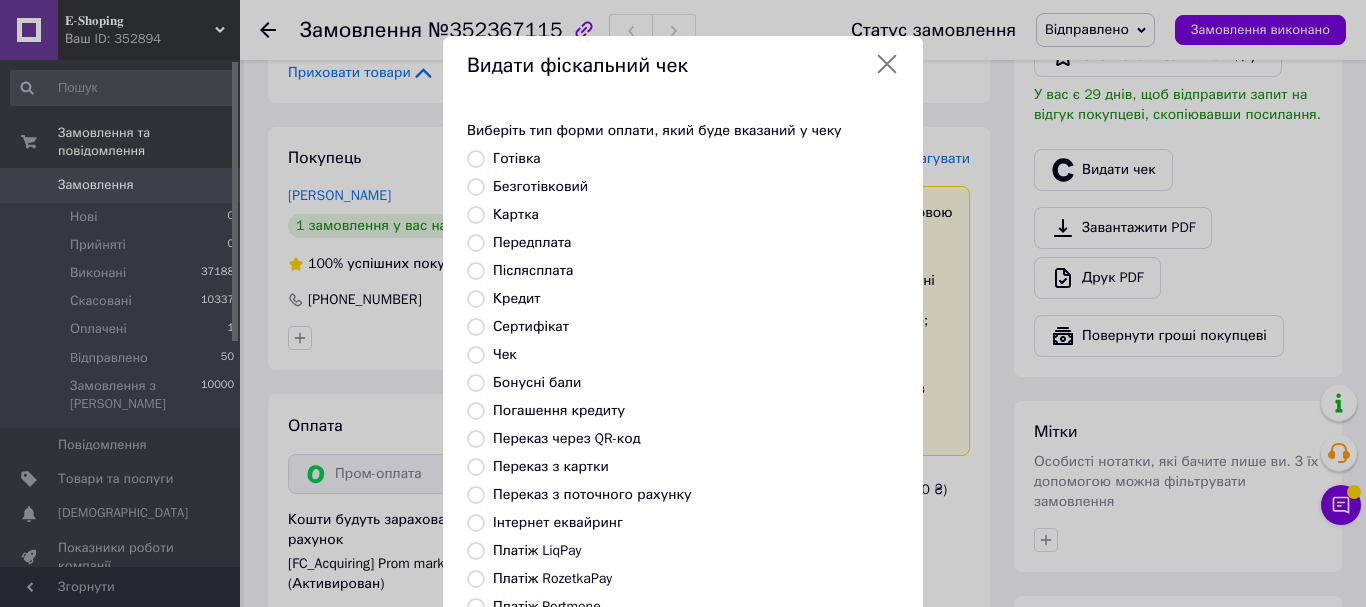 click on "Виберіть тип форми оплати, який буде вказаний у чеку Готівка Безготівковий Картка Передплата Післясплата Кредит Сертифікат Чек Бонусні бали Погашення кредиту Переказ через QR-код Переказ з картки Переказ з поточного рахунку Інтернет еквайринг Платіж LiqPay Платіж RozetkaPay Платіж Portmone Платіж NovaPay Або додайте посилання на фіскальний чек" at bounding box center [683, 427] 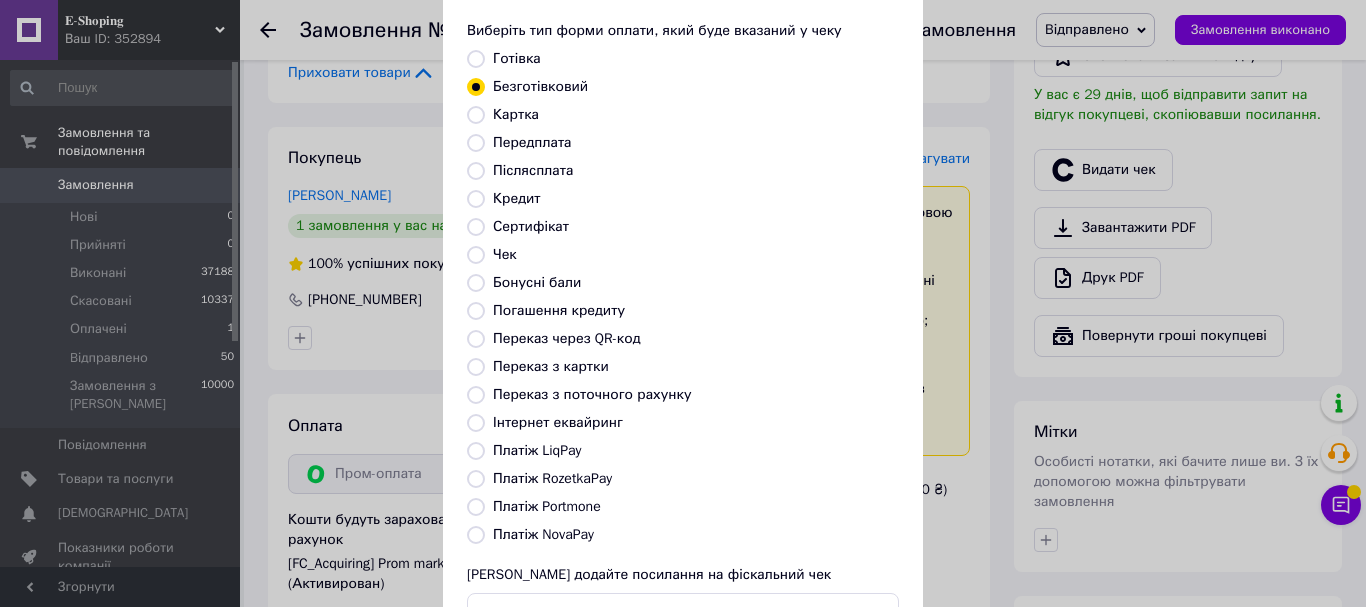 scroll, scrollTop: 252, scrollLeft: 0, axis: vertical 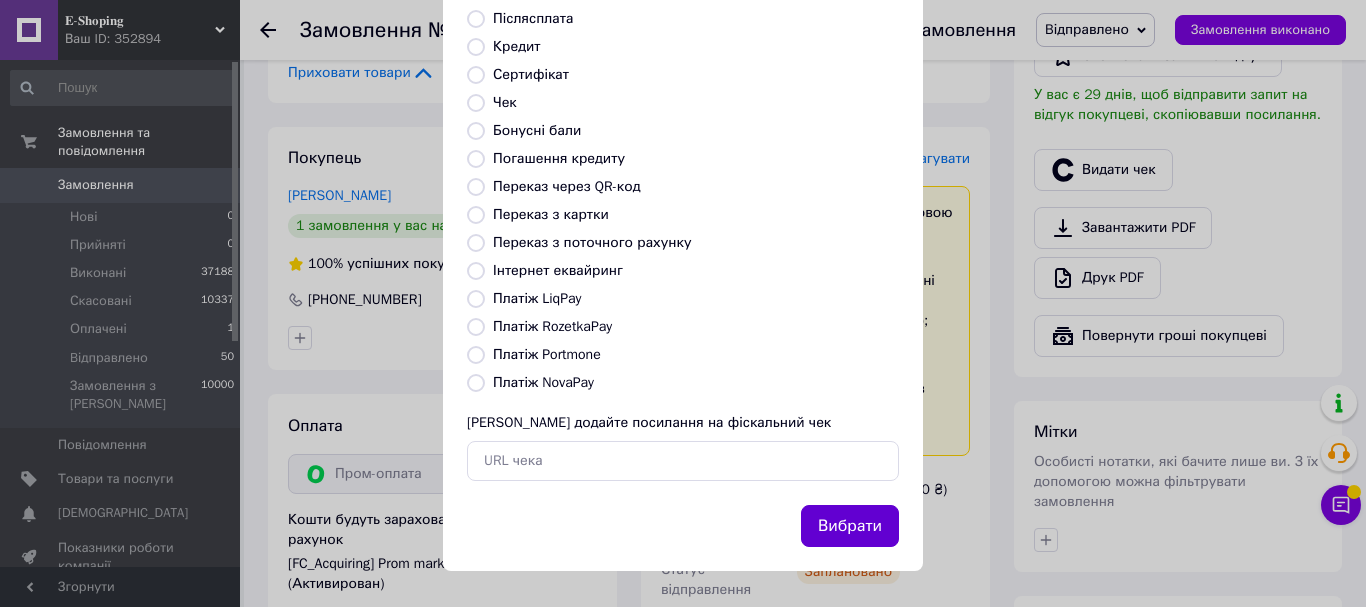 click on "Вибрати" at bounding box center [850, 526] 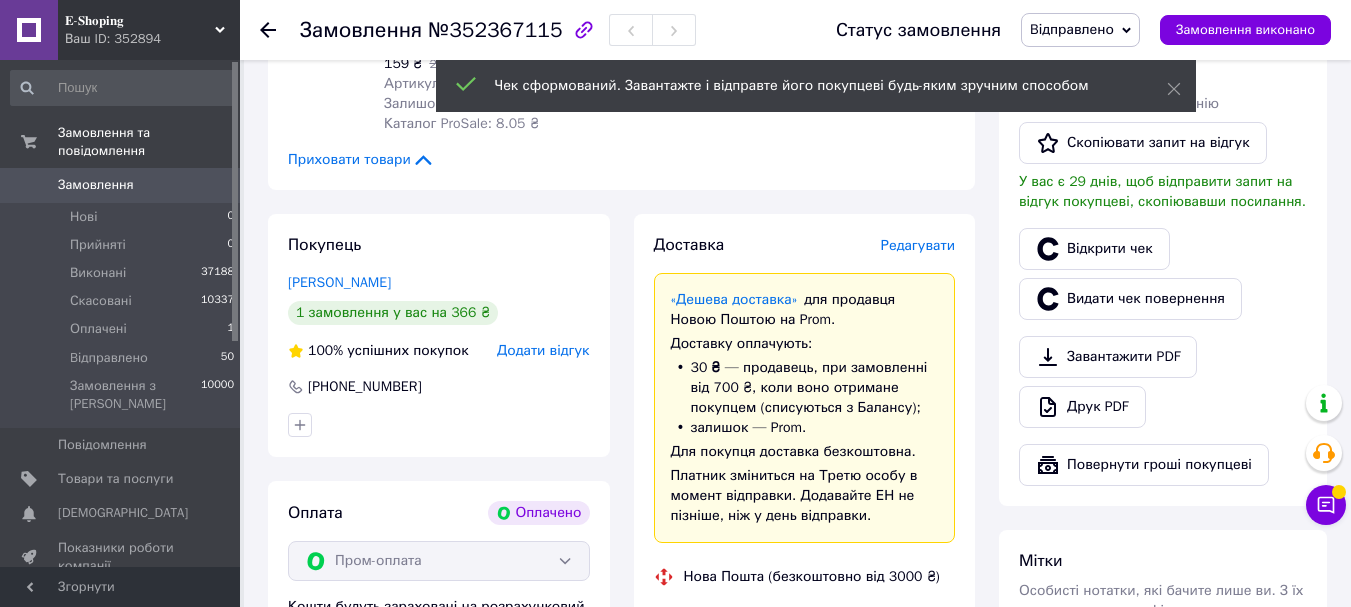 scroll, scrollTop: 246, scrollLeft: 0, axis: vertical 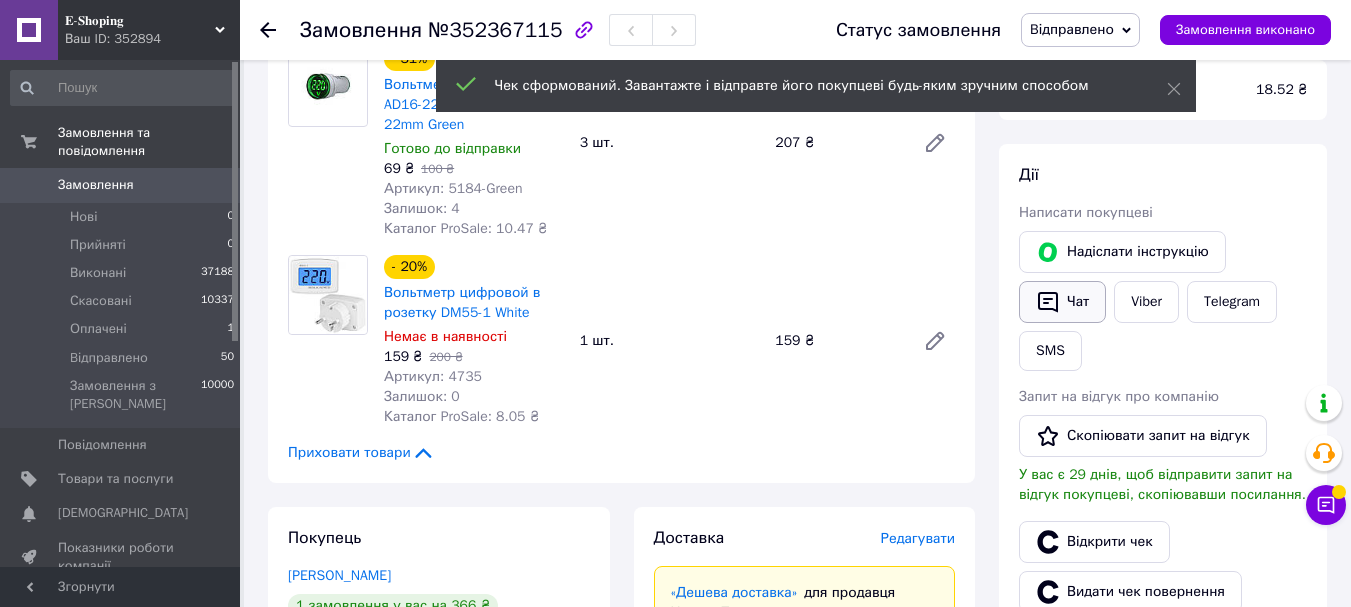 click on "Чат" at bounding box center [1062, 302] 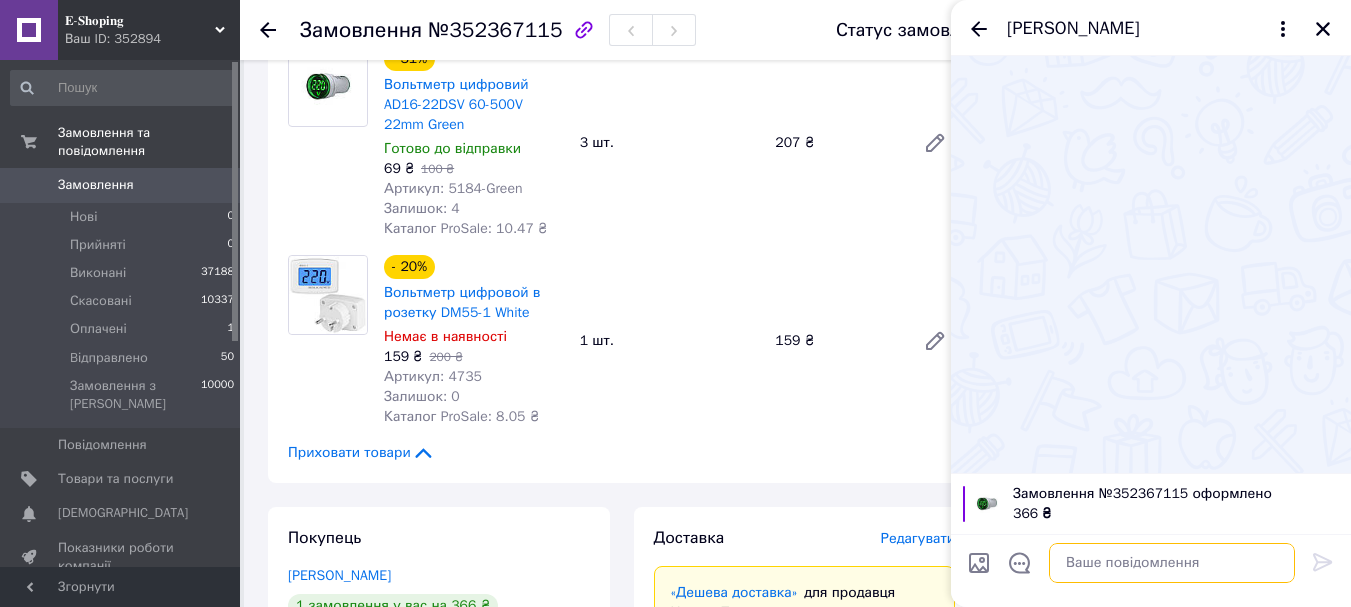click at bounding box center (1172, 563) 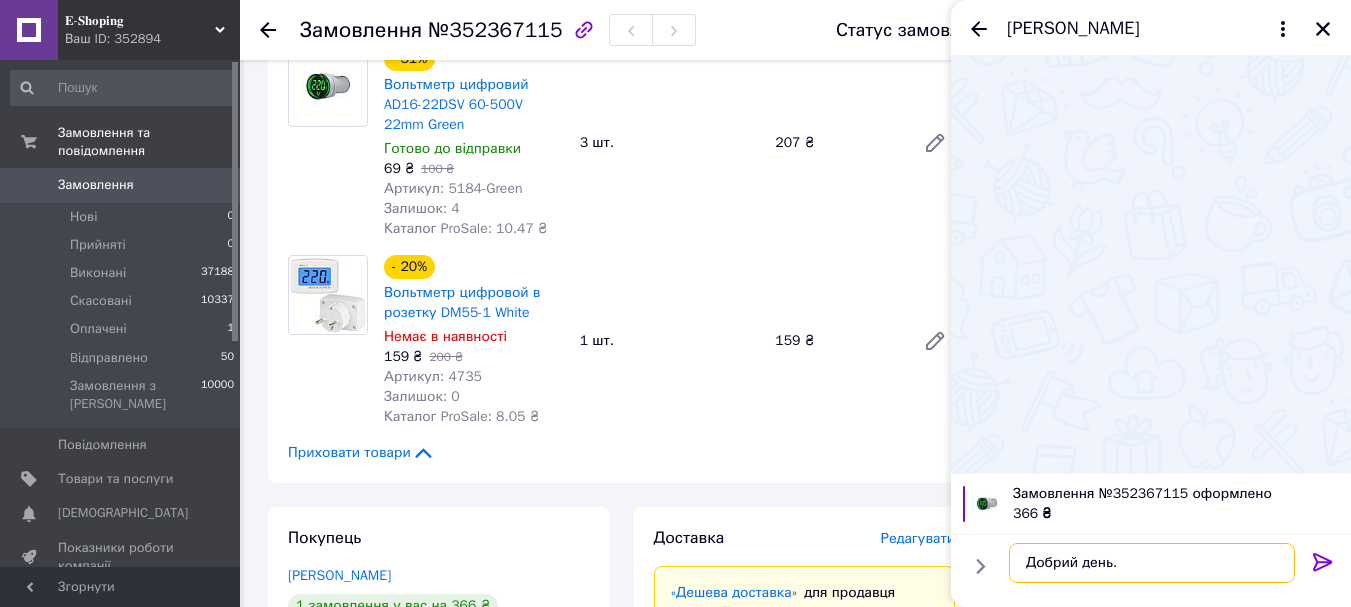 paste on "Номер накладної
20451204762571" 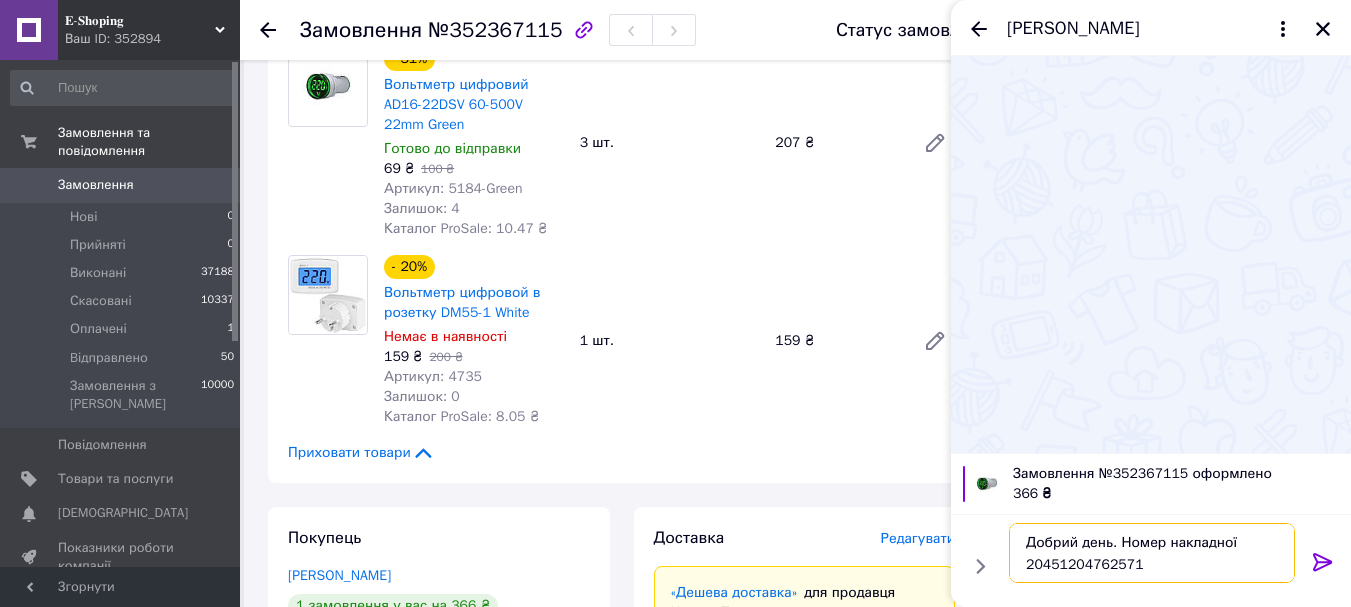type on "Добрий день. Номер накладної
20451204762571" 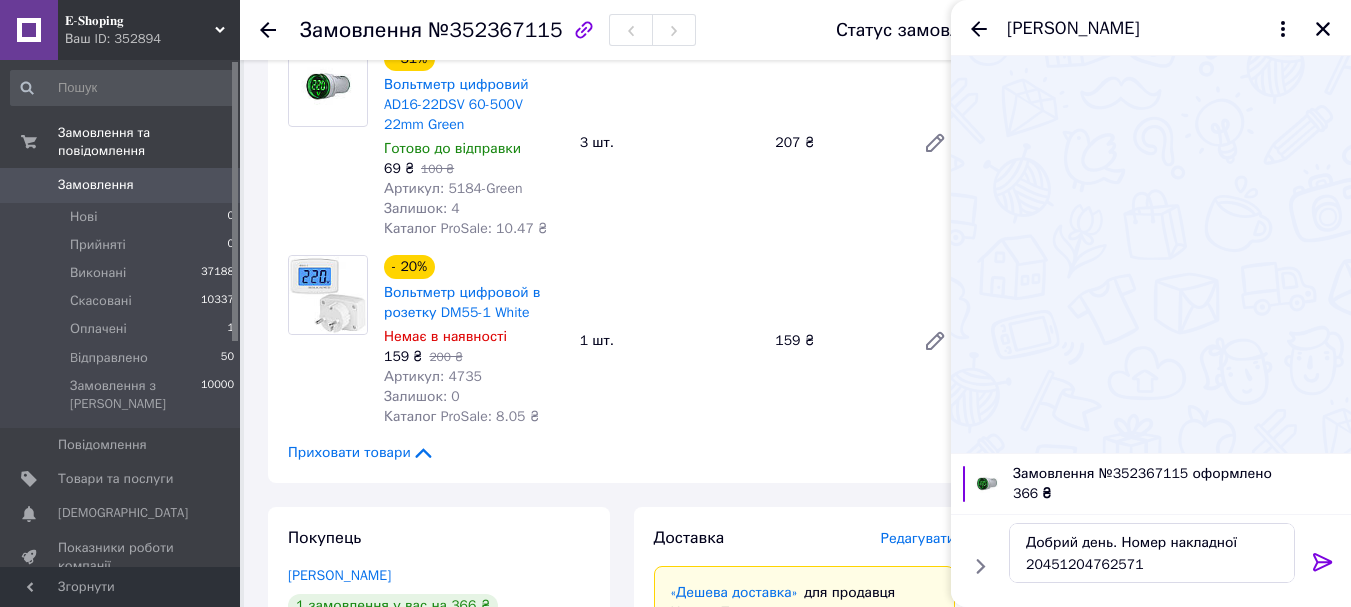 click 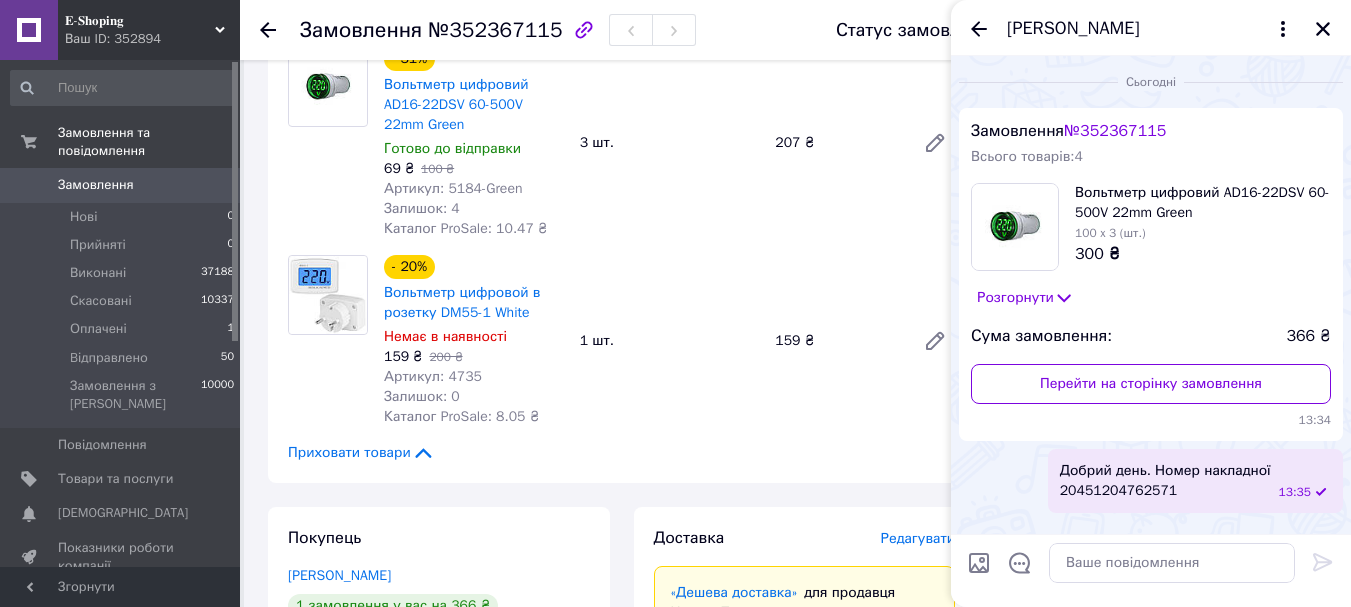 scroll, scrollTop: 0, scrollLeft: 0, axis: both 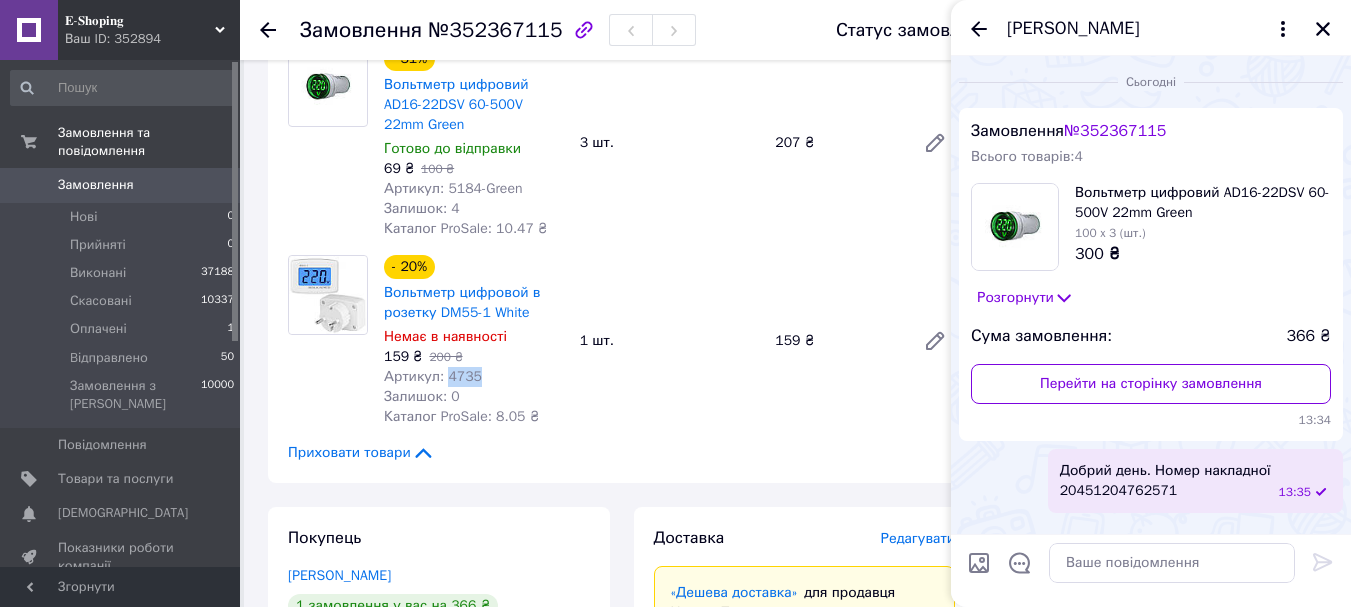 drag, startPoint x: 444, startPoint y: 378, endPoint x: 483, endPoint y: 378, distance: 39 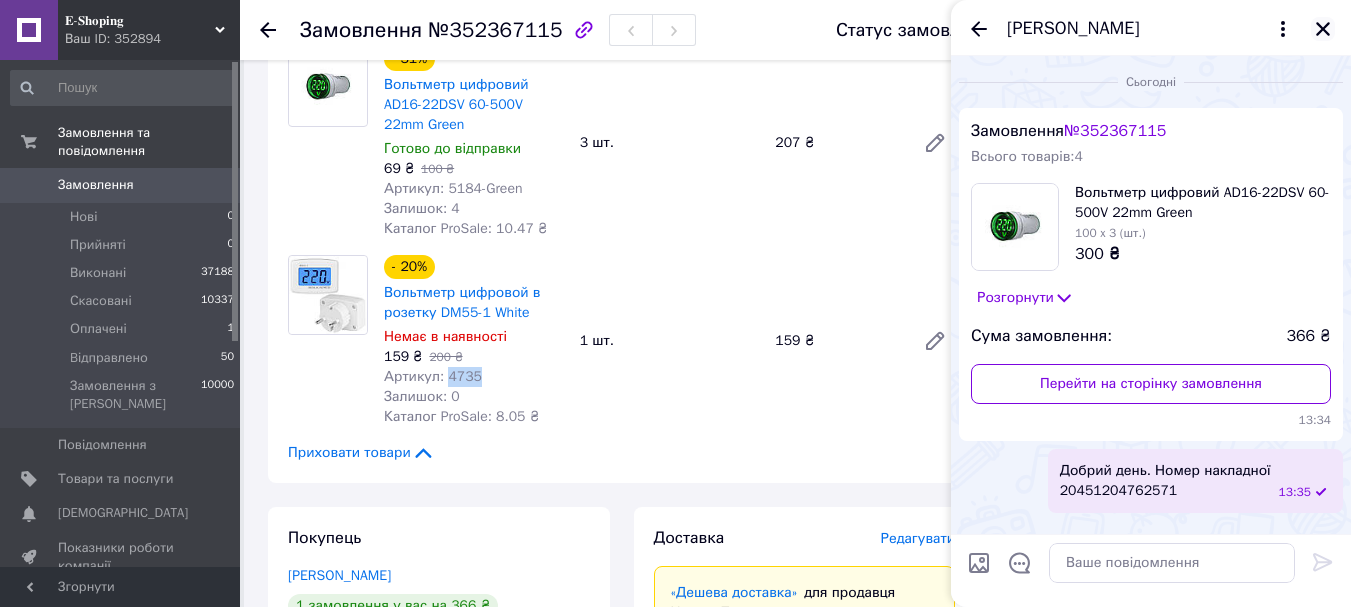 click 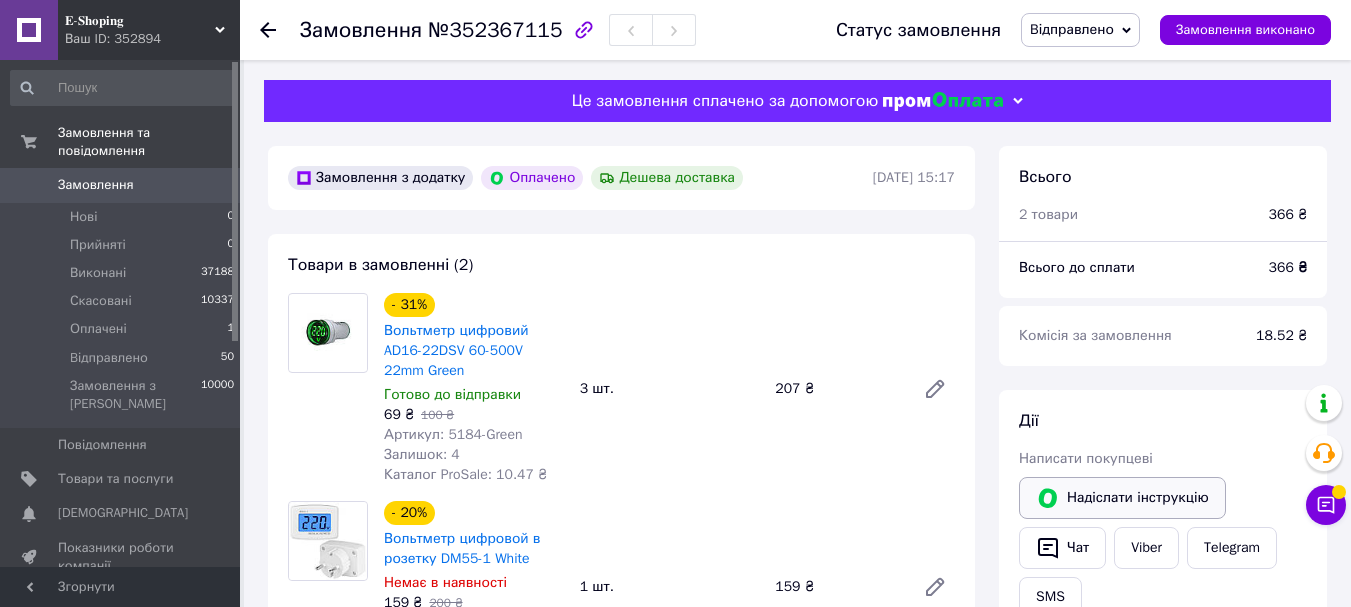 scroll, scrollTop: 300, scrollLeft: 0, axis: vertical 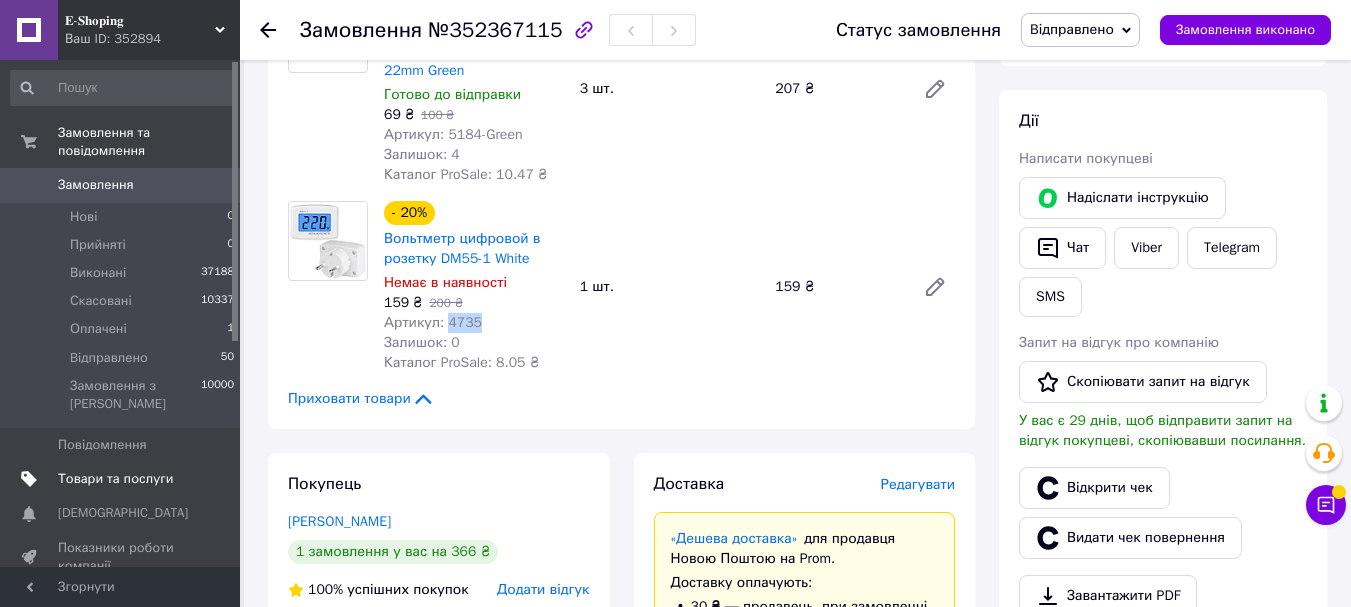 click on "Товари та послуги" at bounding box center (115, 479) 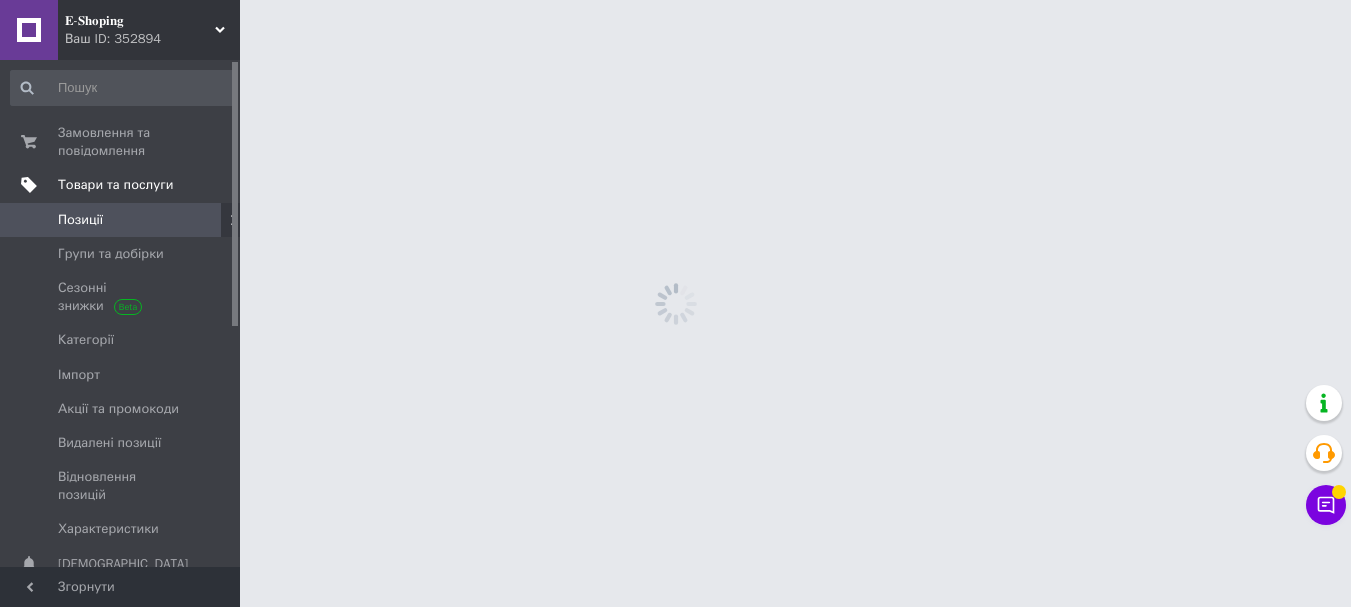 scroll, scrollTop: 0, scrollLeft: 0, axis: both 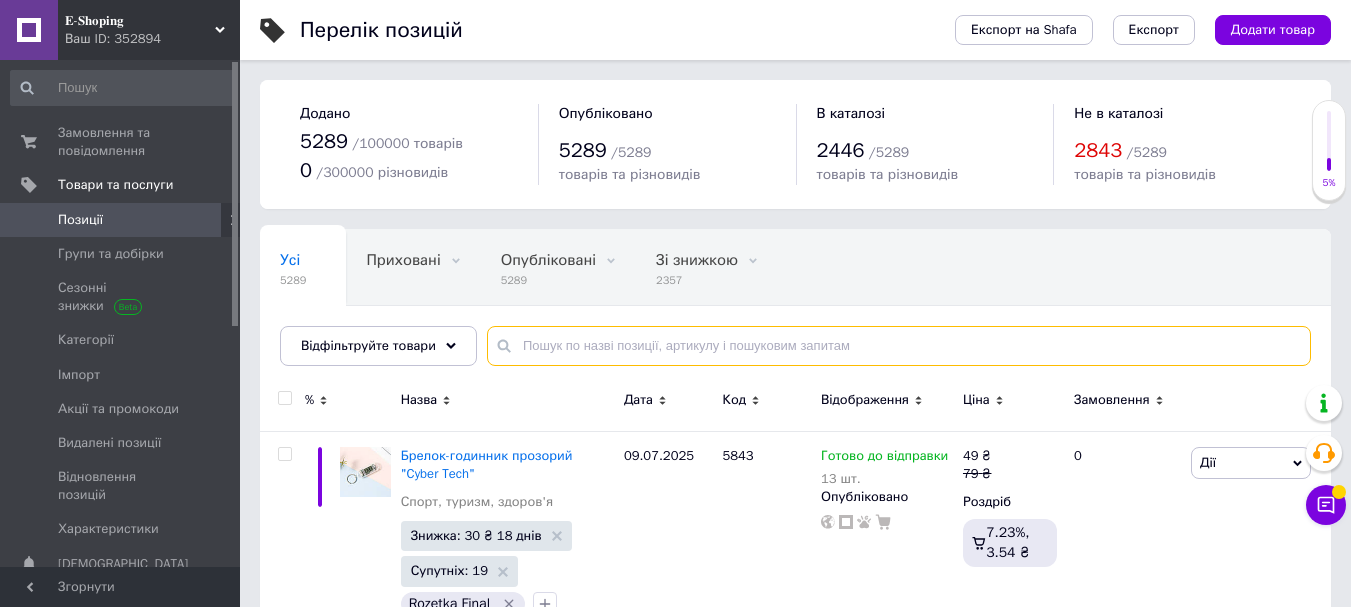 paste on "4735" 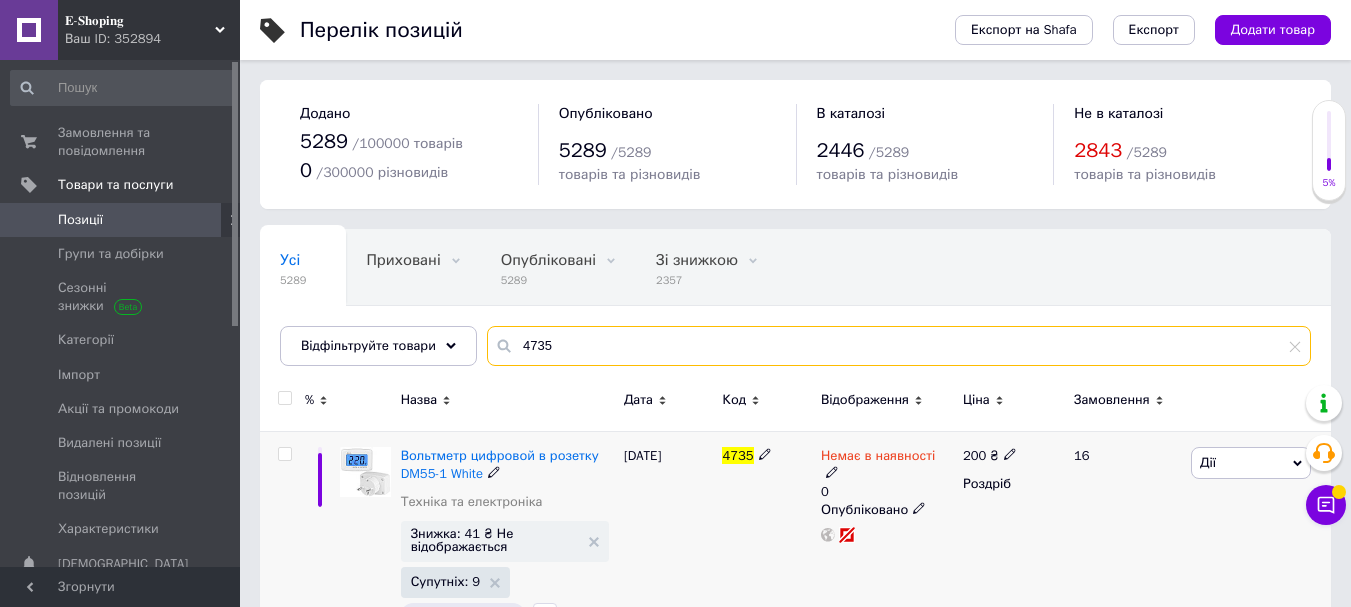 type on "4735" 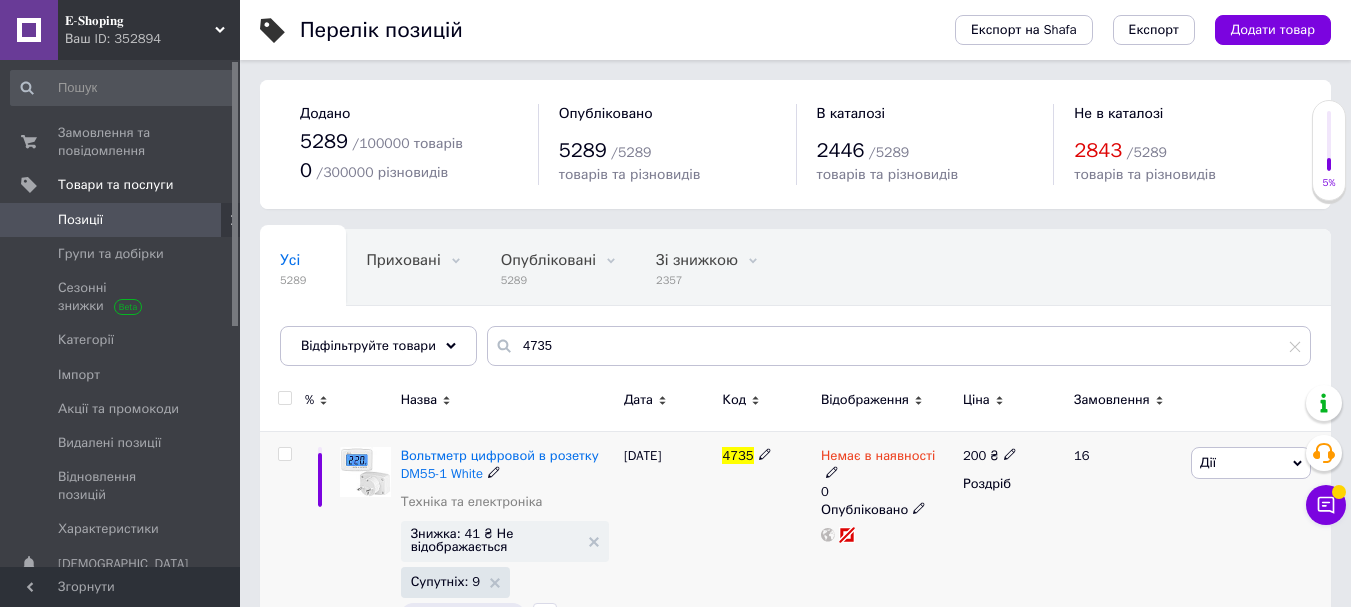 click on "Немає в наявності" at bounding box center (878, 458) 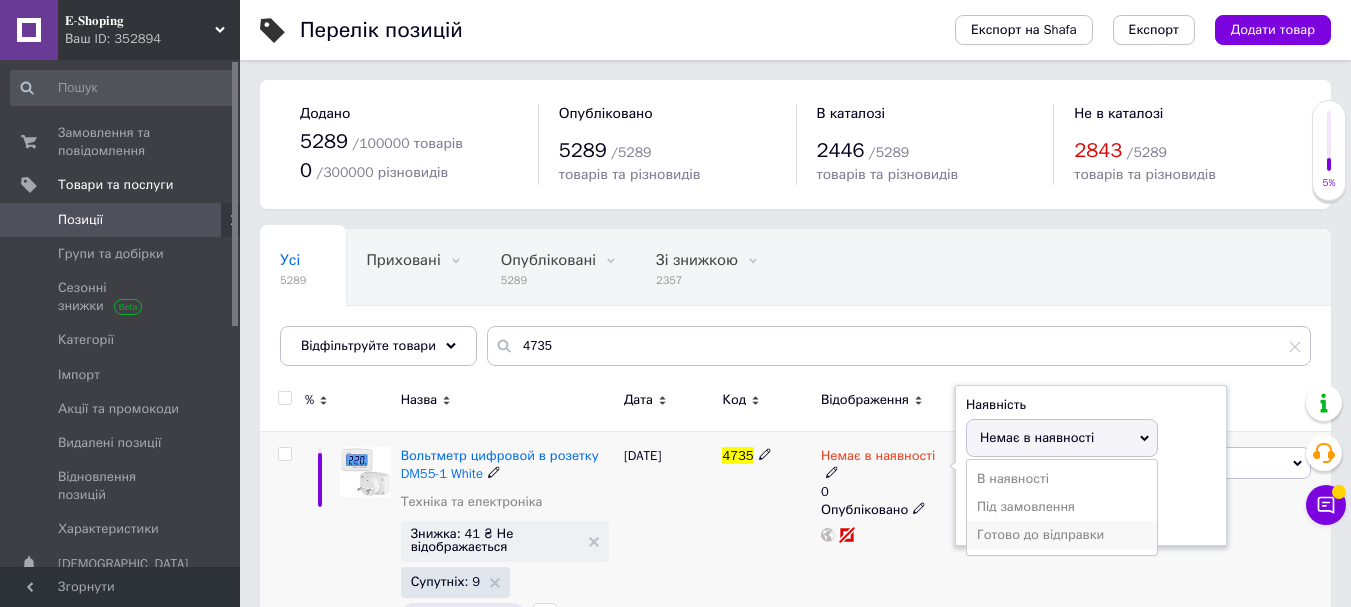 click on "Готово до відправки" at bounding box center (1062, 535) 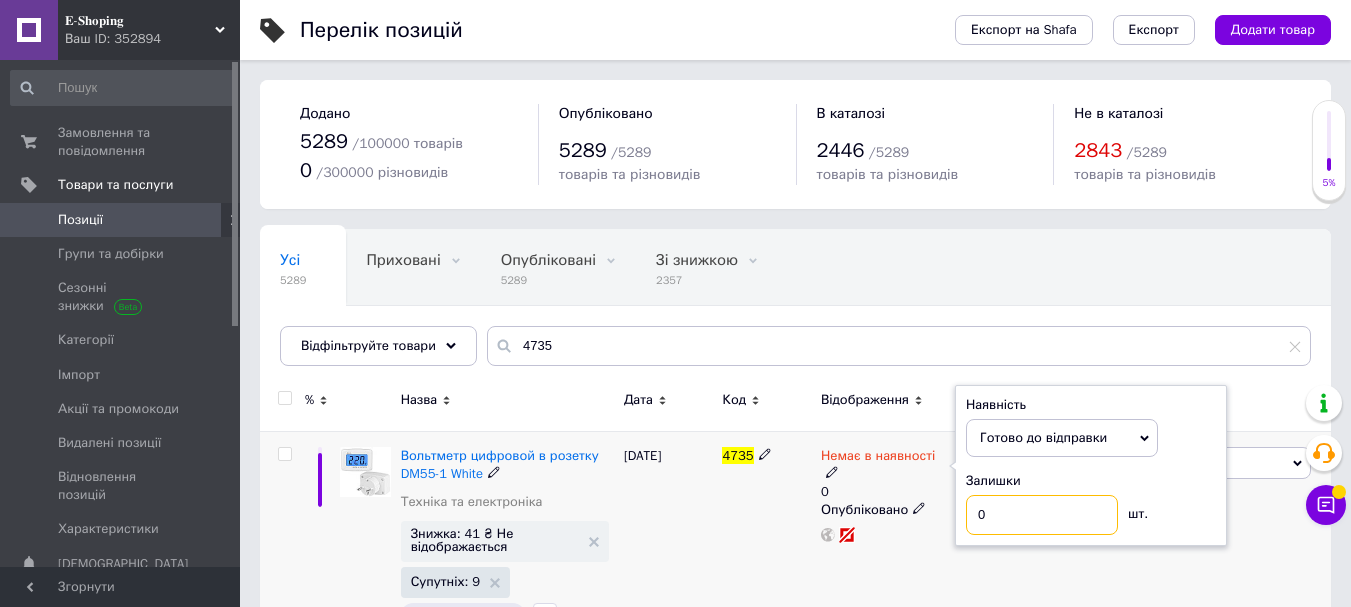 drag, startPoint x: 998, startPoint y: 517, endPoint x: 965, endPoint y: 516, distance: 33.01515 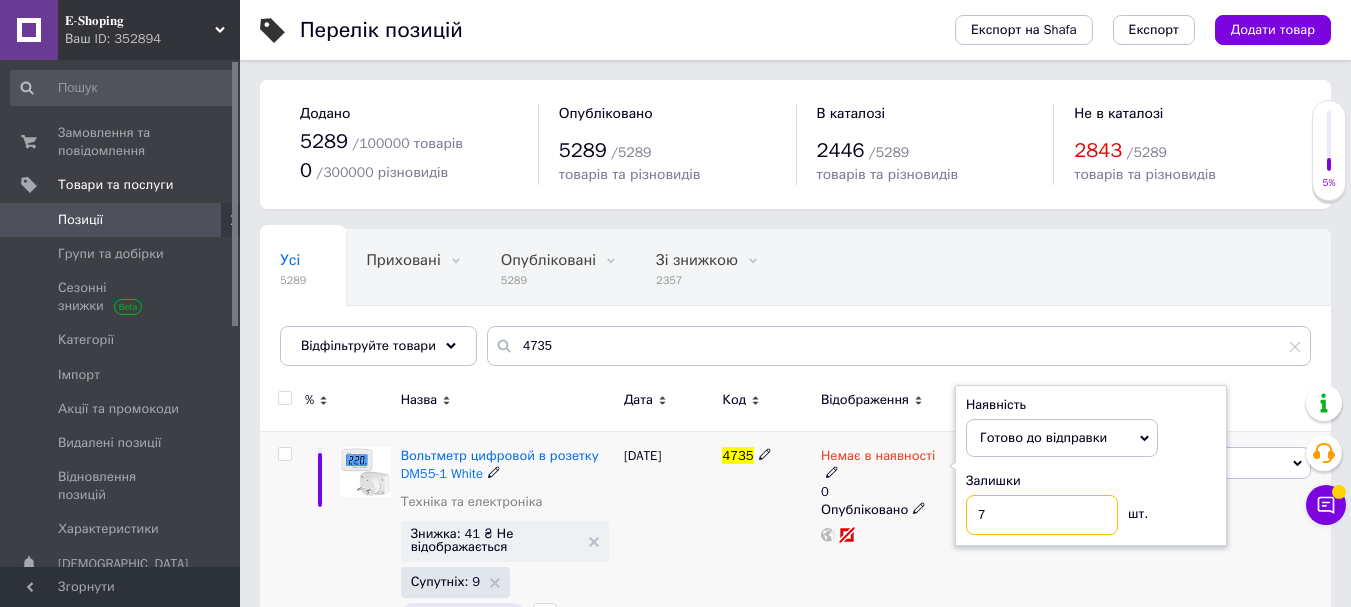 type on "7" 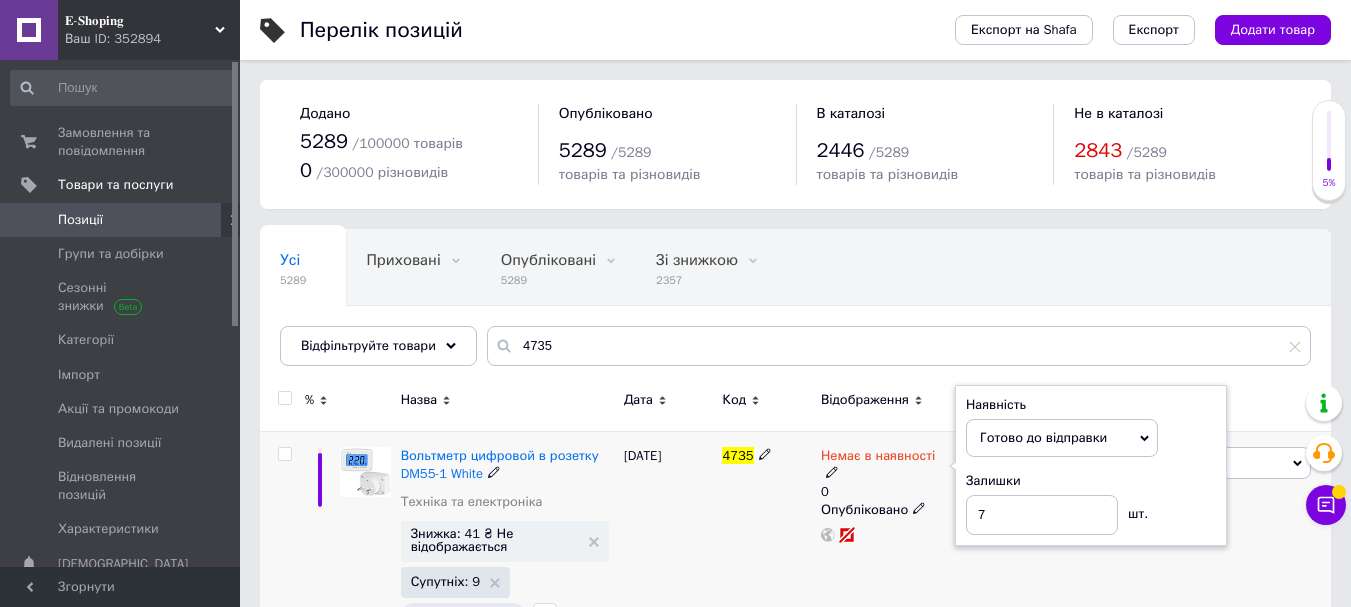 click on "4735" at bounding box center [766, 541] 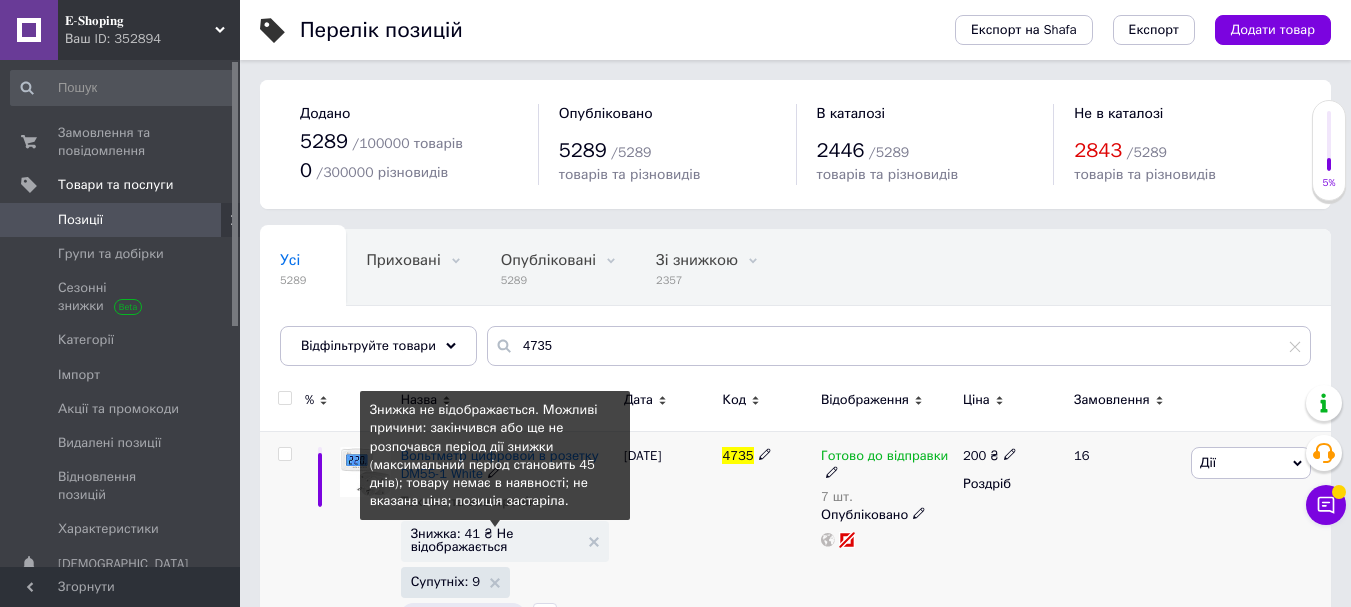 click on "Знижка: 41 ₴ Не відображається" at bounding box center [495, 540] 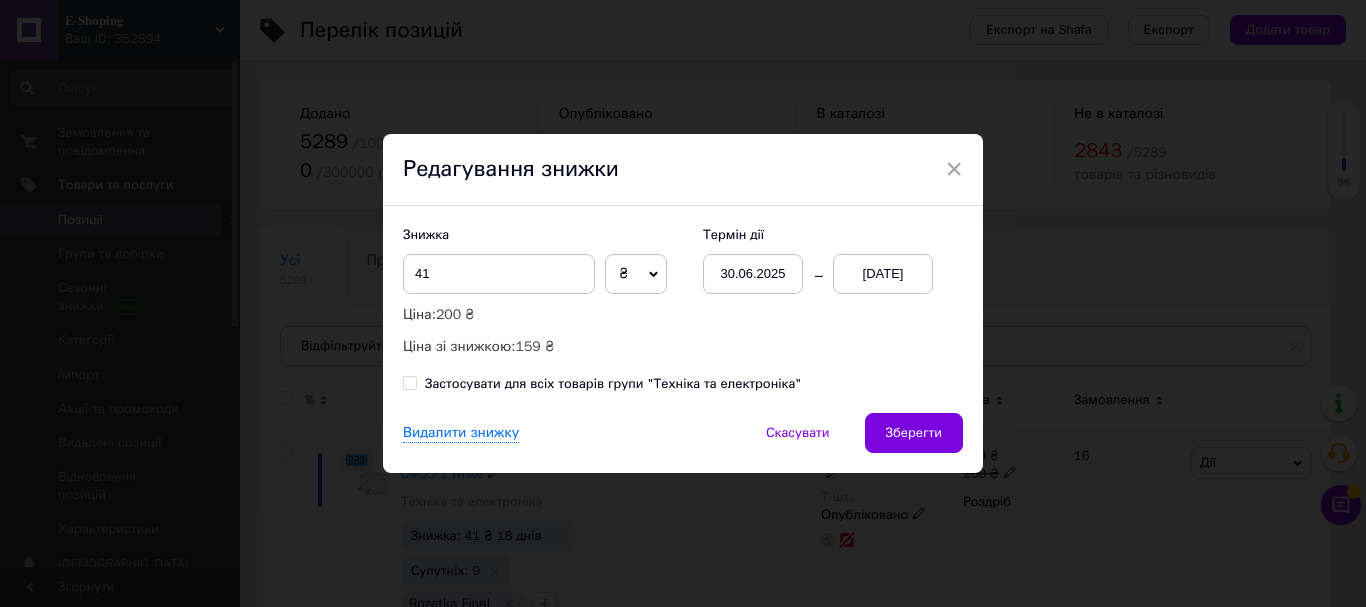 click on "Термін дії [DATE] [DATE]" at bounding box center [823, 260] 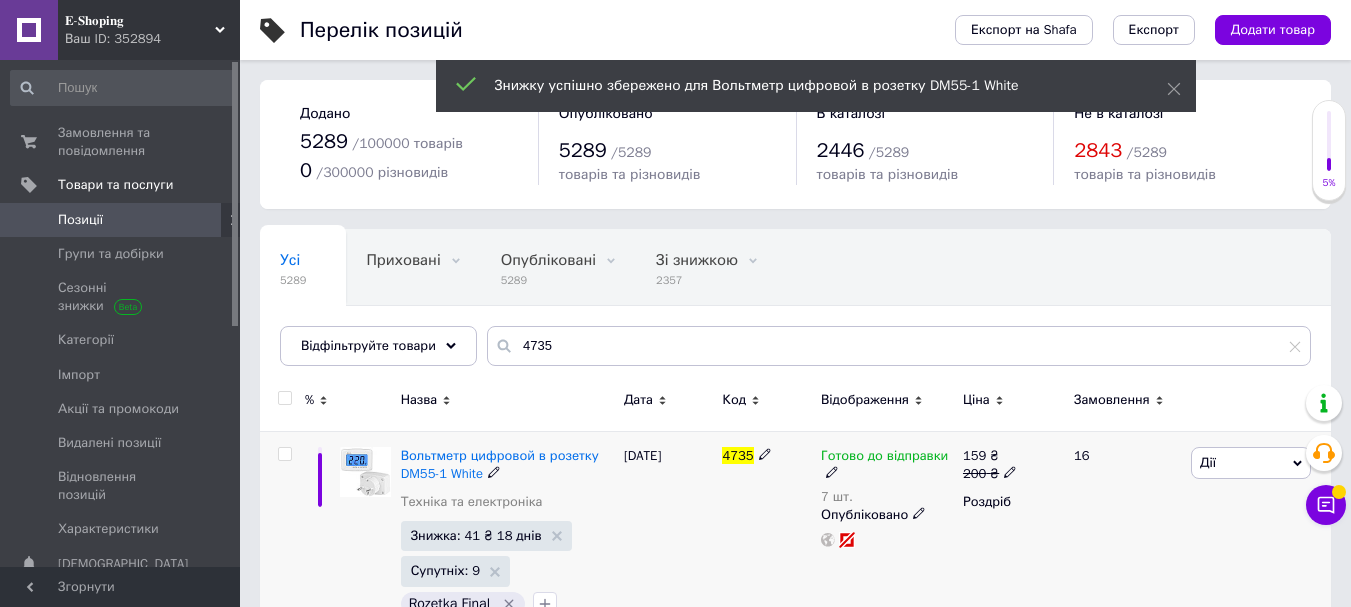 click on "159   ₴ 200   ₴ Роздріб" at bounding box center [1010, 535] 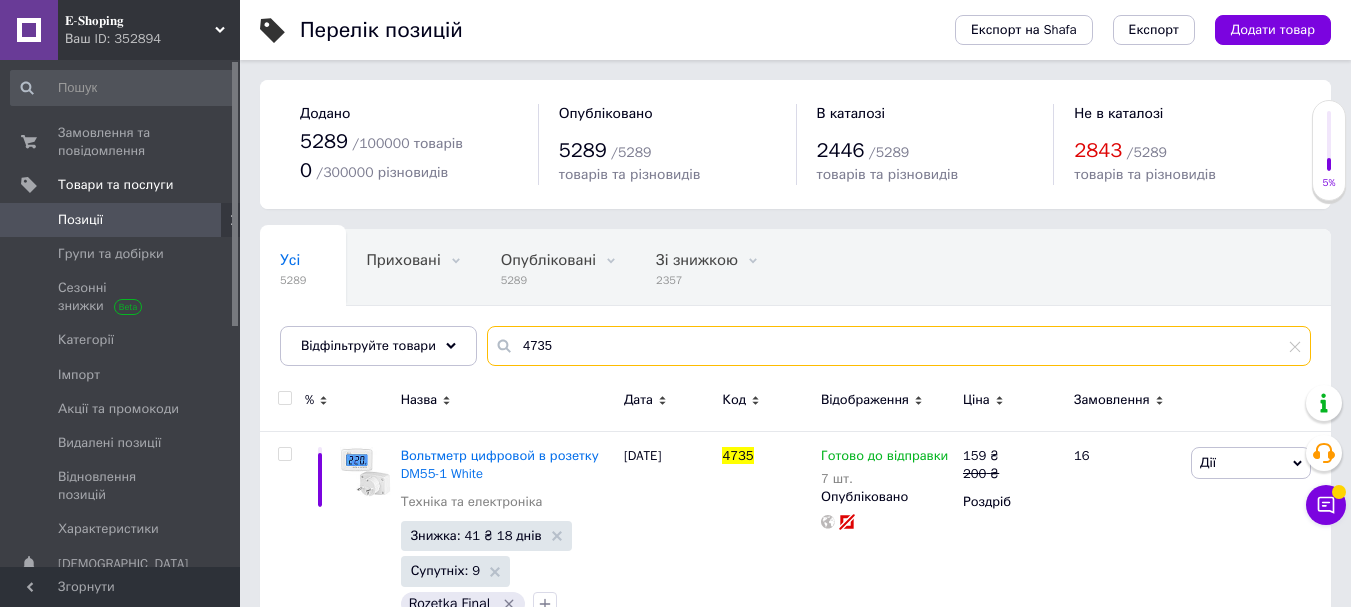 click on "4735" at bounding box center (899, 346) 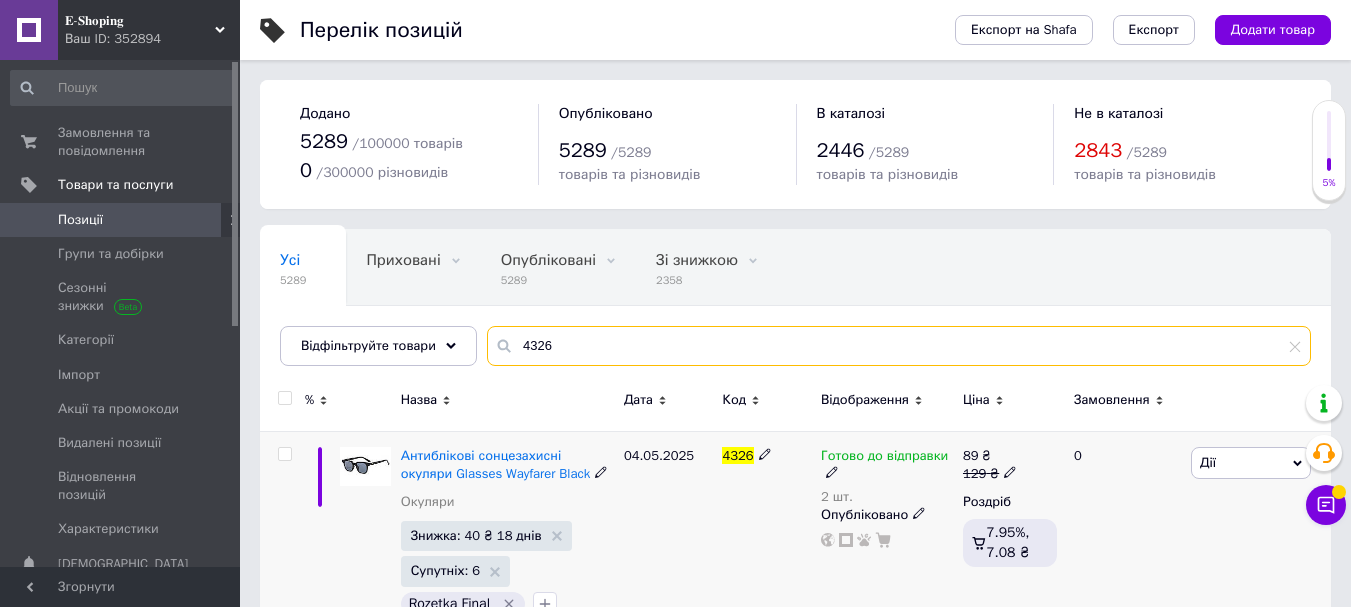 type on "4326" 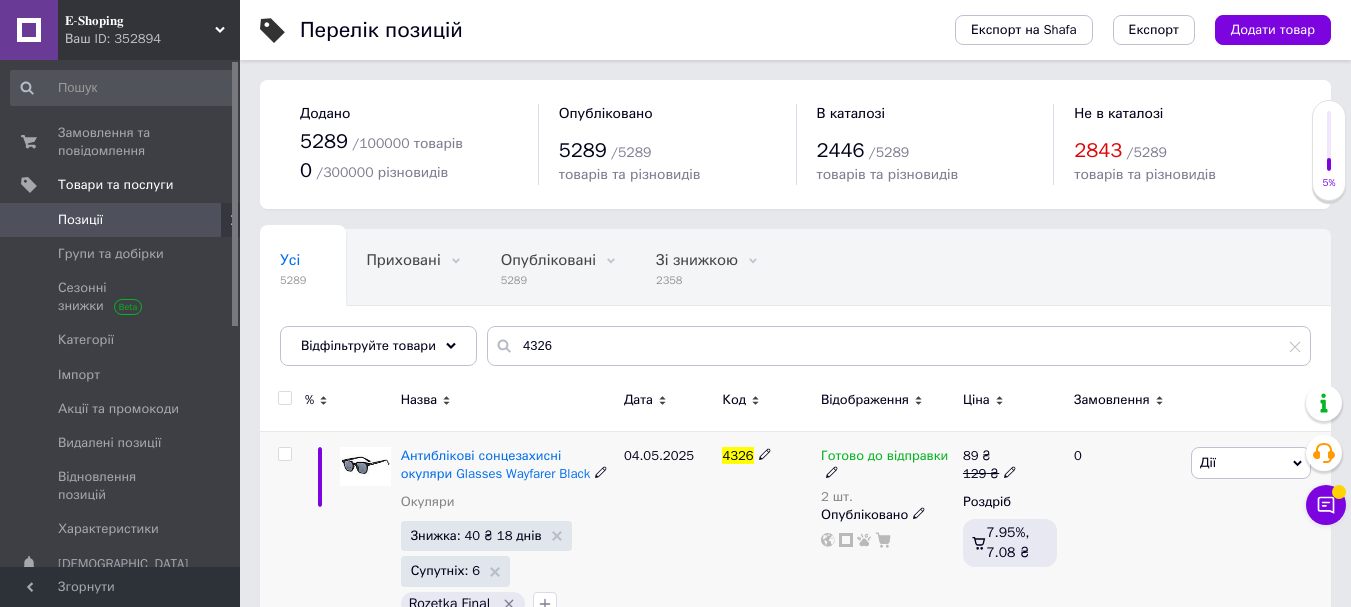click on "Готово до відправки" at bounding box center [884, 458] 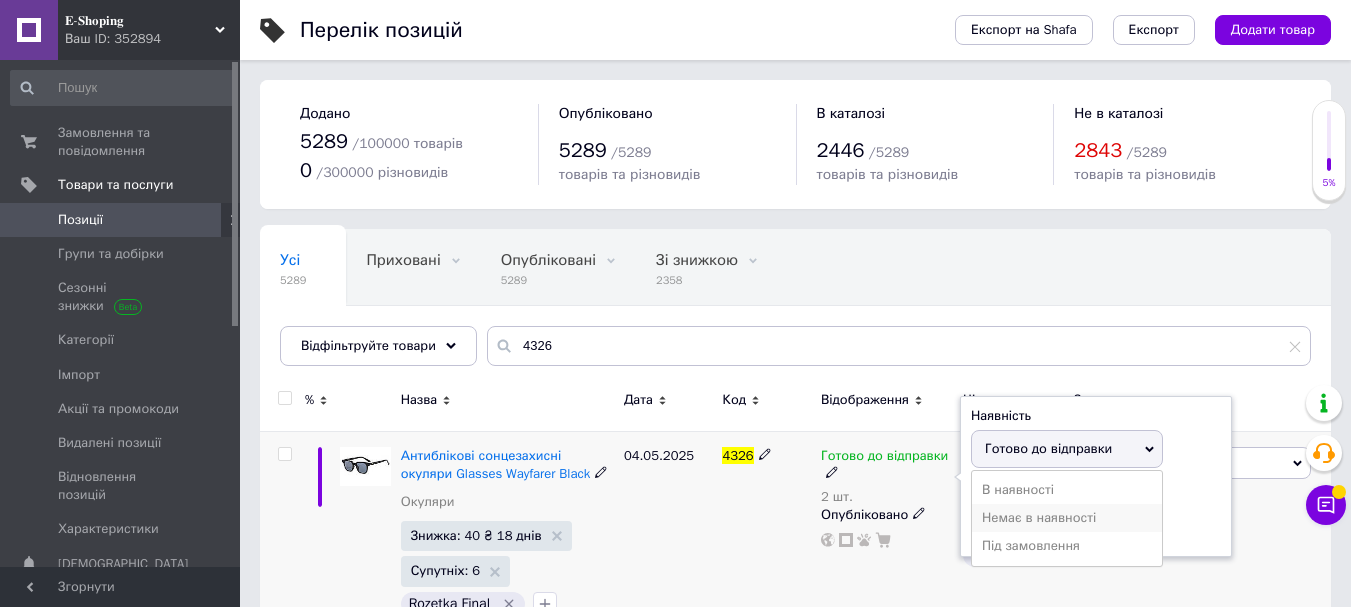 click on "Немає в наявності" at bounding box center [1067, 518] 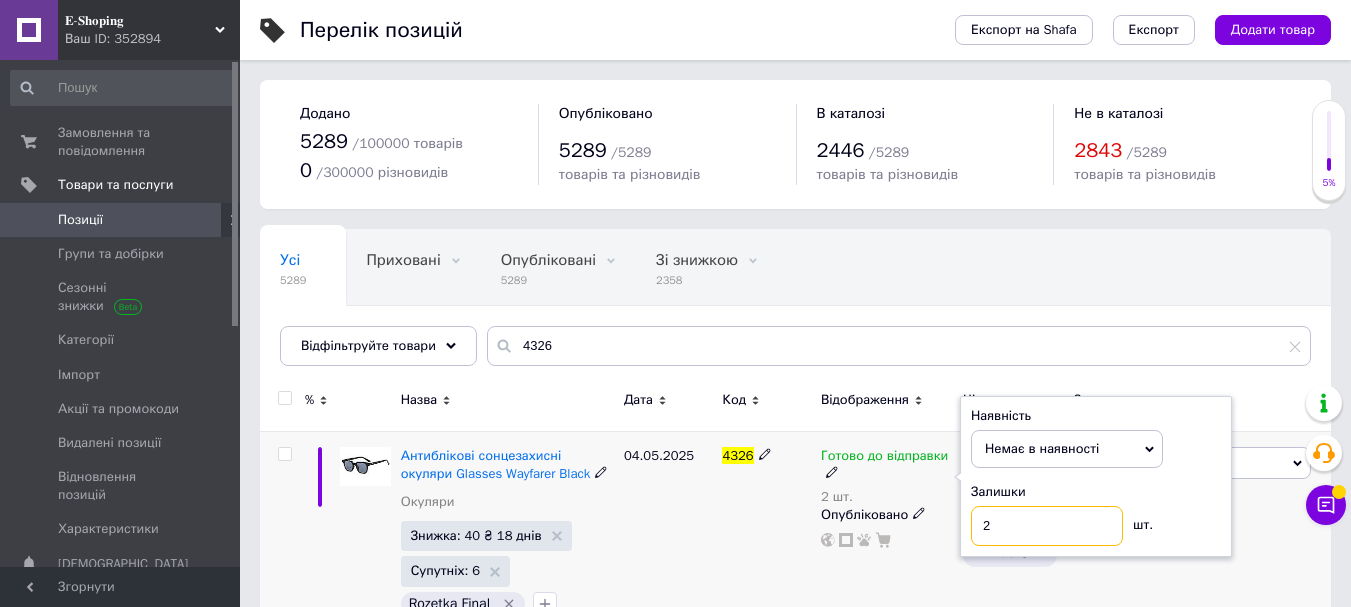 drag, startPoint x: 1012, startPoint y: 519, endPoint x: 966, endPoint y: 527, distance: 46.69047 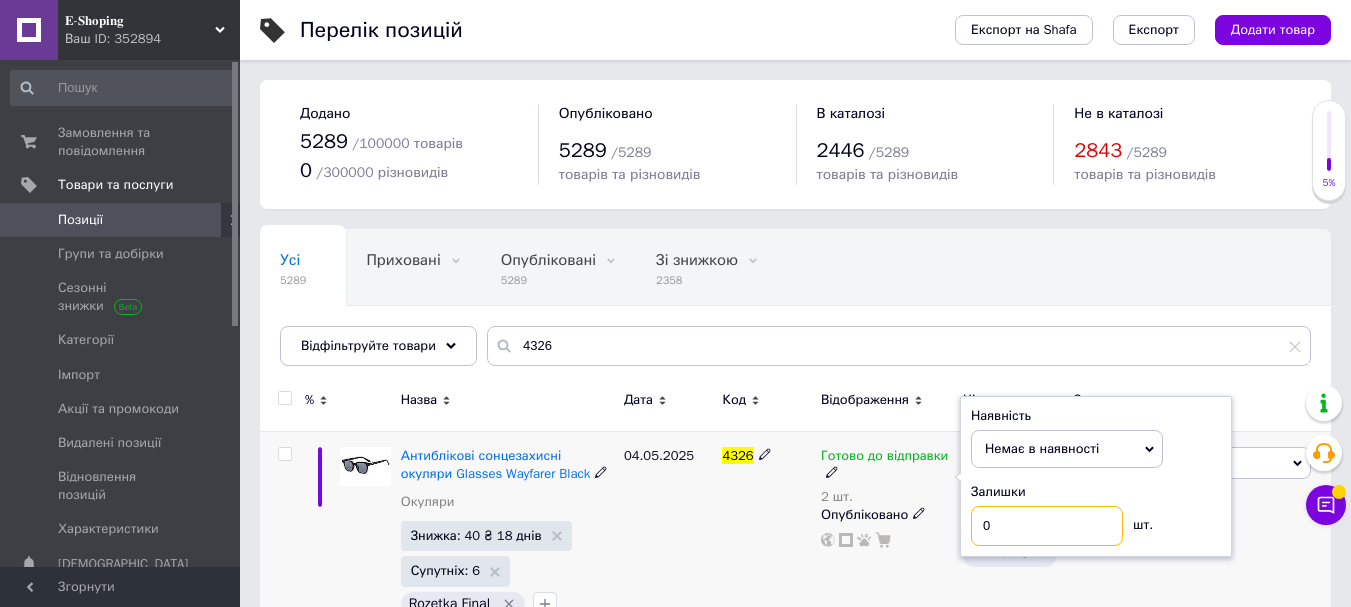 type on "0" 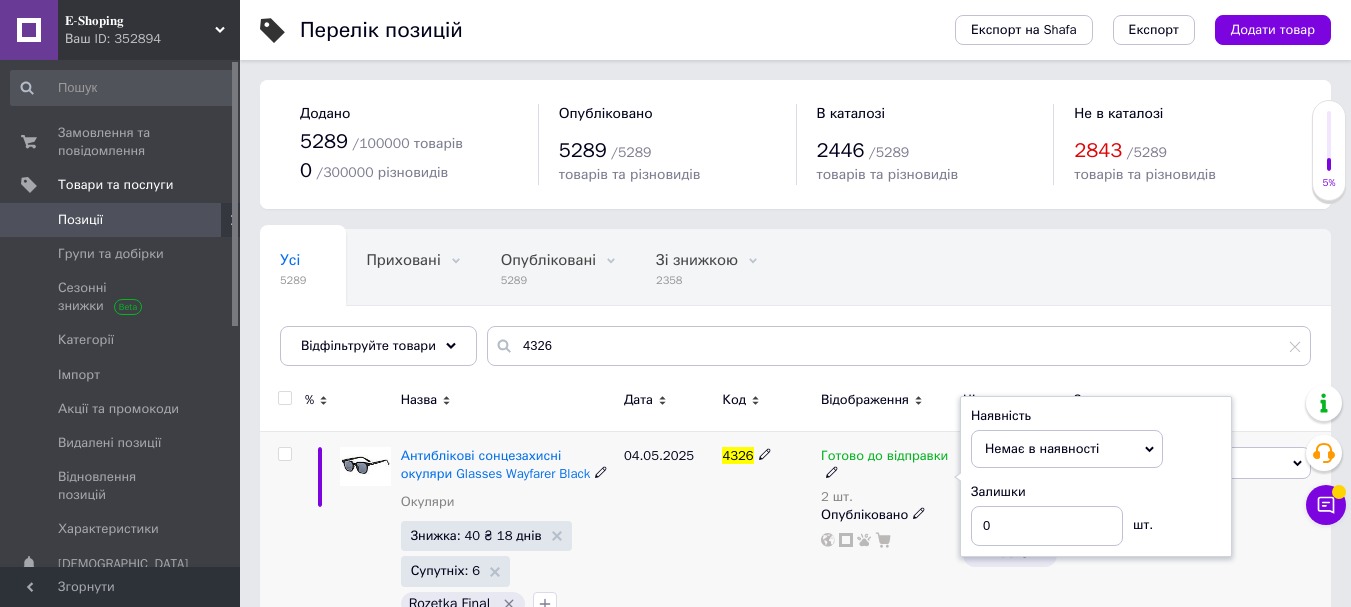 click on "04.05.2025" at bounding box center [668, 535] 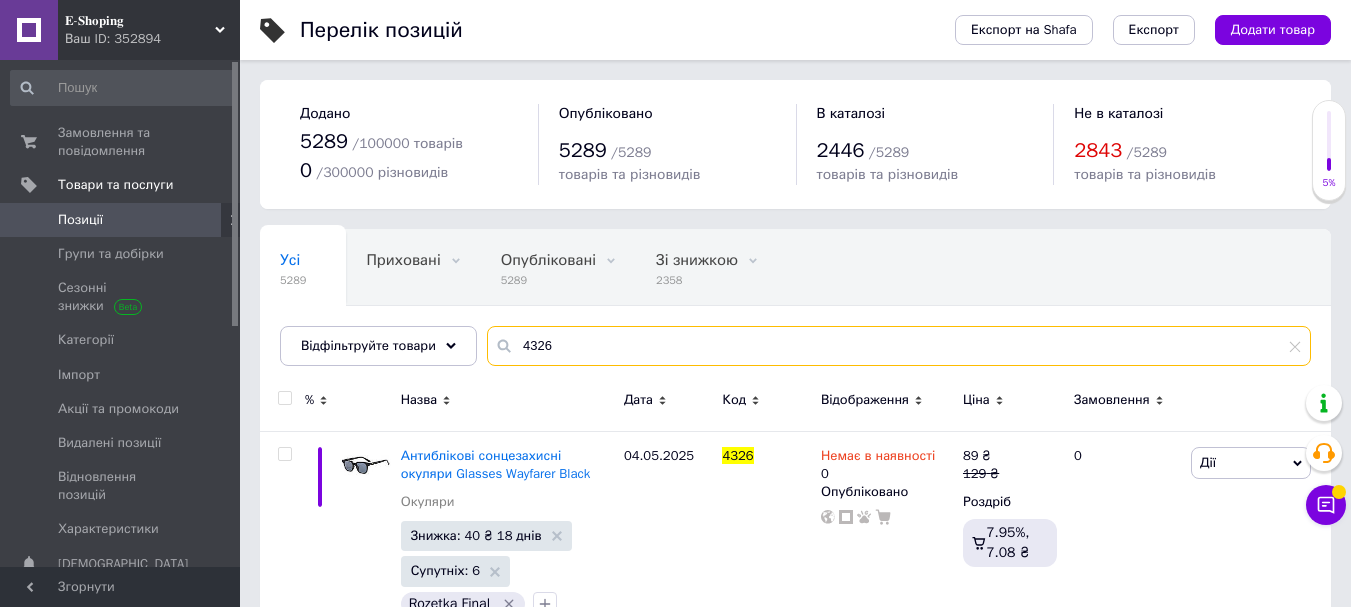 drag, startPoint x: 585, startPoint y: 345, endPoint x: 473, endPoint y: 346, distance: 112.00446 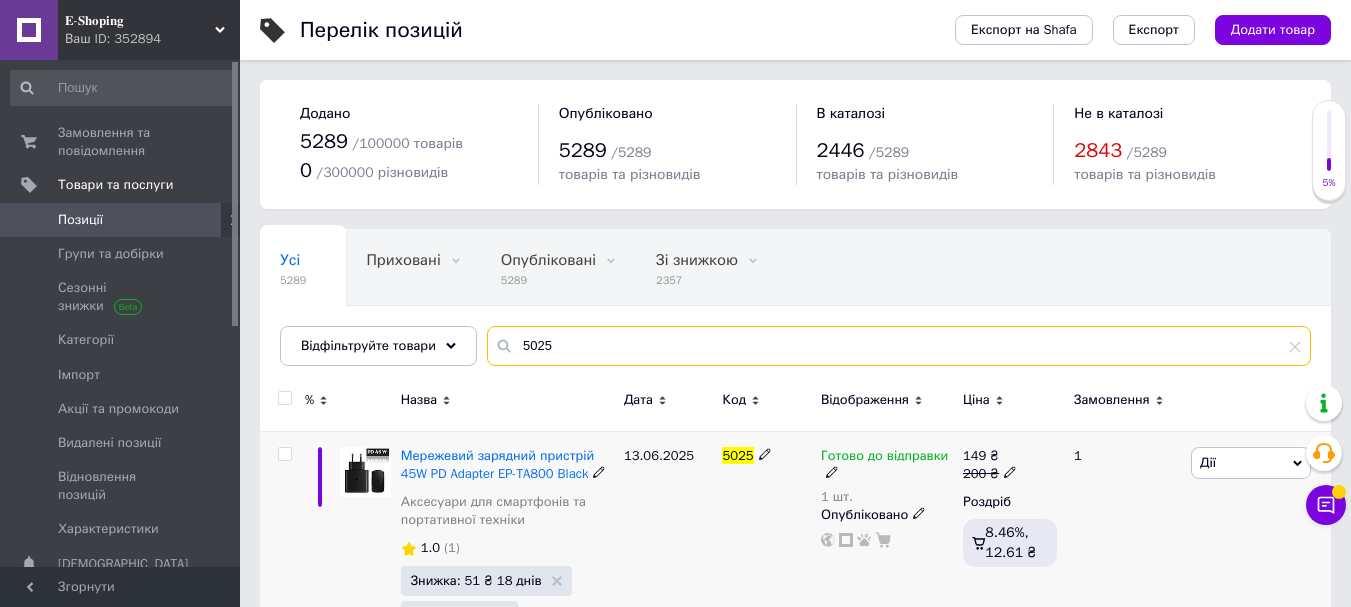 type on "5025" 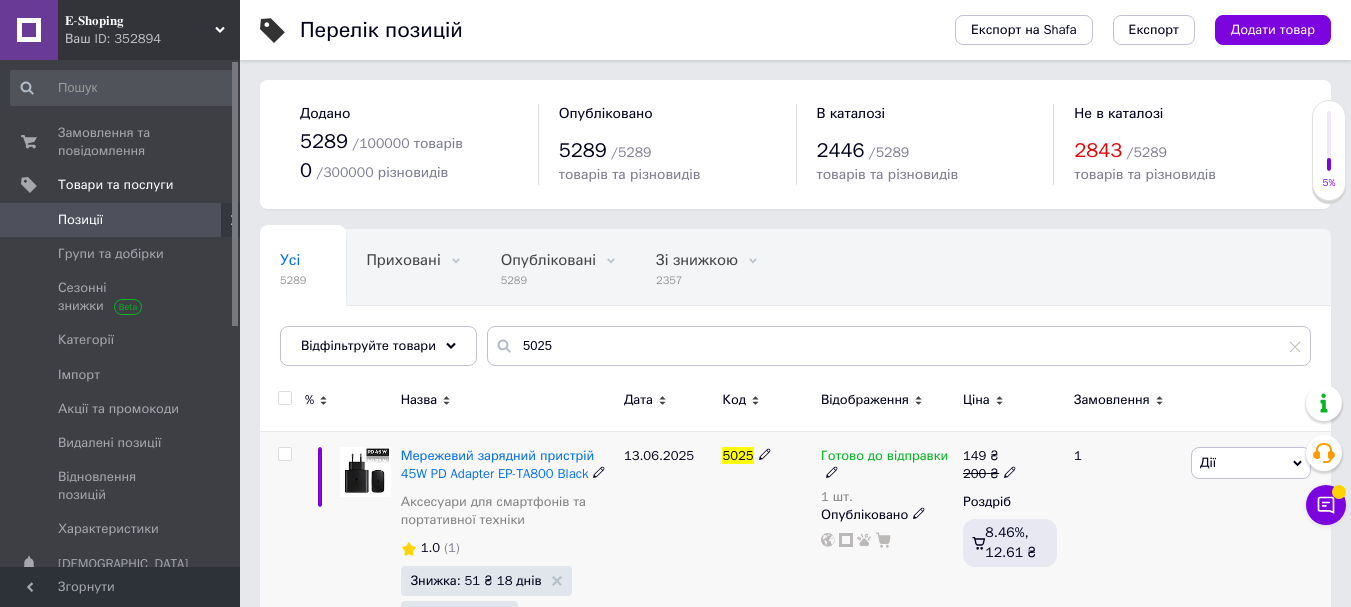 click on "Готово до відправки" at bounding box center [884, 458] 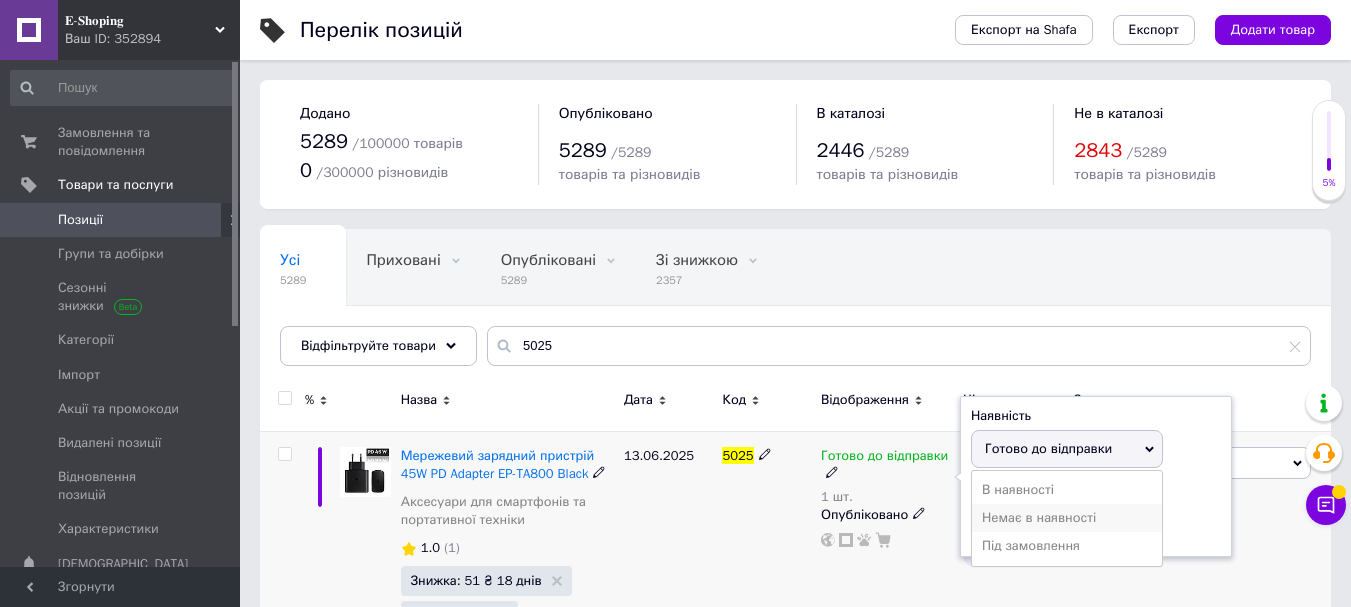 click on "Немає в наявності" at bounding box center (1067, 518) 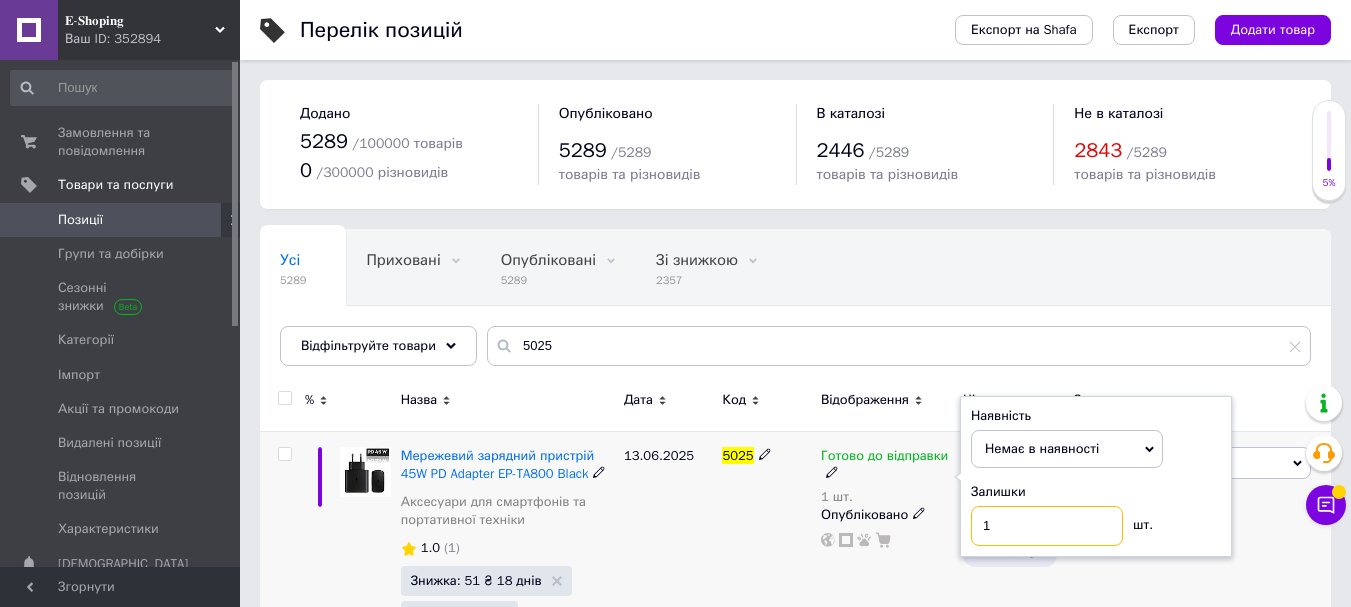 drag, startPoint x: 991, startPoint y: 519, endPoint x: 972, endPoint y: 521, distance: 19.104973 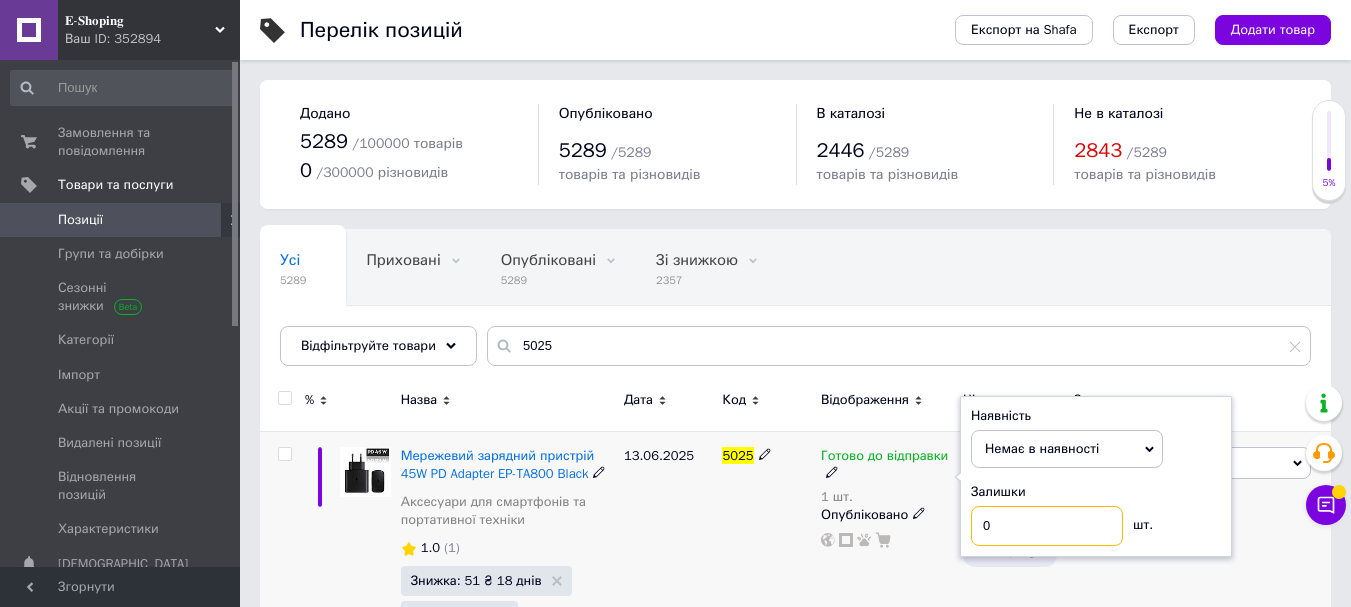 type on "0" 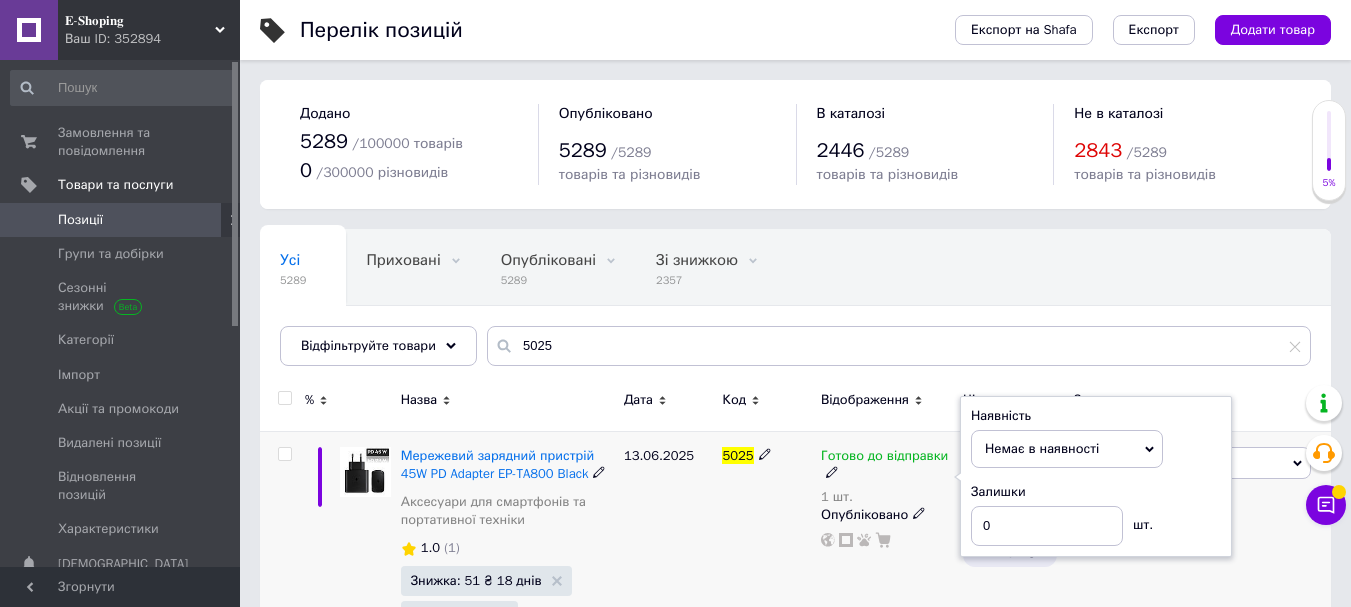 click on "13.06.2025" at bounding box center (668, 558) 